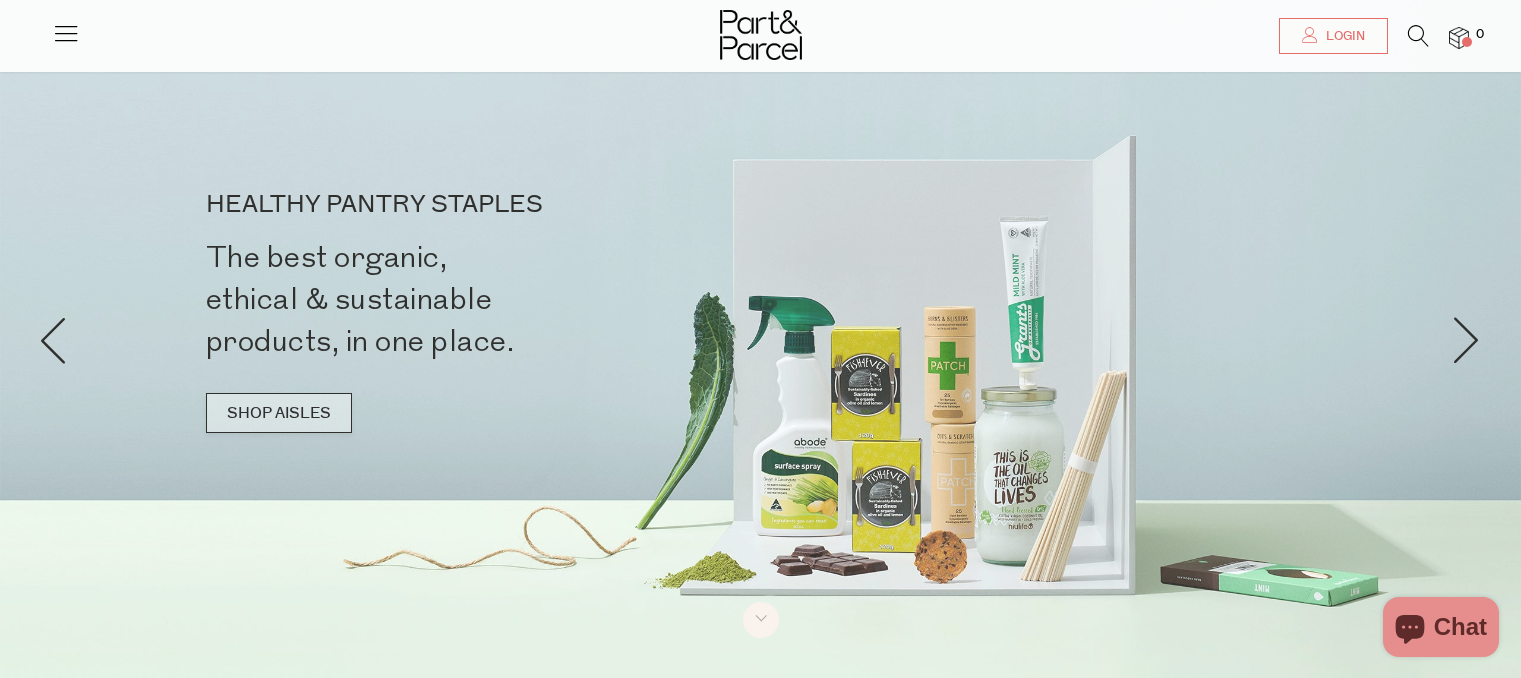 scroll, scrollTop: 124, scrollLeft: 0, axis: vertical 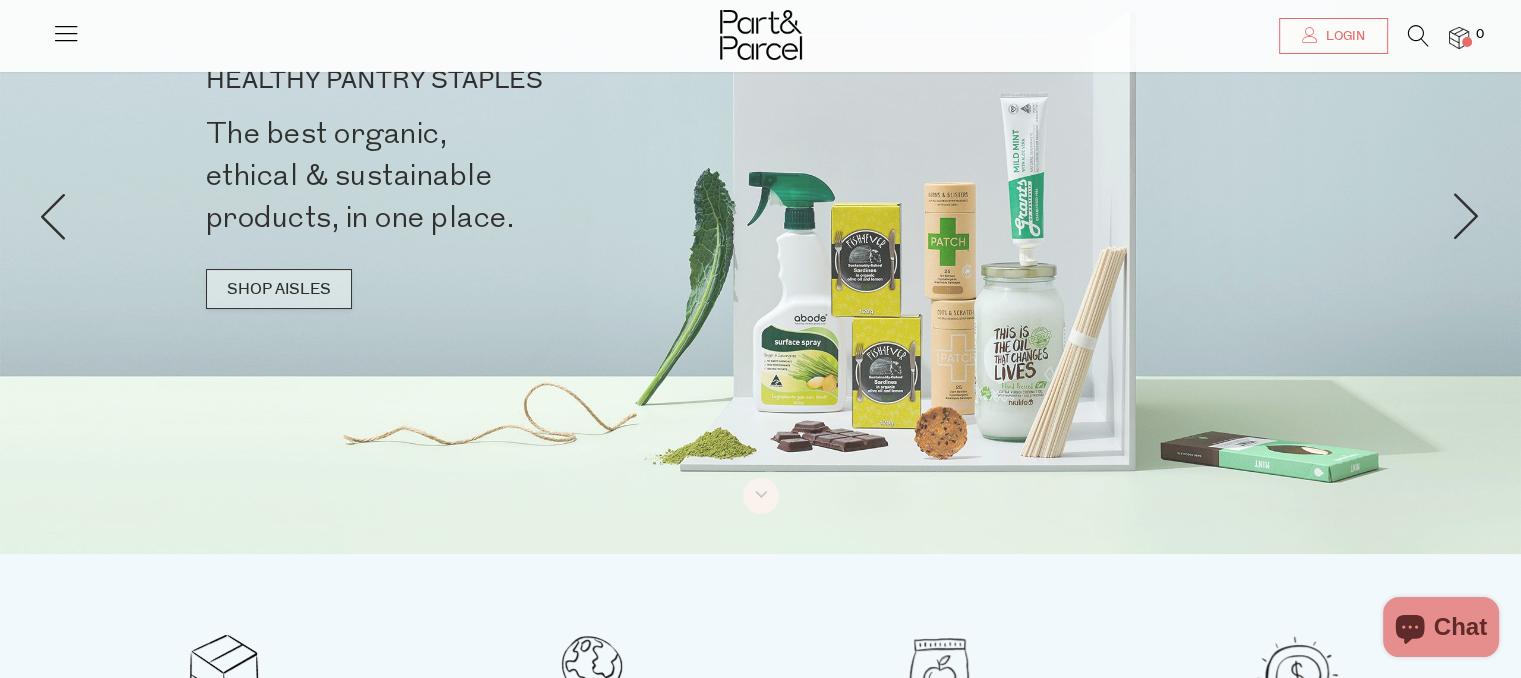 click on "SHOP AISLES" at bounding box center (279, 289) 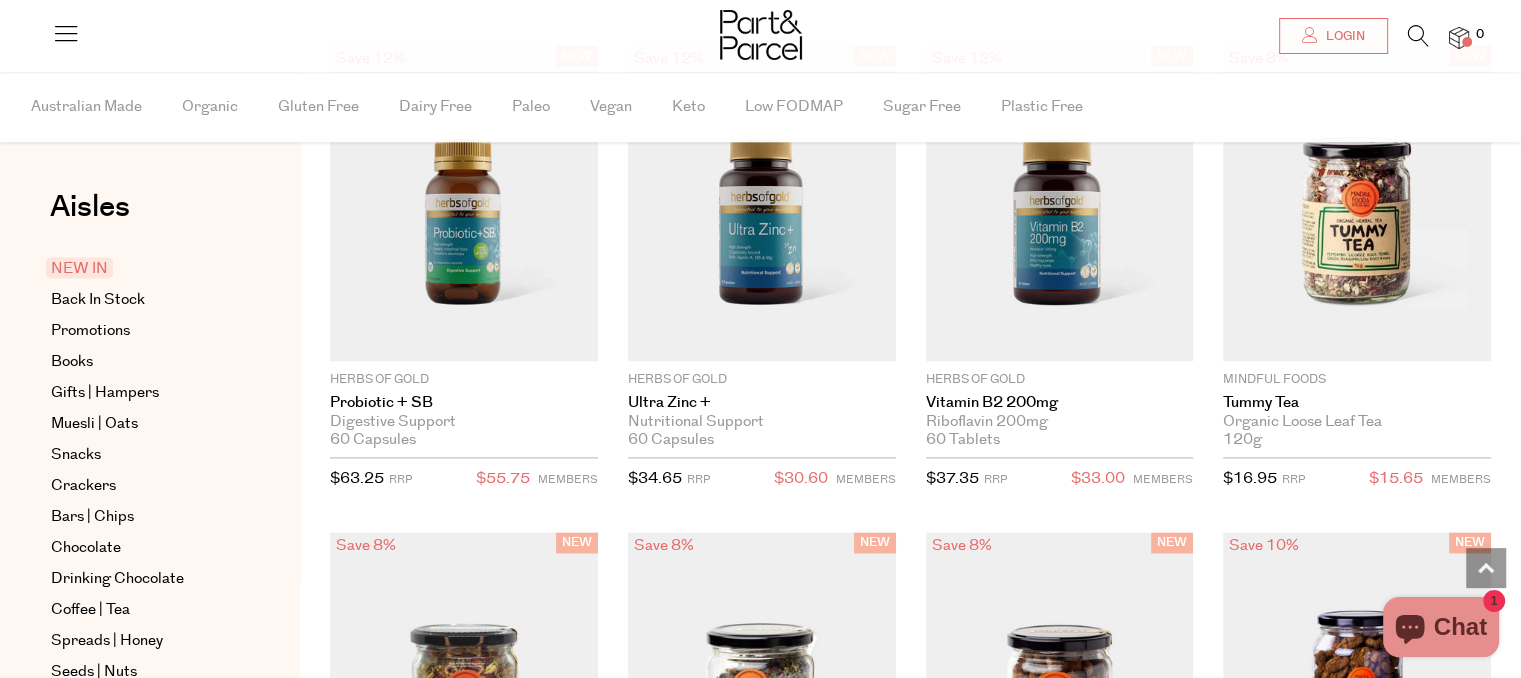 scroll, scrollTop: 2620, scrollLeft: 0, axis: vertical 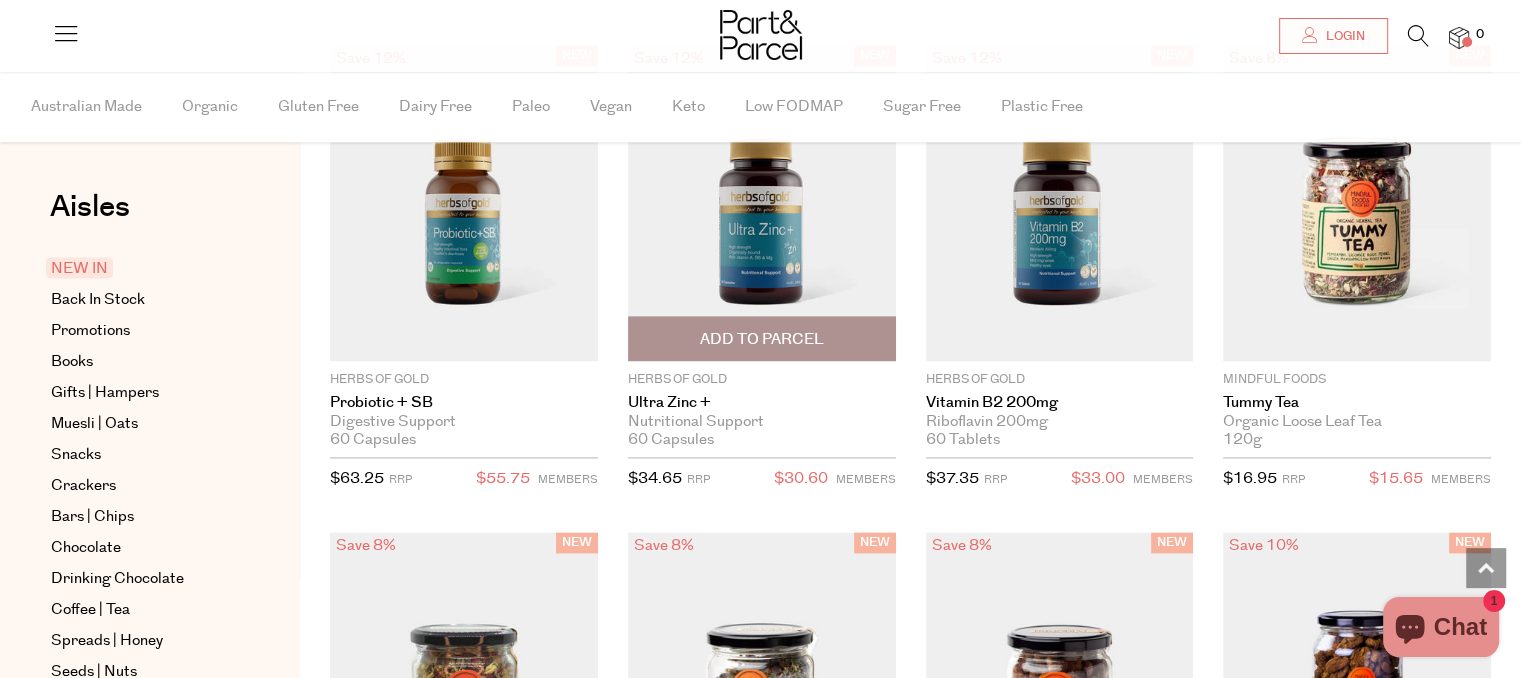 click on "Add To Parcel" at bounding box center (762, 338) 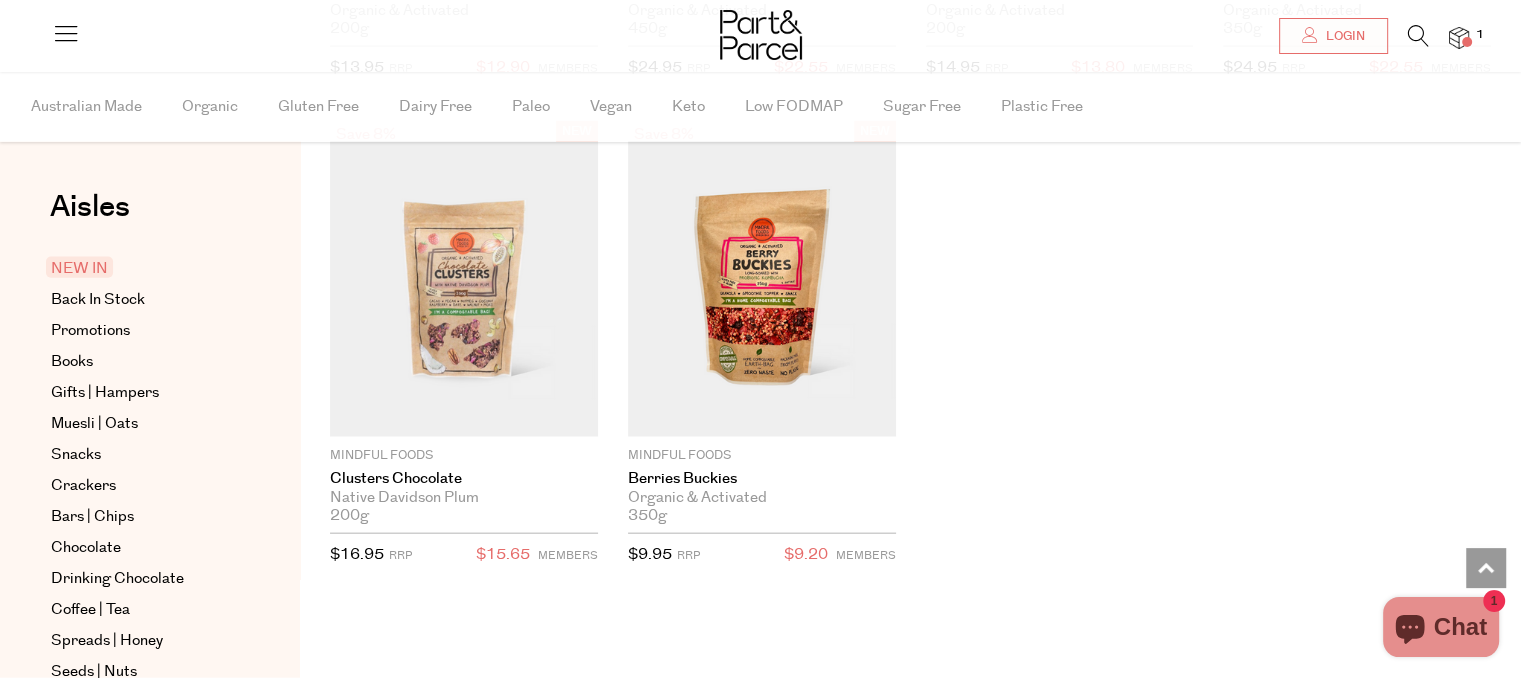 scroll, scrollTop: 4490, scrollLeft: 0, axis: vertical 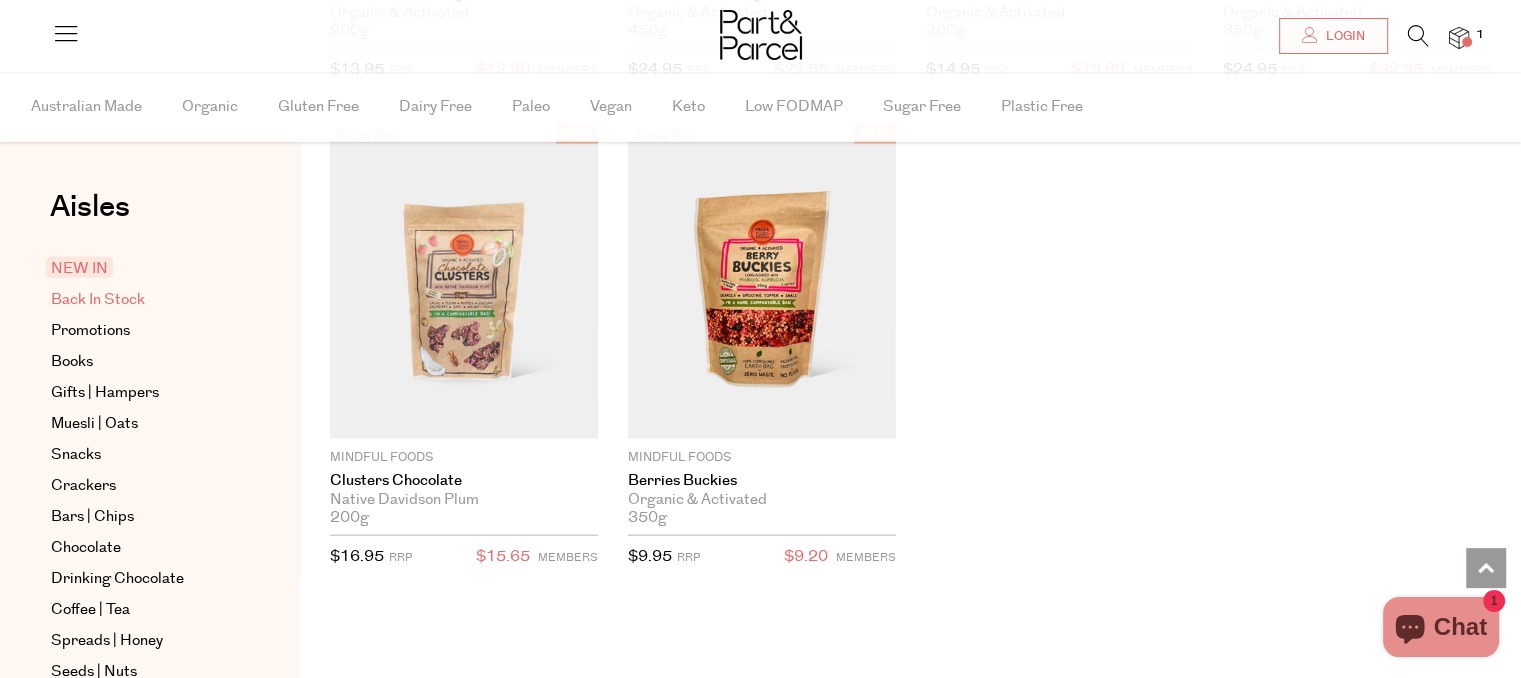 click on "Back In Stock" at bounding box center (98, 300) 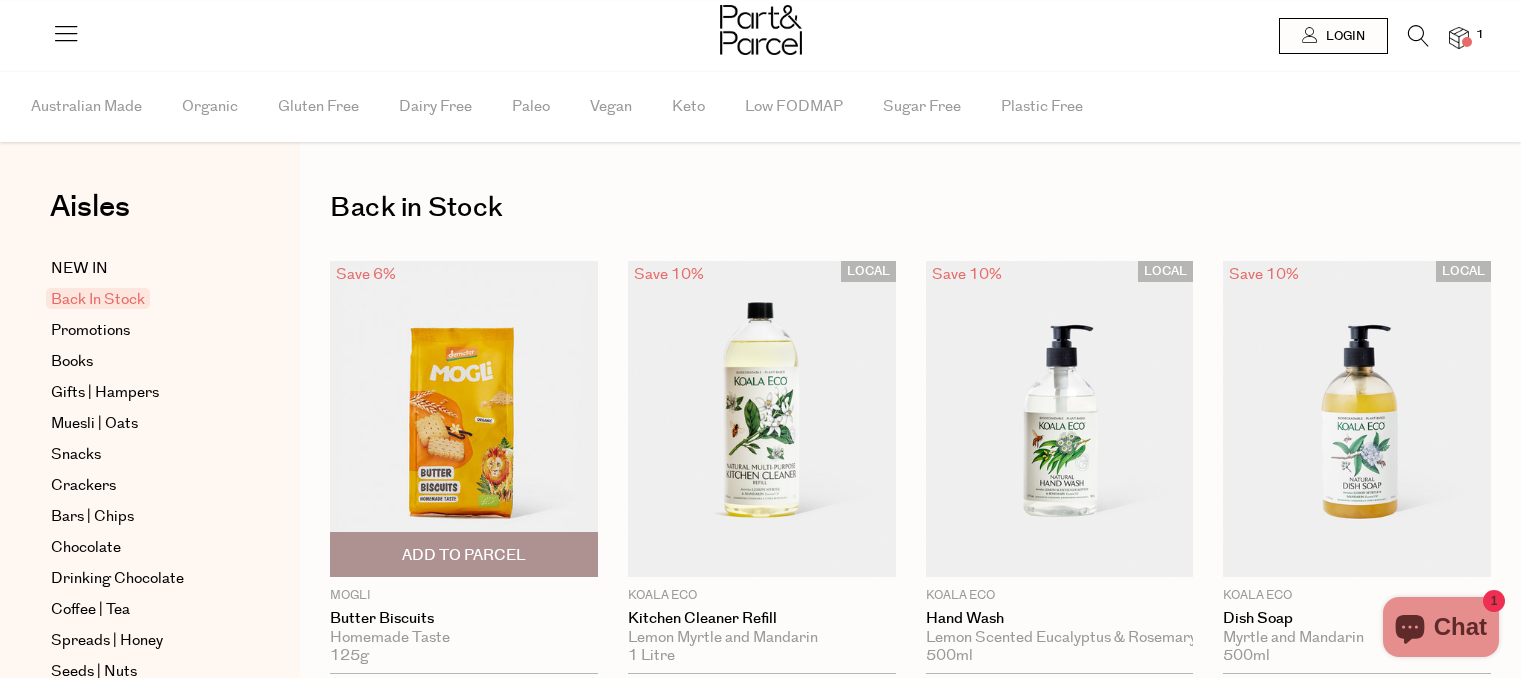 scroll, scrollTop: 0, scrollLeft: 0, axis: both 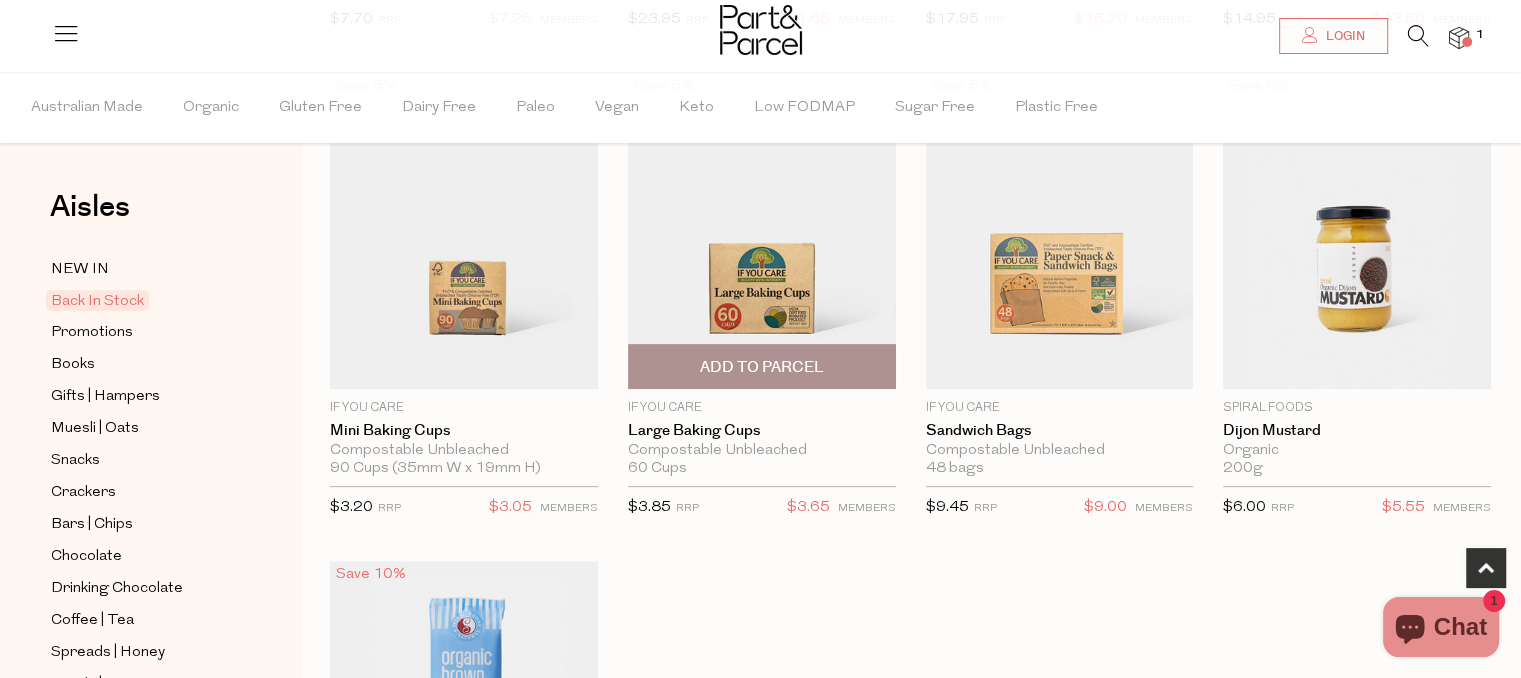 click on "Add To Parcel" at bounding box center [762, 367] 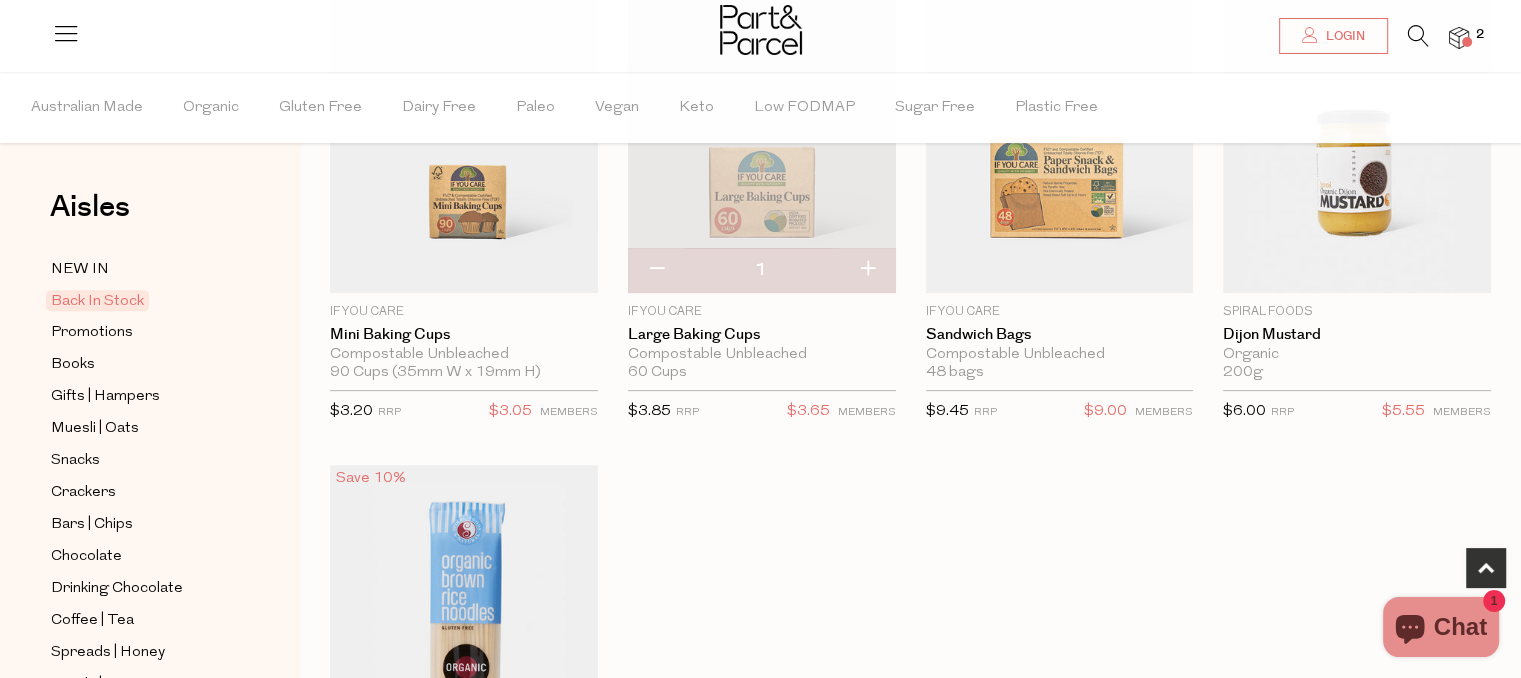 scroll, scrollTop: 774, scrollLeft: 0, axis: vertical 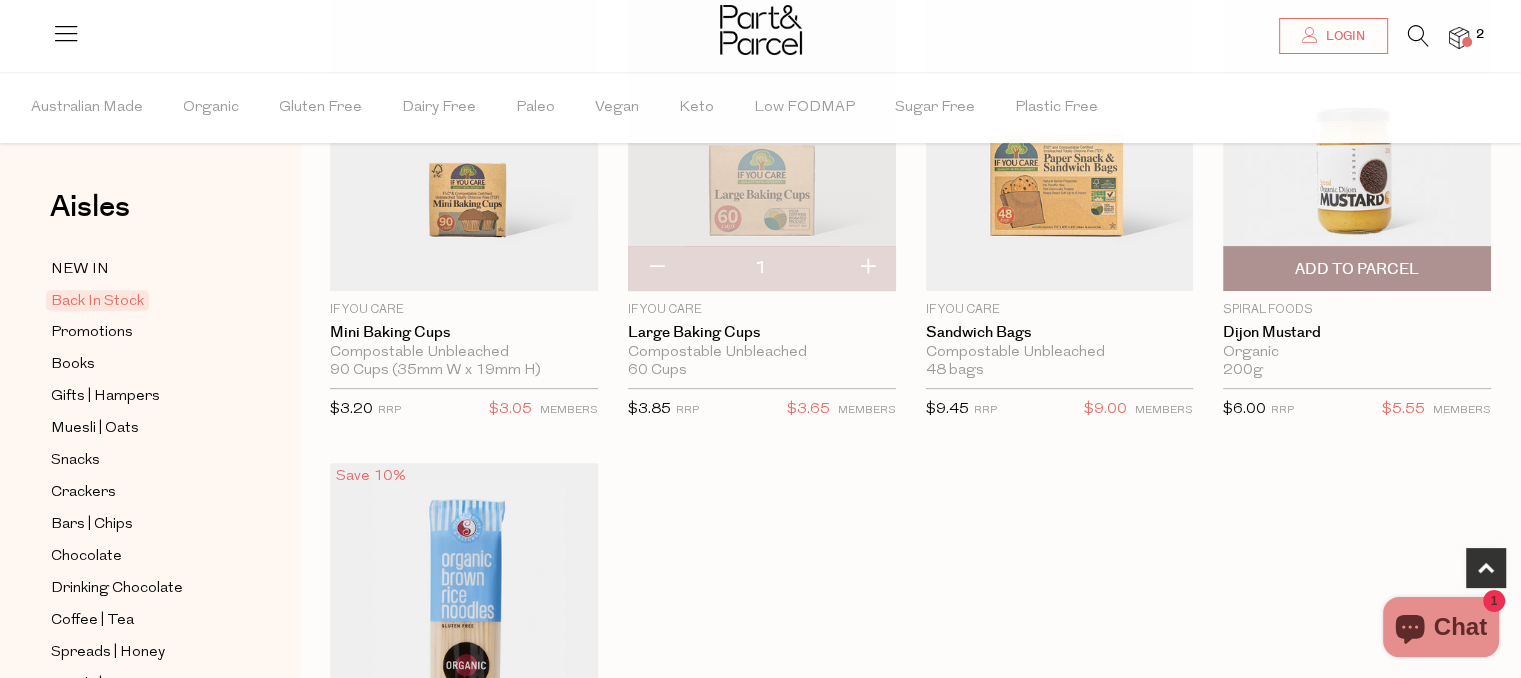 click on "Add To Parcel" at bounding box center (1357, 269) 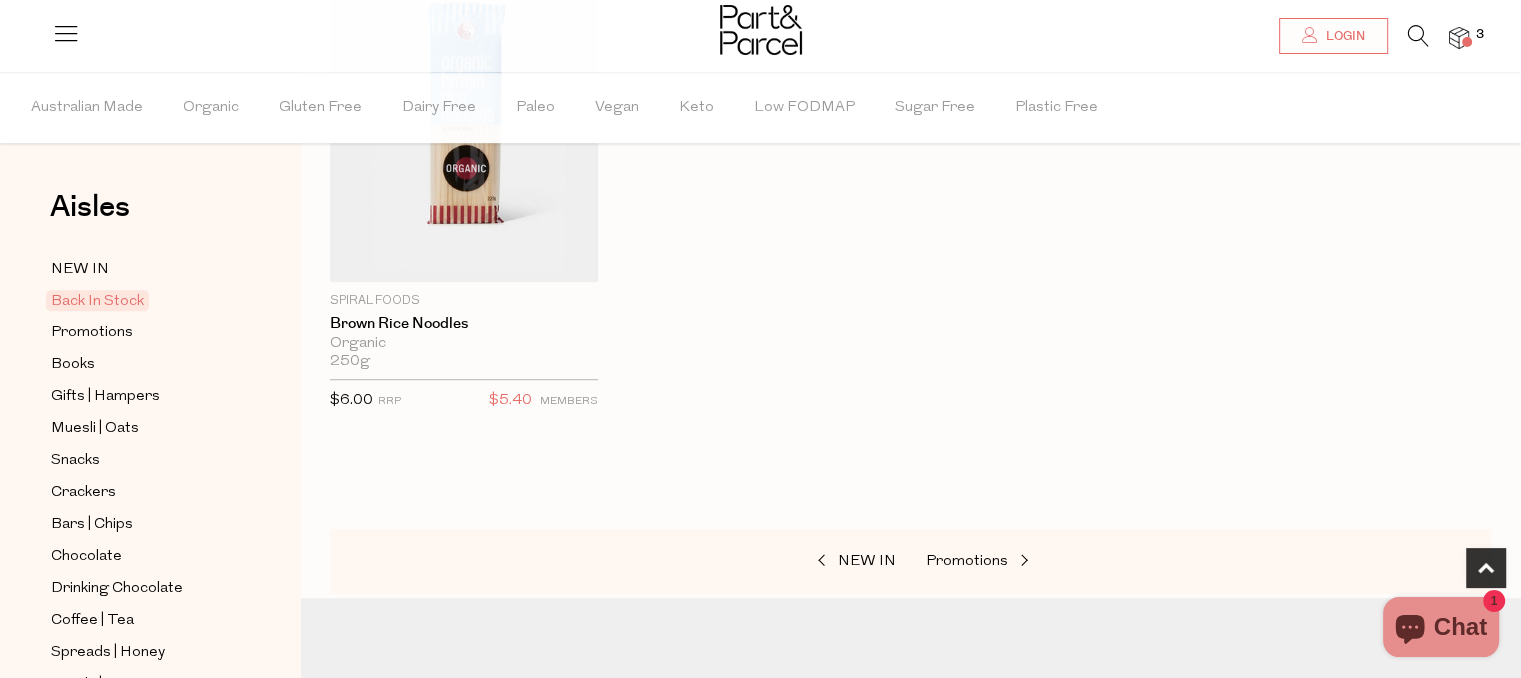 scroll, scrollTop: 1275, scrollLeft: 0, axis: vertical 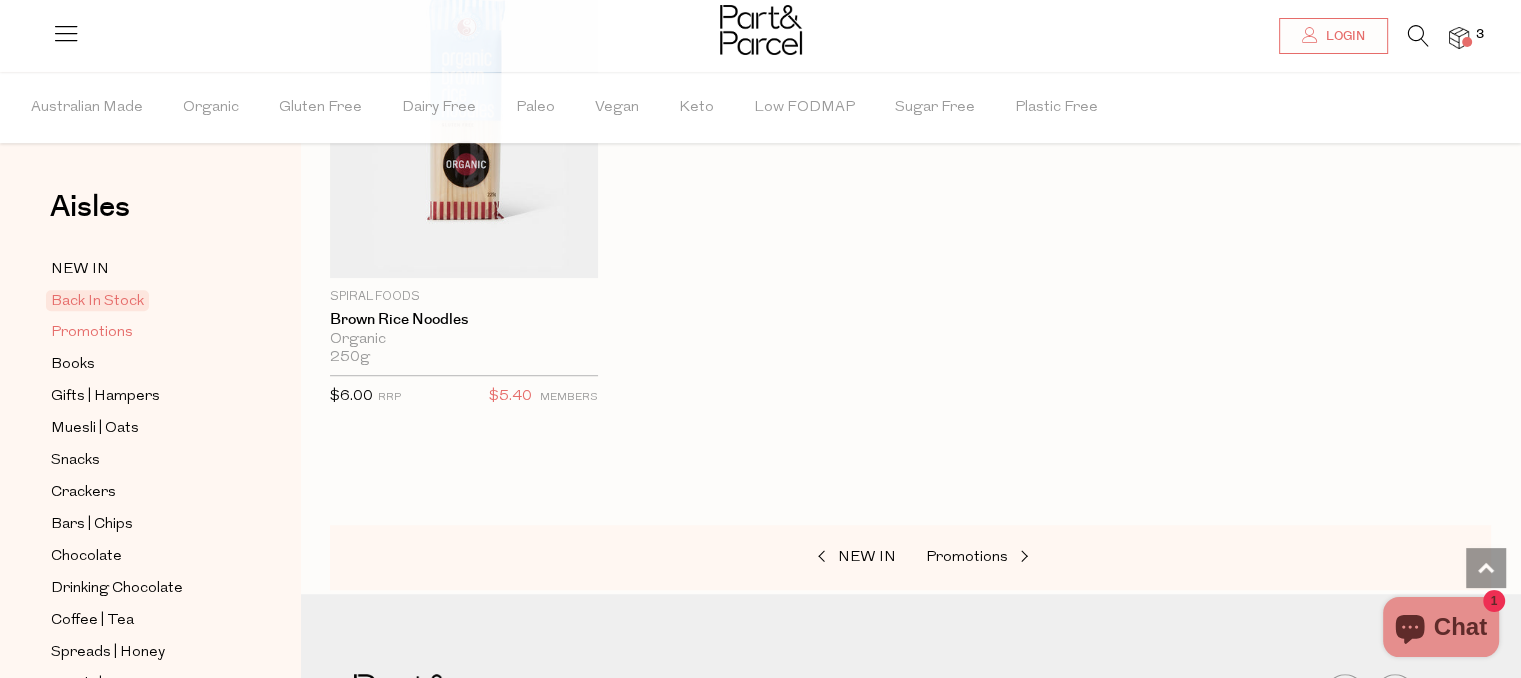 click on "Promotions" at bounding box center [92, 333] 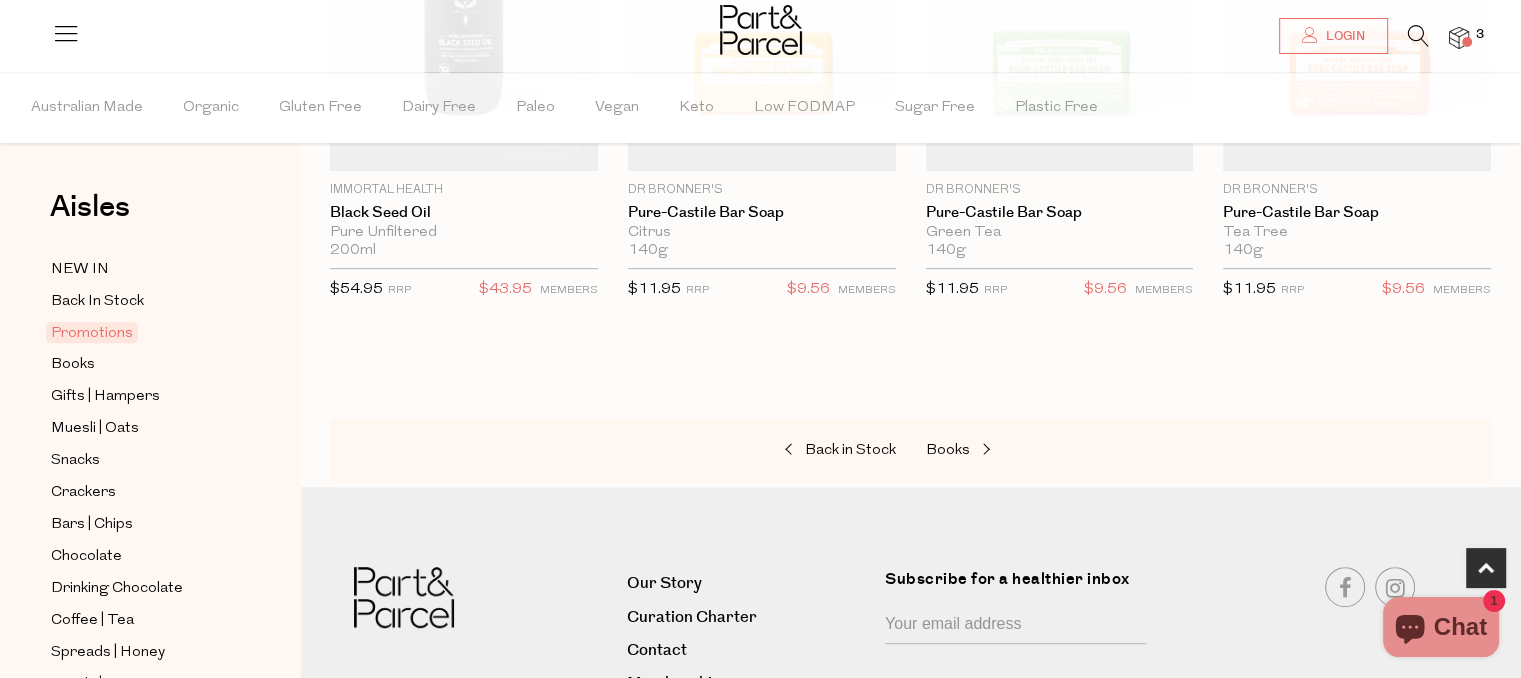 scroll, scrollTop: 892, scrollLeft: 0, axis: vertical 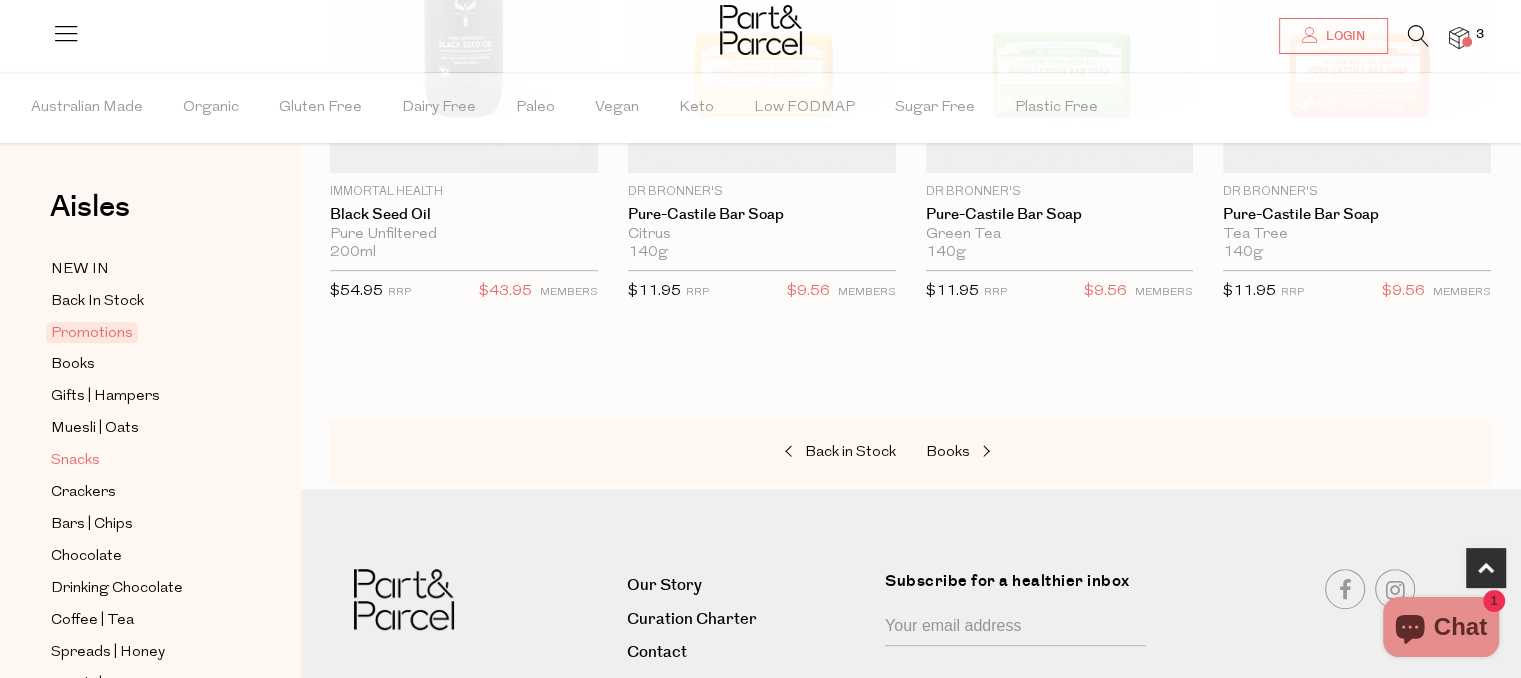 click on "Snacks" at bounding box center (75, 461) 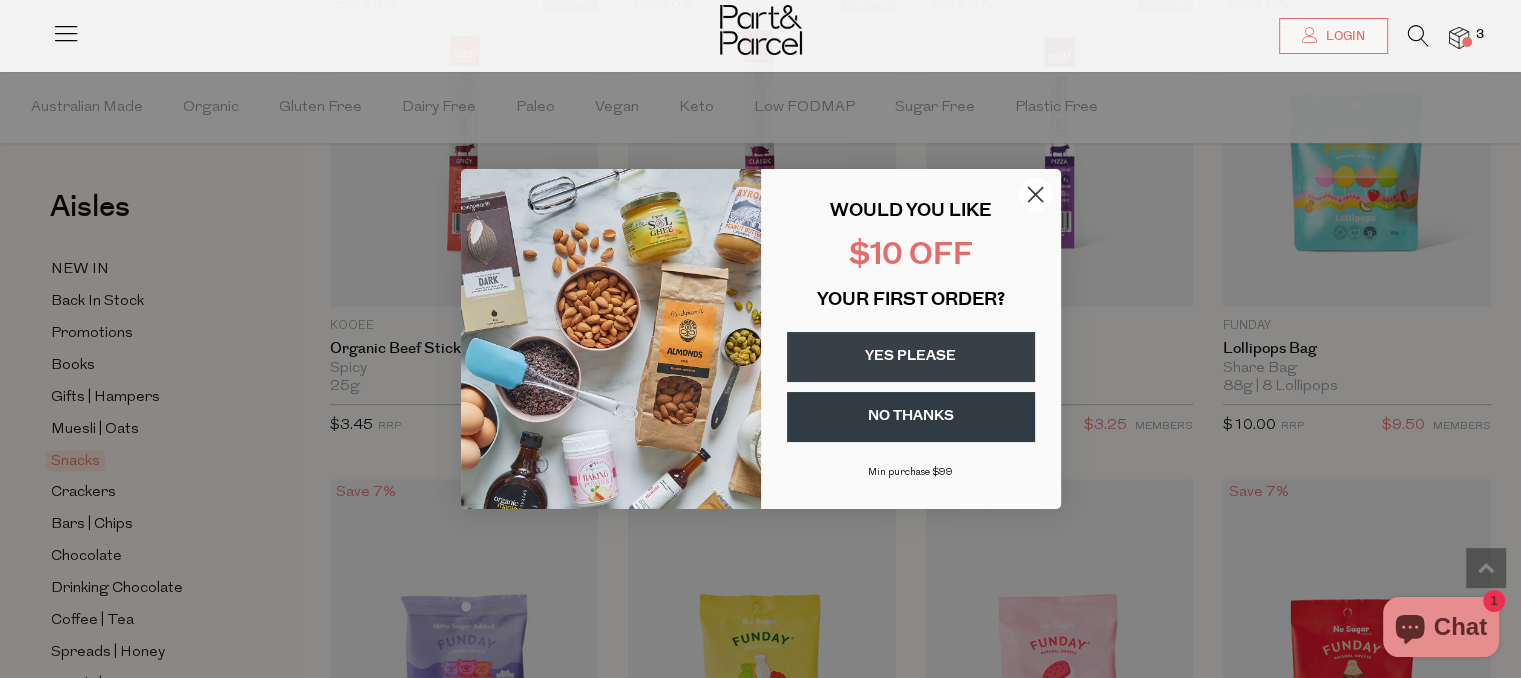 scroll, scrollTop: 1244, scrollLeft: 0, axis: vertical 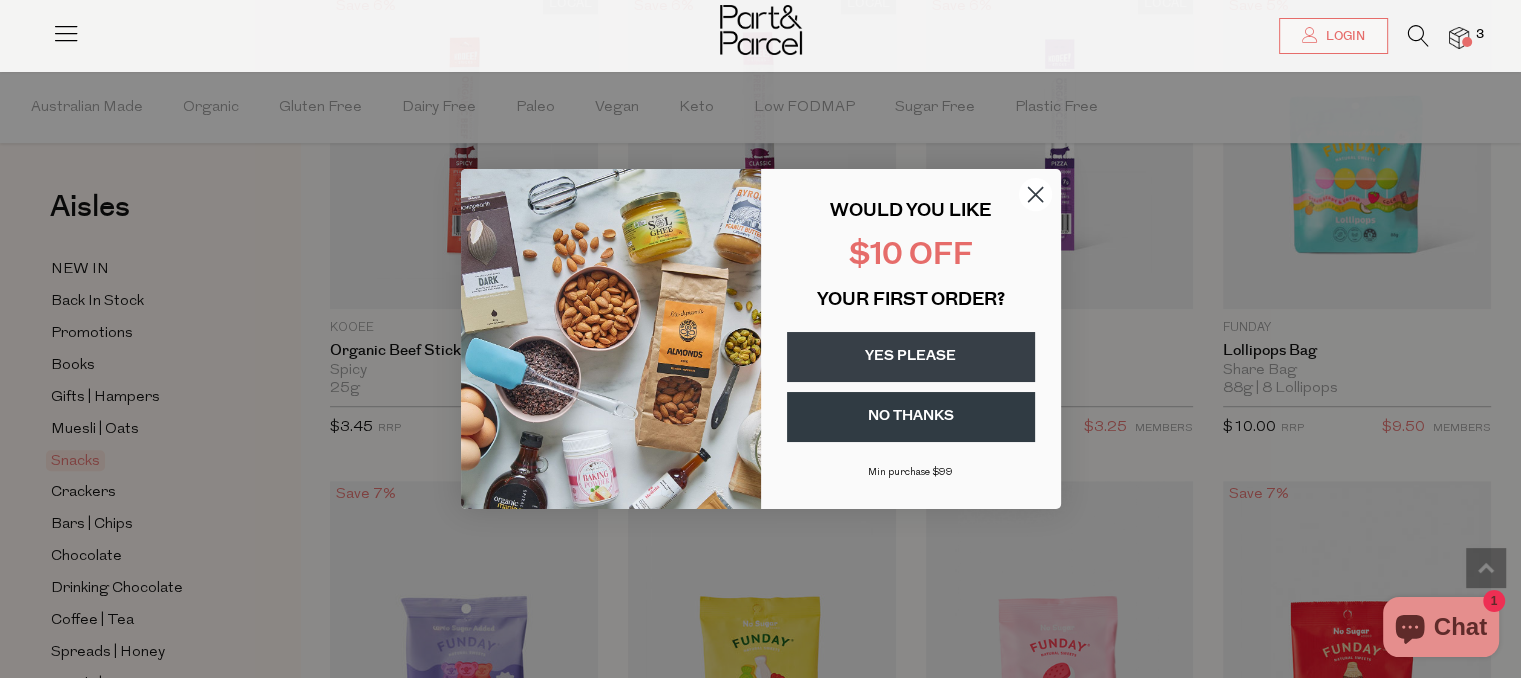 click 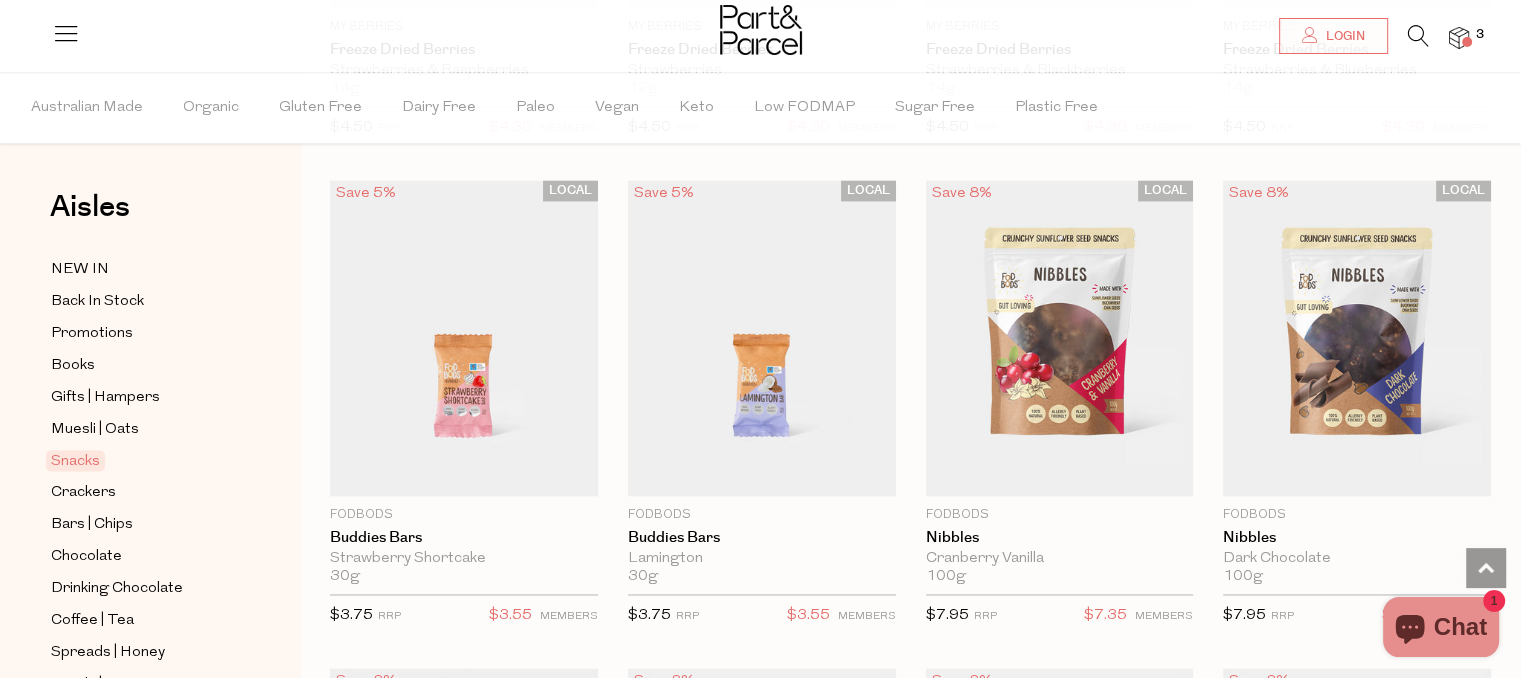 scroll, scrollTop: 3100, scrollLeft: 0, axis: vertical 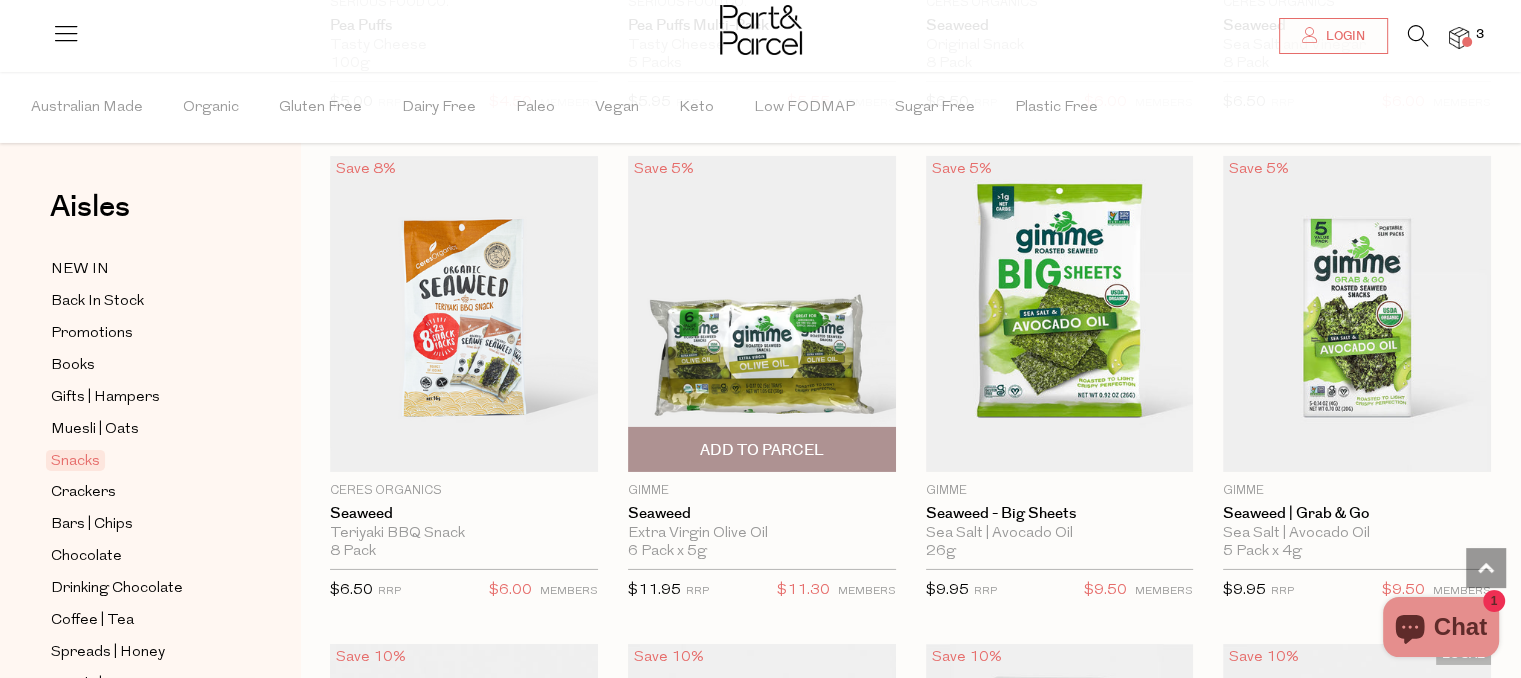 click on "Gimme" at bounding box center [762, 491] 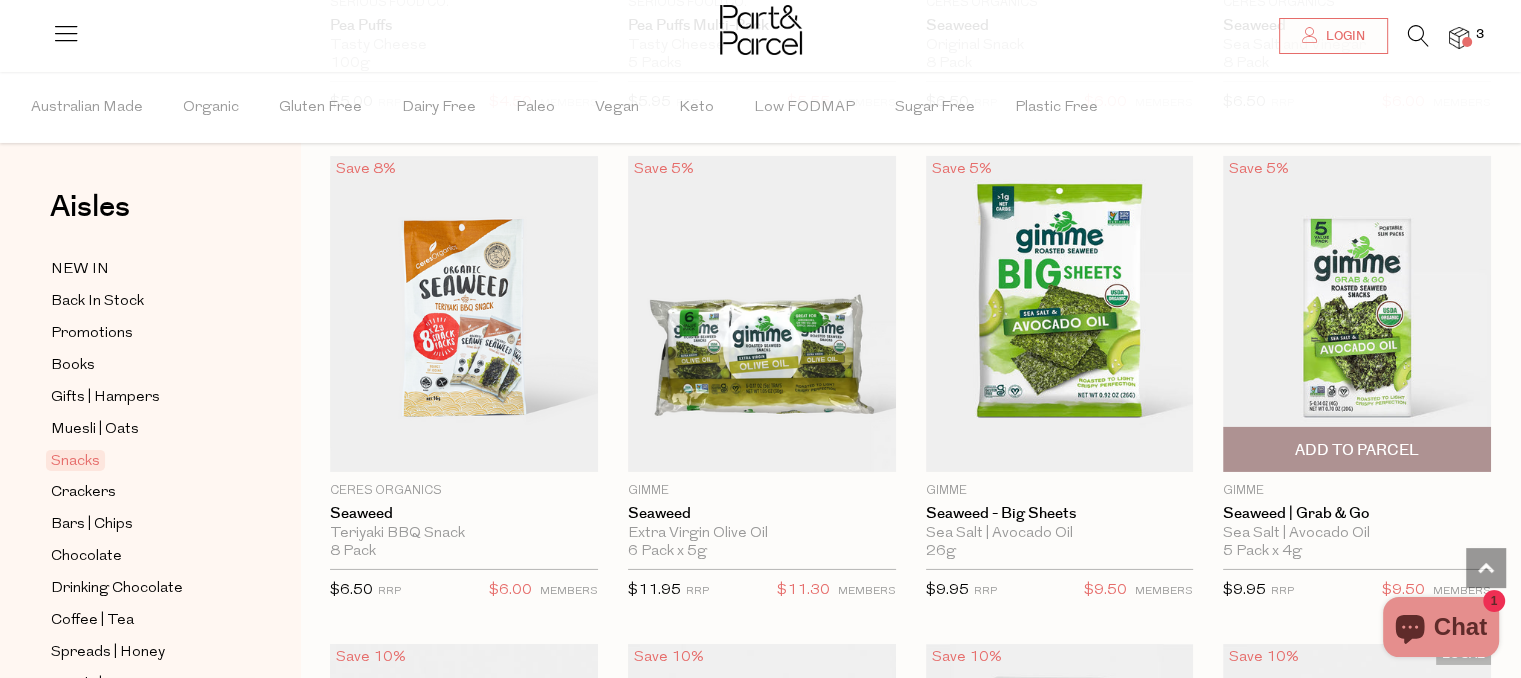 click on "Add To Parcel" at bounding box center (1357, 450) 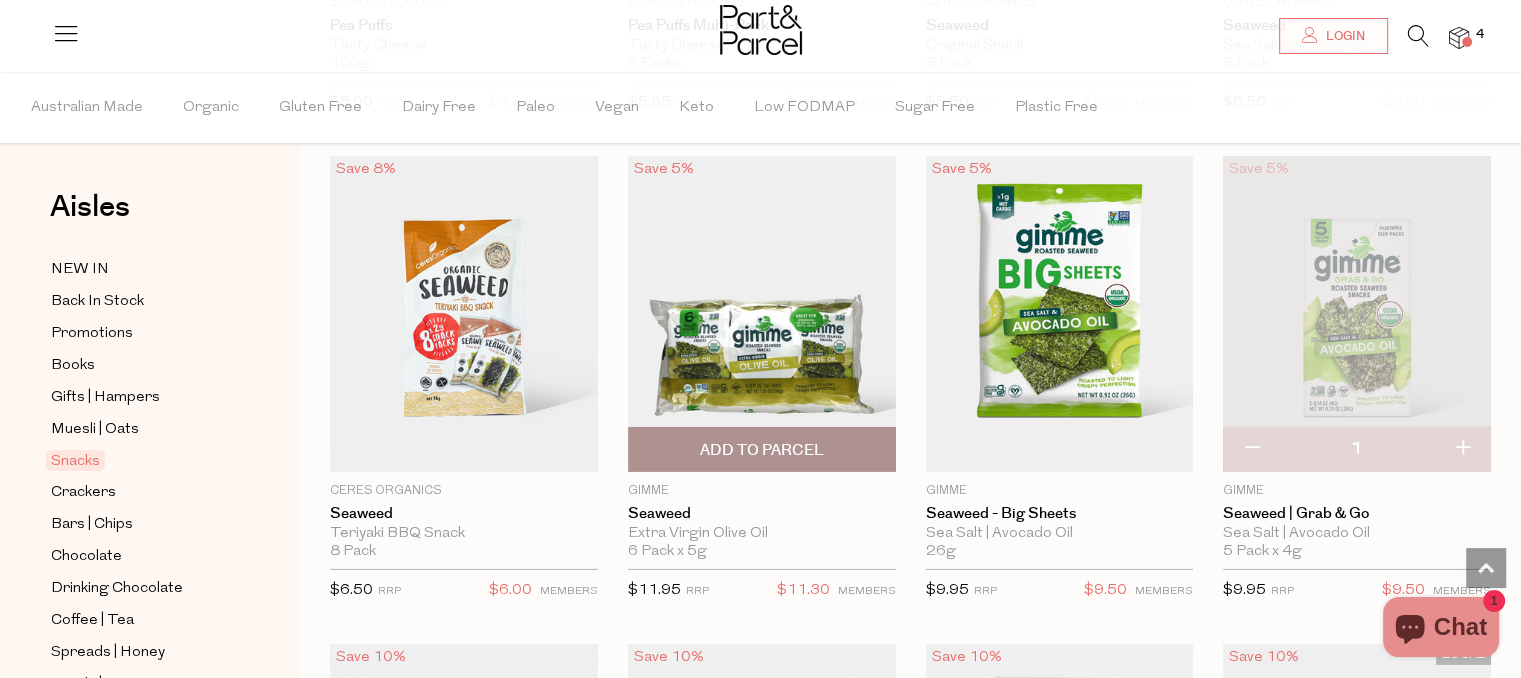 click on "Add To Parcel" at bounding box center [762, 450] 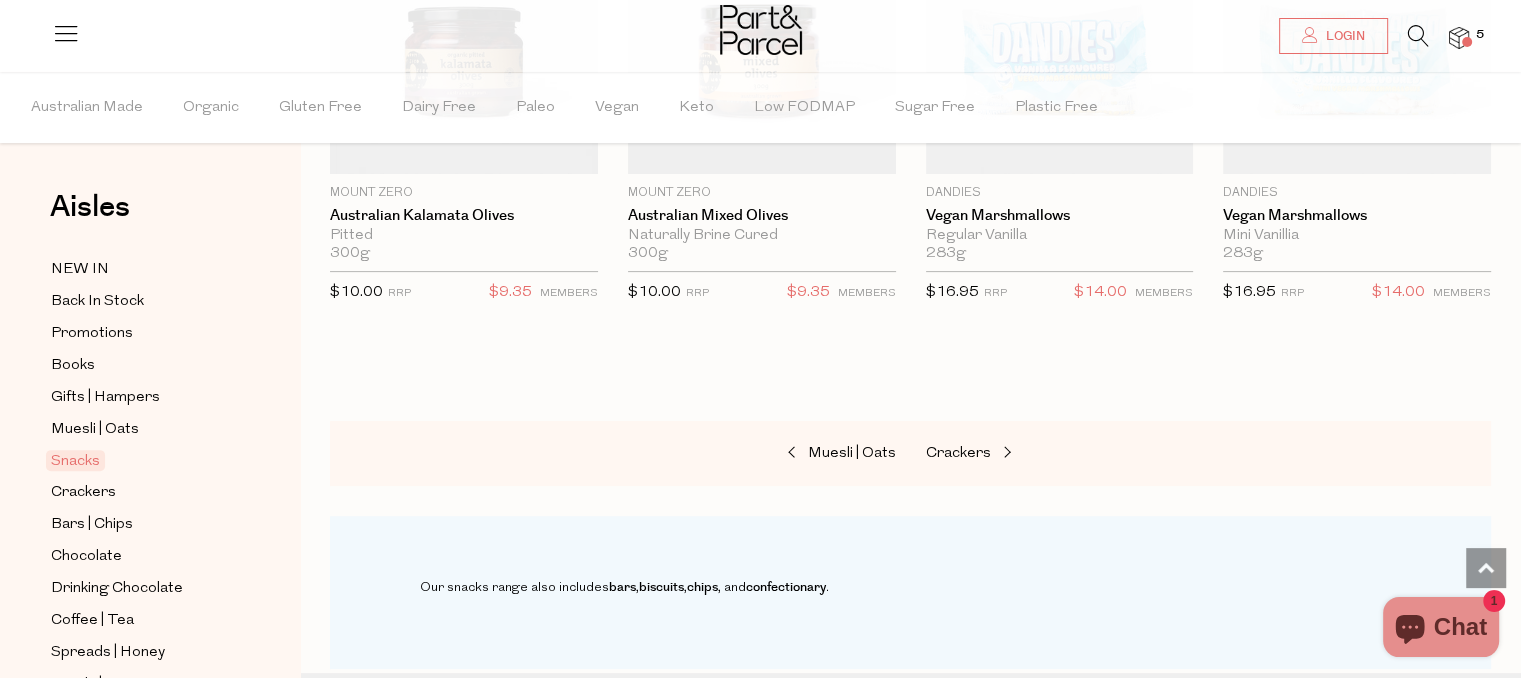 scroll, scrollTop: 8264, scrollLeft: 0, axis: vertical 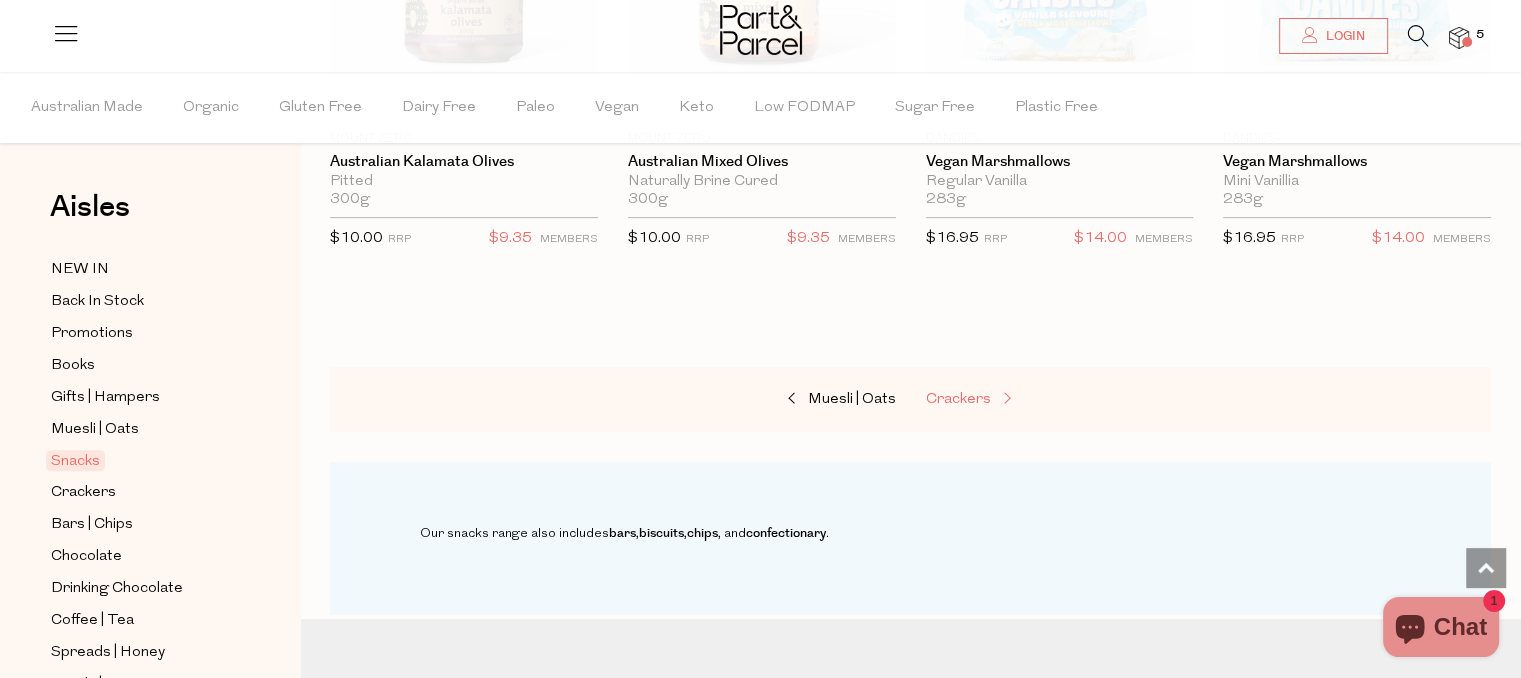 click on "Crackers" at bounding box center (958, 399) 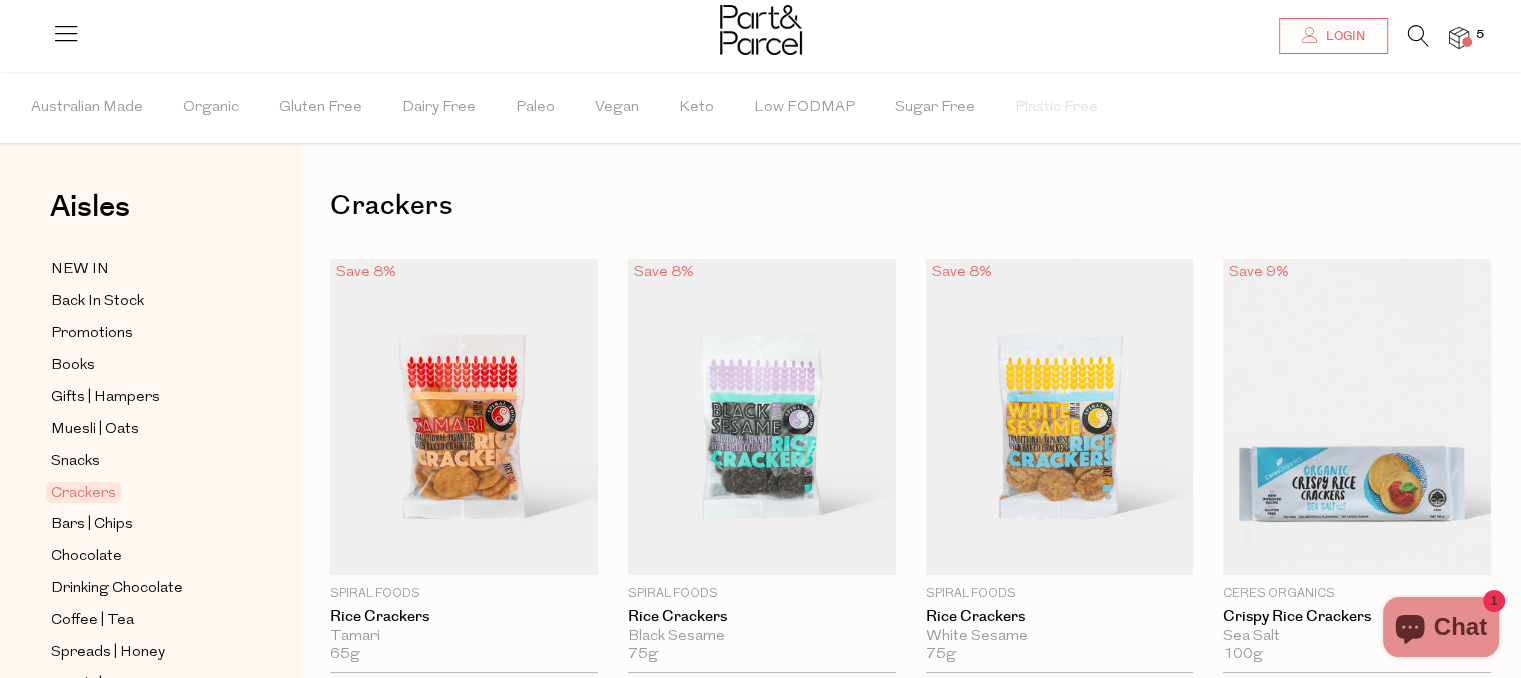 scroll, scrollTop: 0, scrollLeft: 0, axis: both 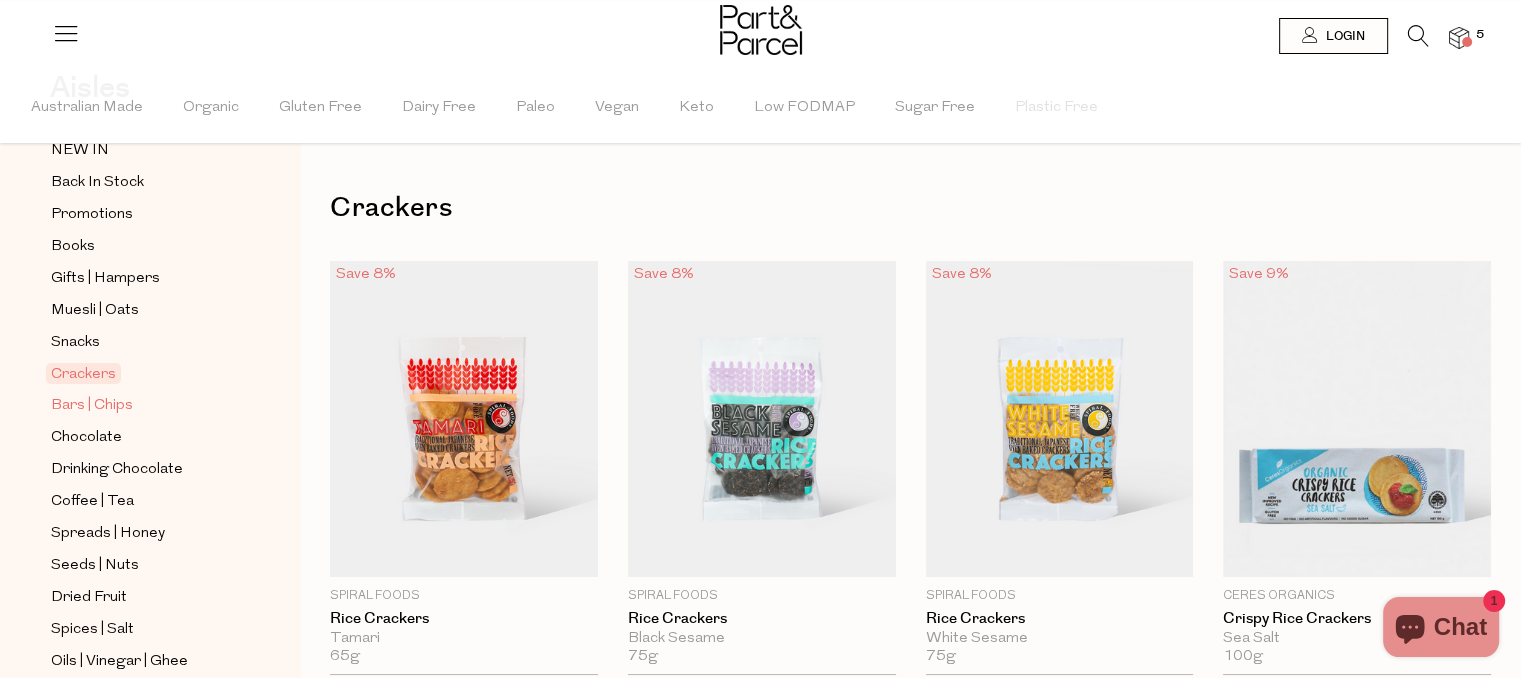 click on "Bars | Chips" at bounding box center [92, 406] 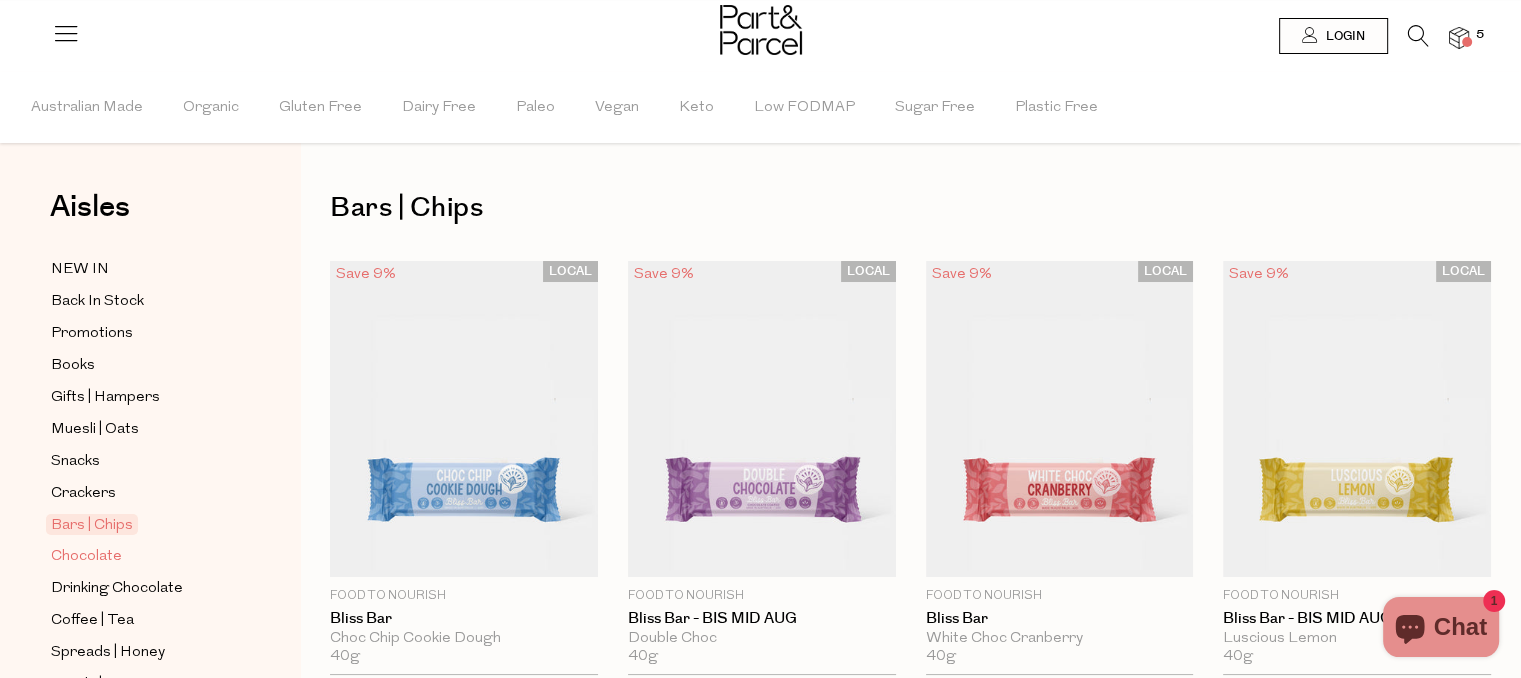 click on "Chocolate" at bounding box center (86, 557) 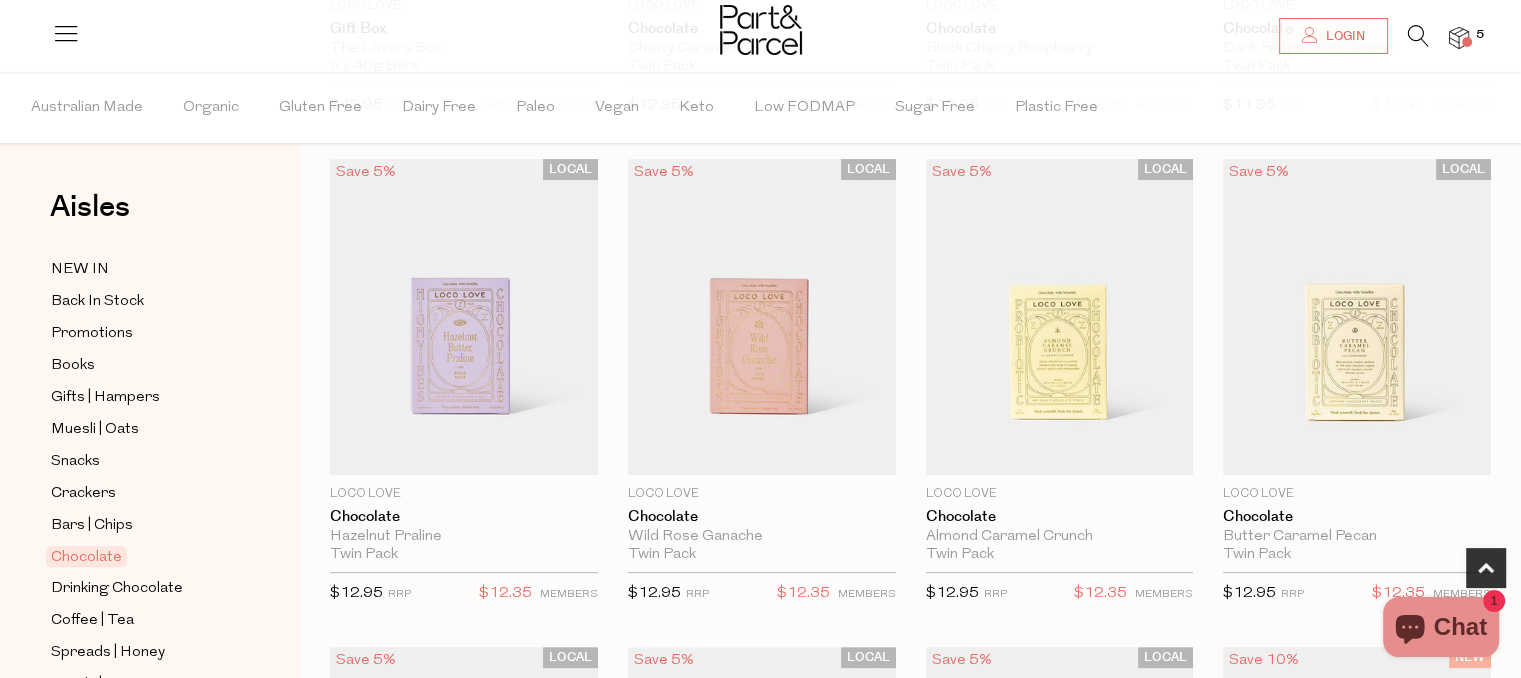 scroll, scrollTop: 607, scrollLeft: 0, axis: vertical 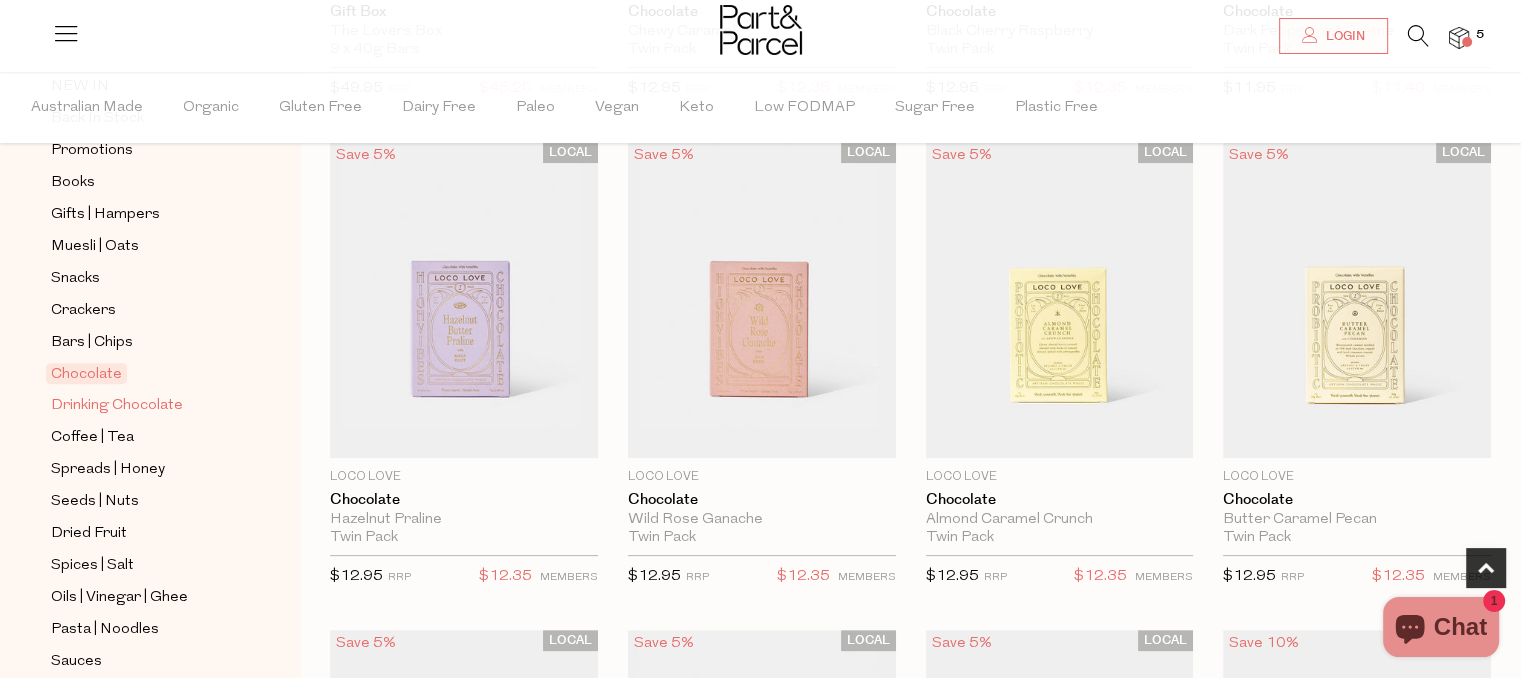 click on "Drinking Chocolate" at bounding box center (117, 406) 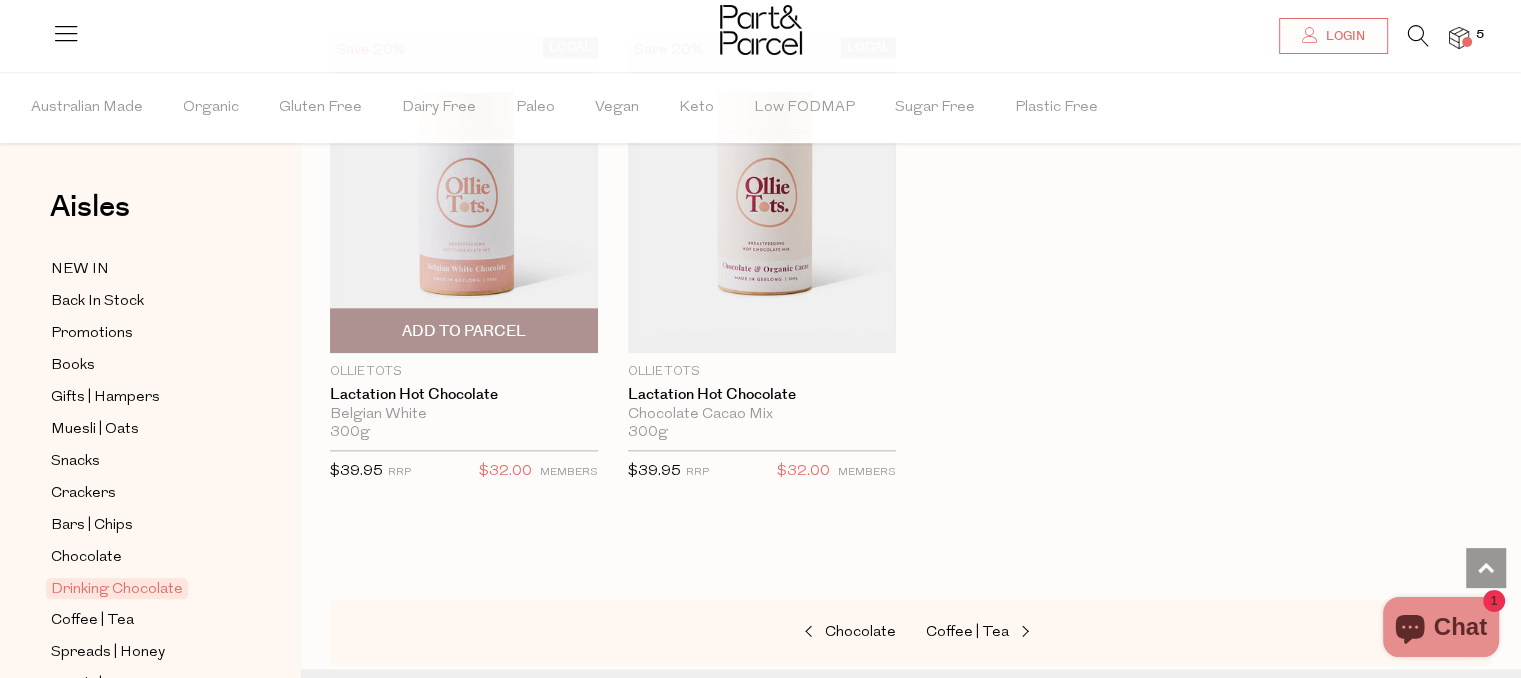 scroll, scrollTop: 2176, scrollLeft: 0, axis: vertical 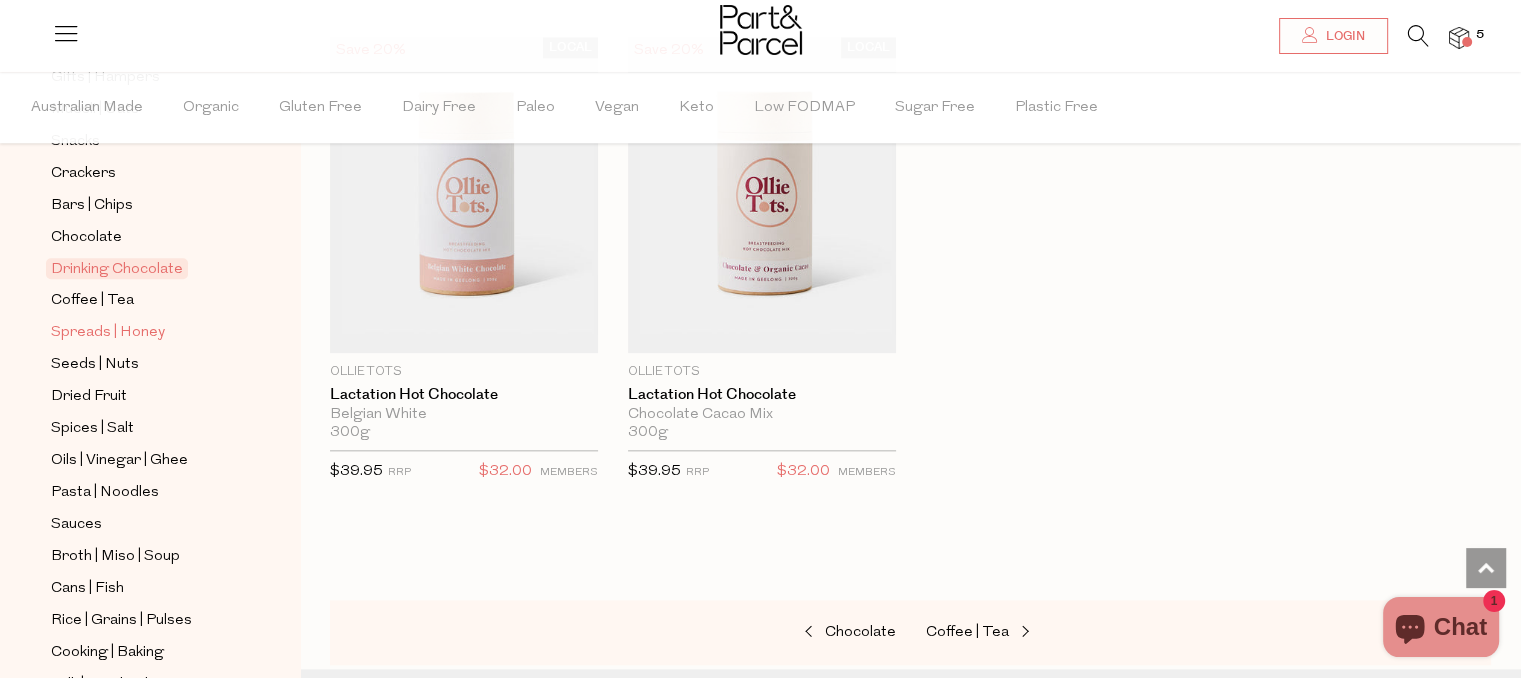 click on "Spreads | Honey" at bounding box center [108, 333] 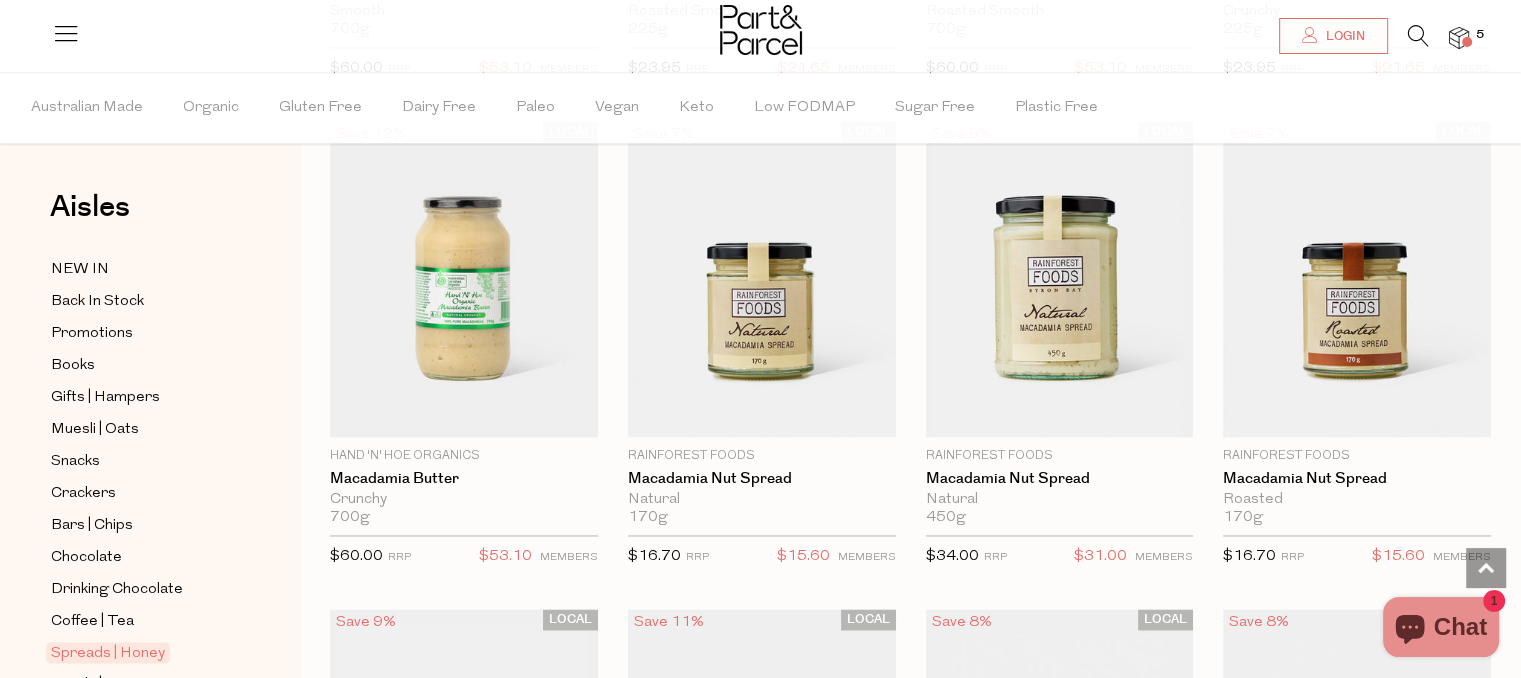 scroll, scrollTop: 3408, scrollLeft: 0, axis: vertical 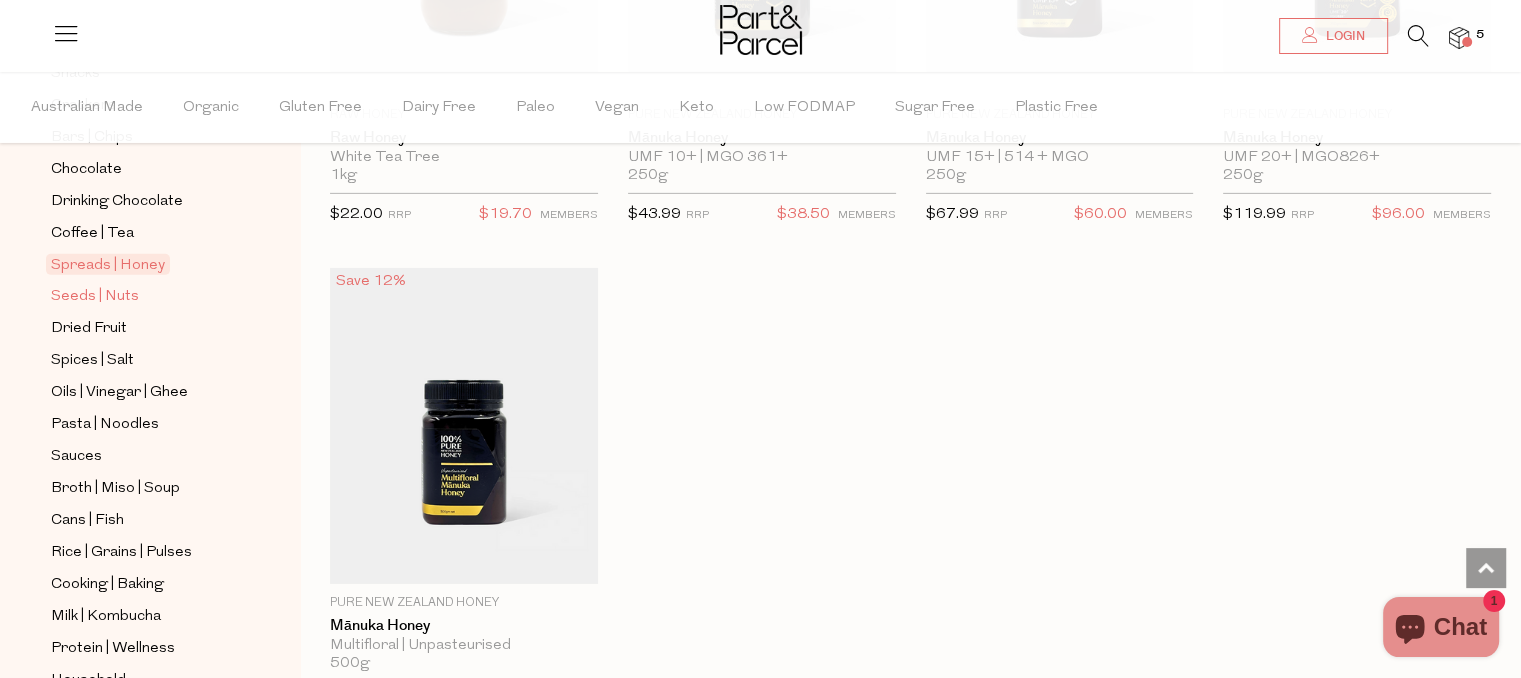 click on "Seeds | Nuts" at bounding box center (95, 297) 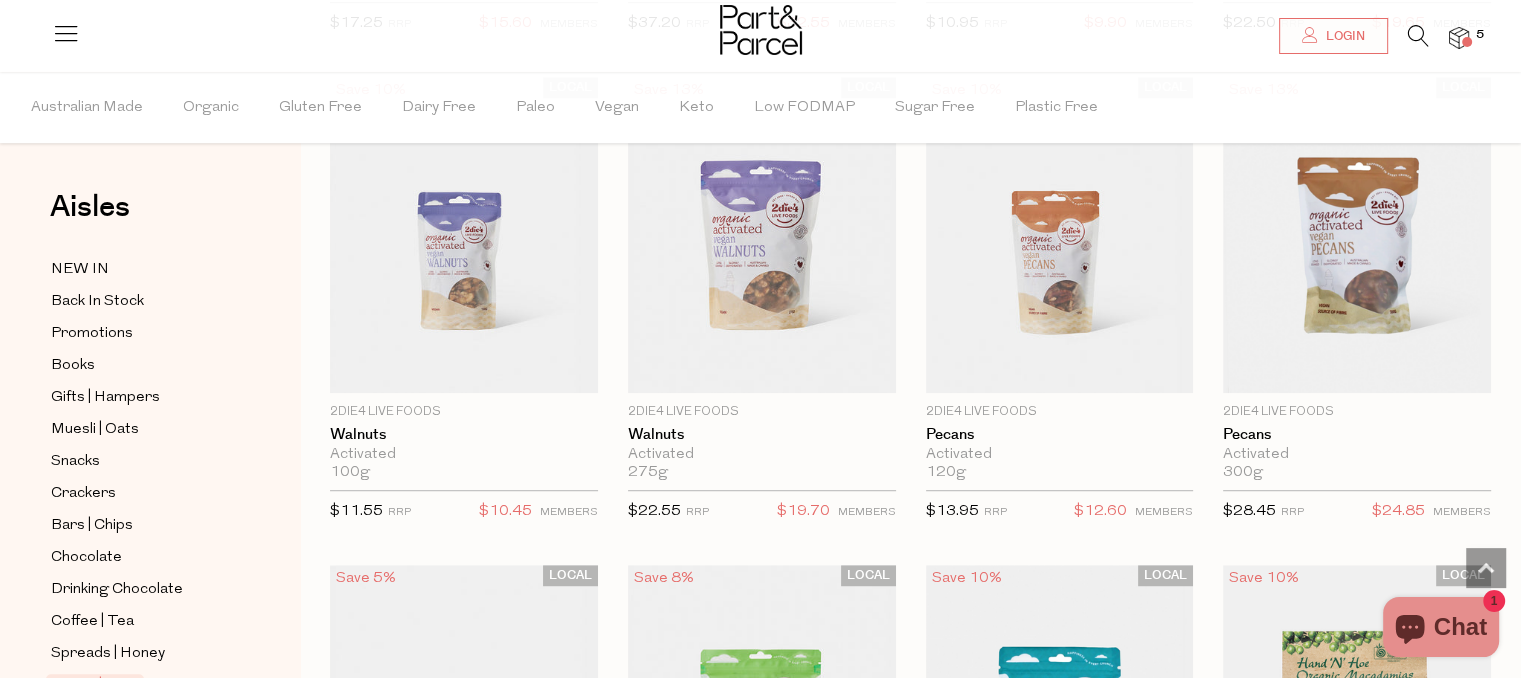 scroll, scrollTop: 1159, scrollLeft: 0, axis: vertical 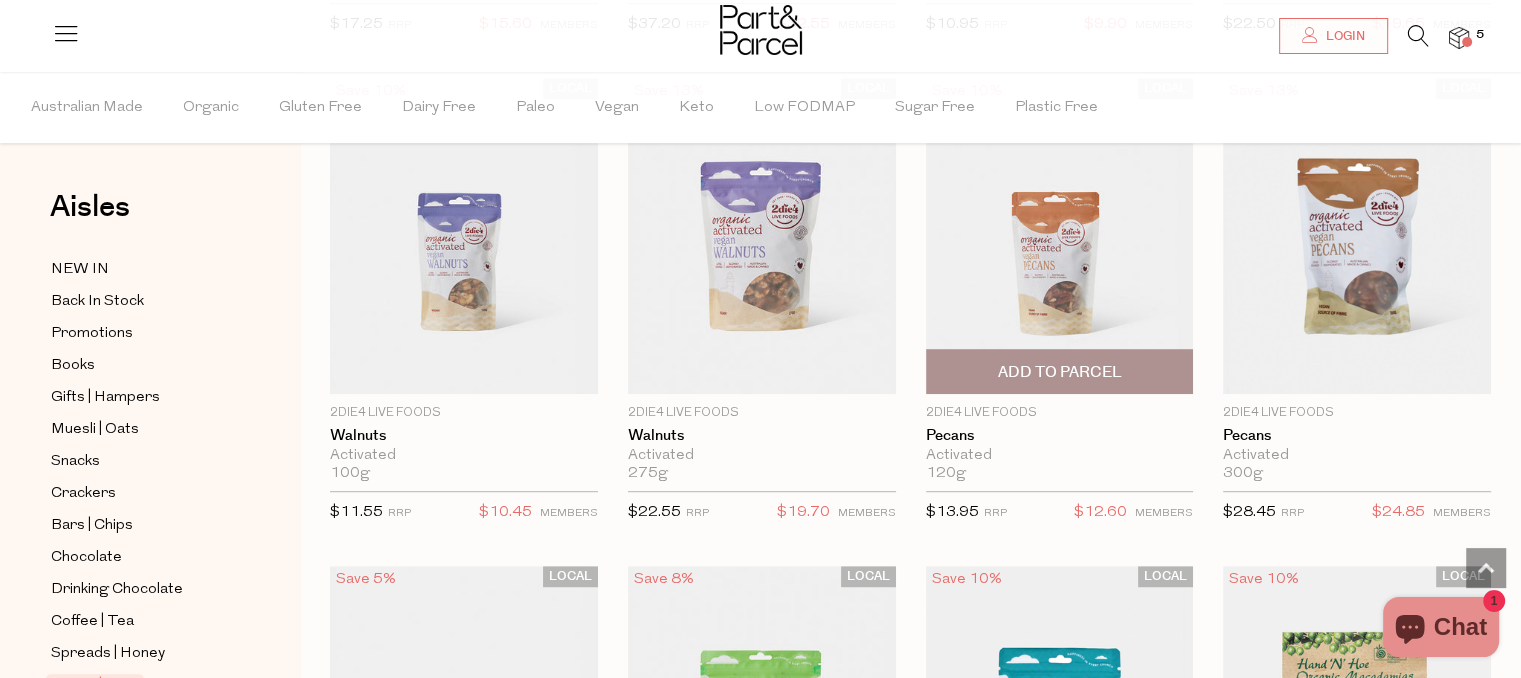 click on "Add To Parcel" at bounding box center [1059, 372] 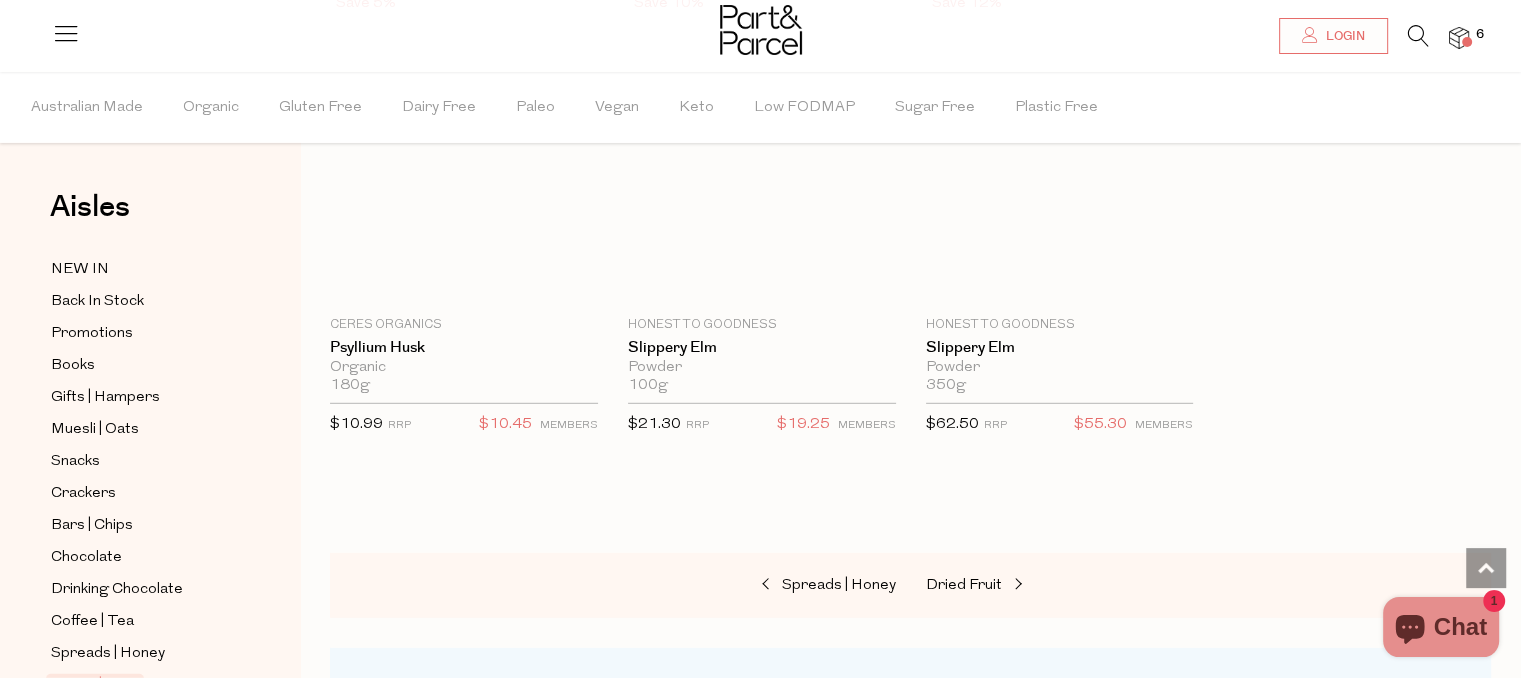 scroll, scrollTop: 5640, scrollLeft: 0, axis: vertical 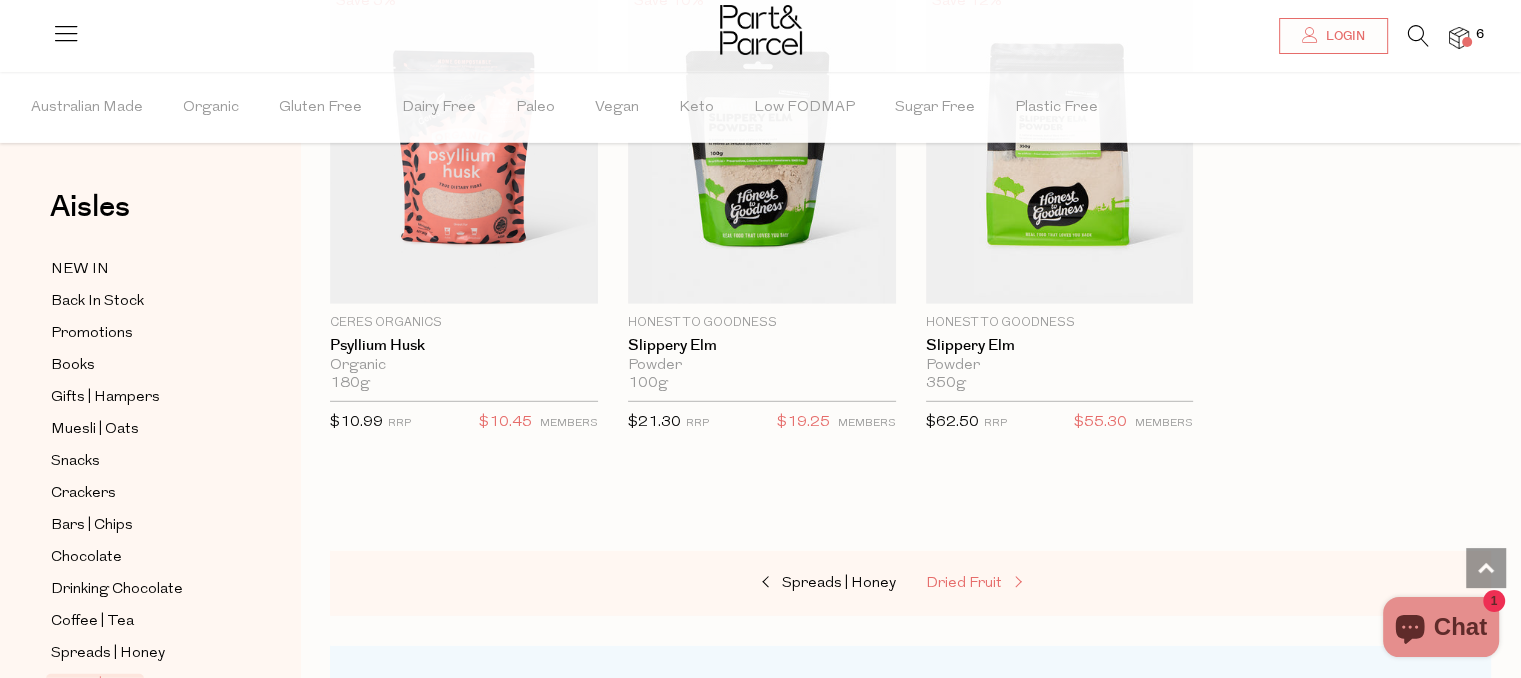 drag, startPoint x: 962, startPoint y: 562, endPoint x: 948, endPoint y: 573, distance: 17.804493 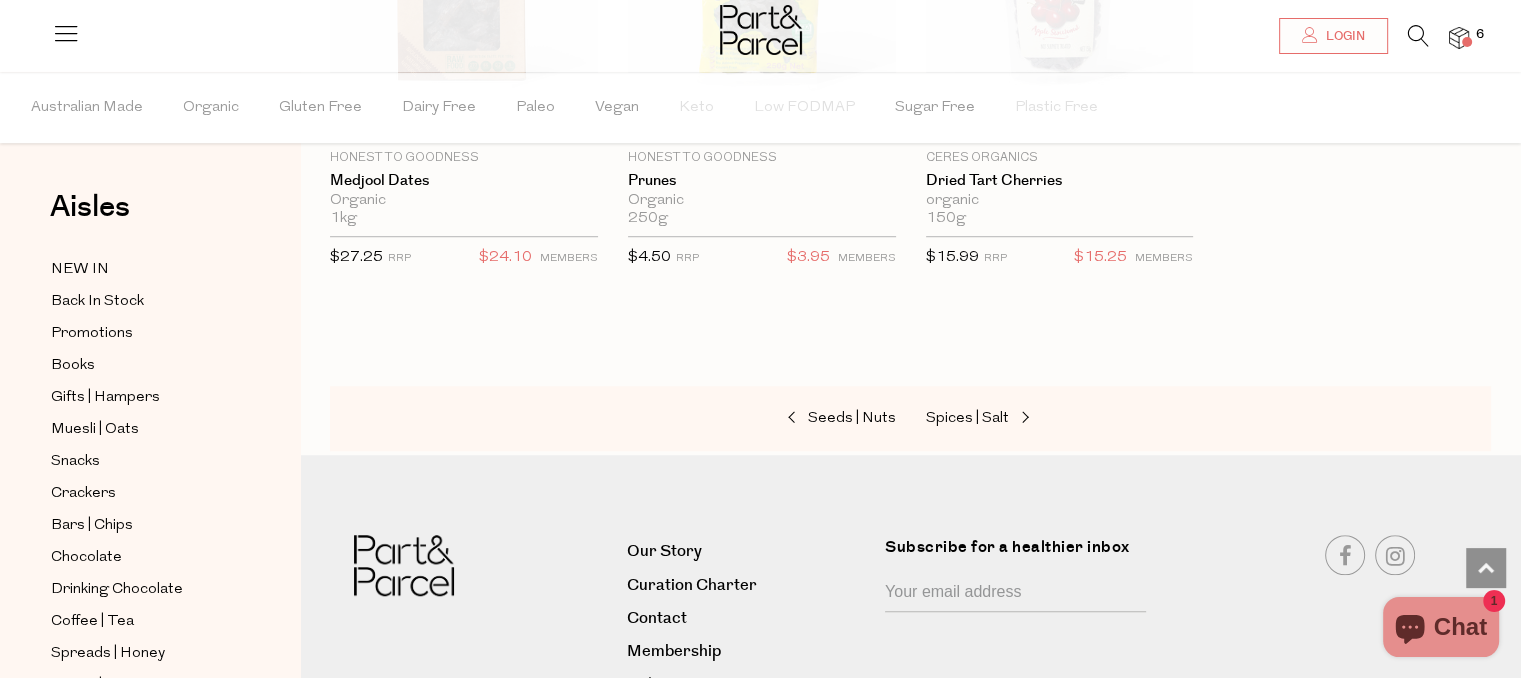 scroll, scrollTop: 1416, scrollLeft: 0, axis: vertical 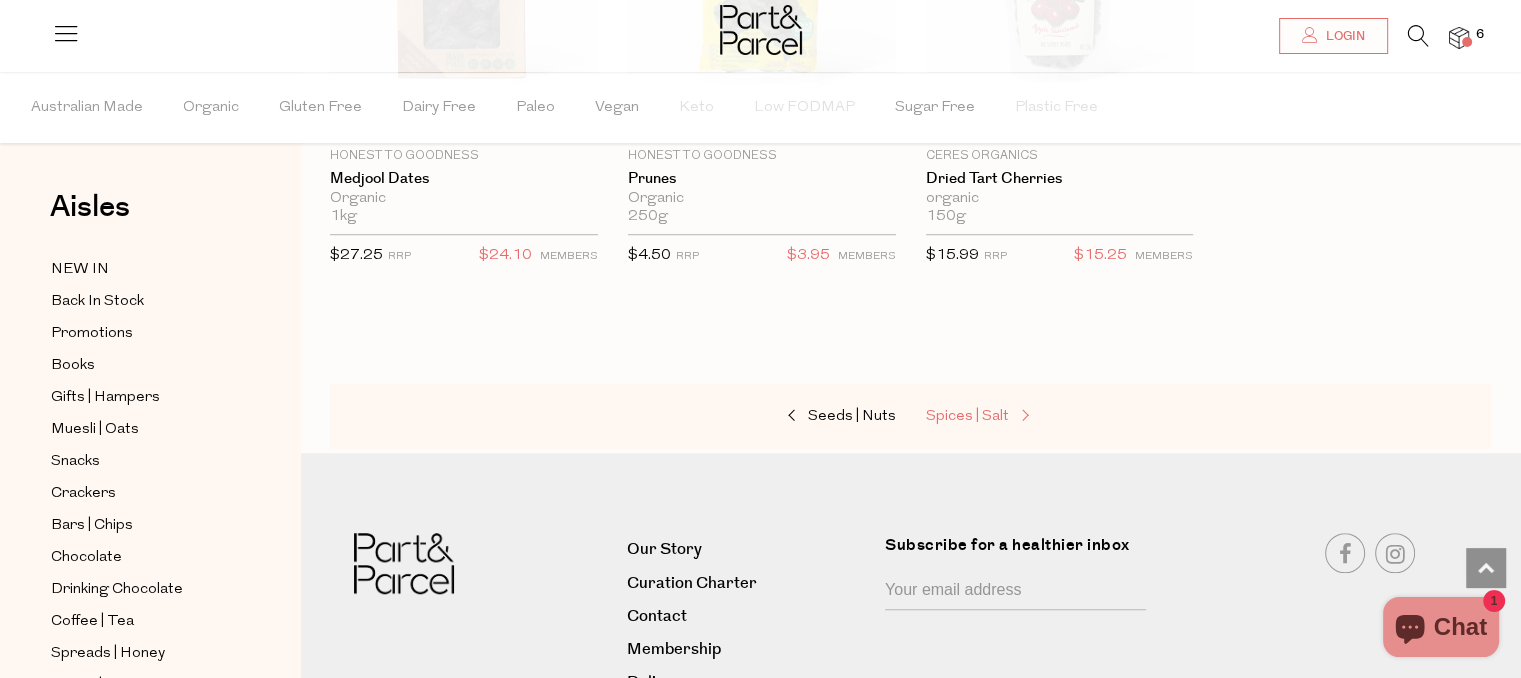click on "Spices | Salt" at bounding box center (967, 416) 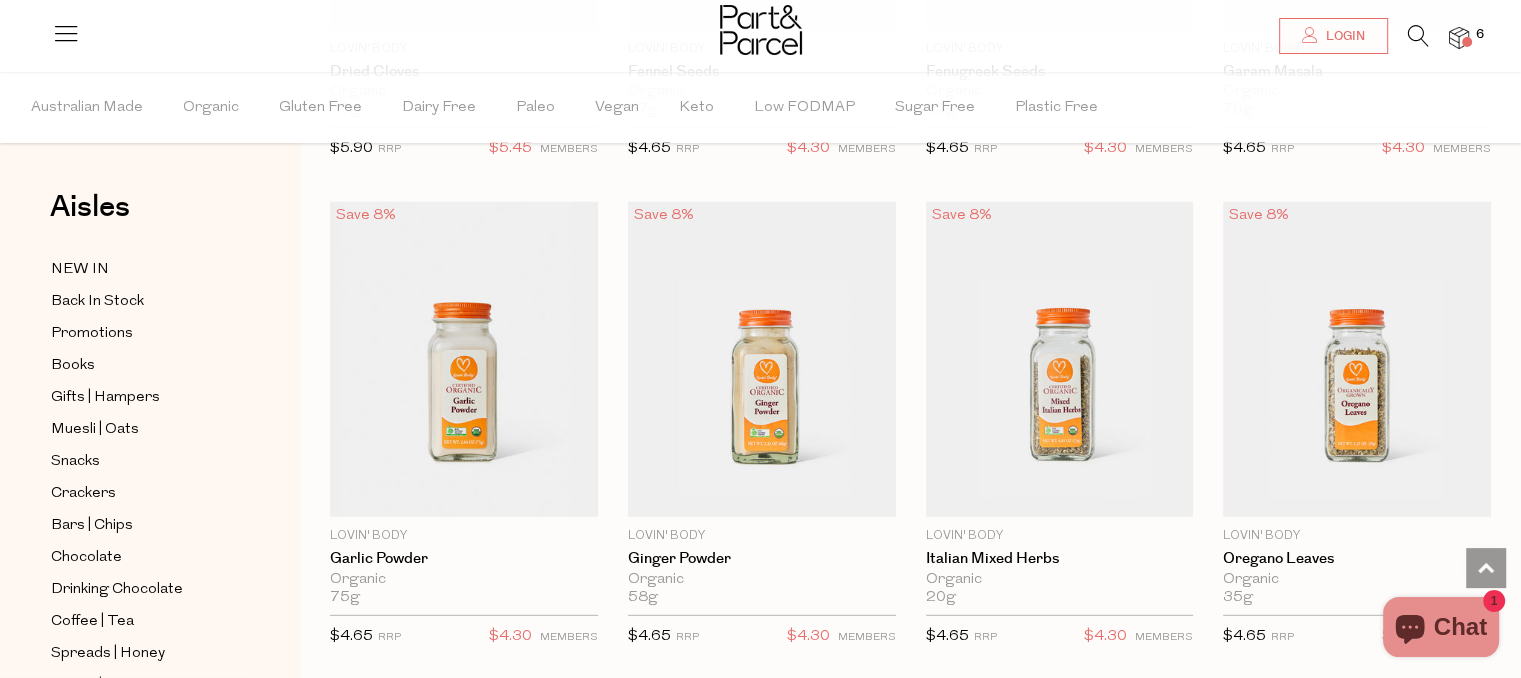 scroll, scrollTop: 5451, scrollLeft: 0, axis: vertical 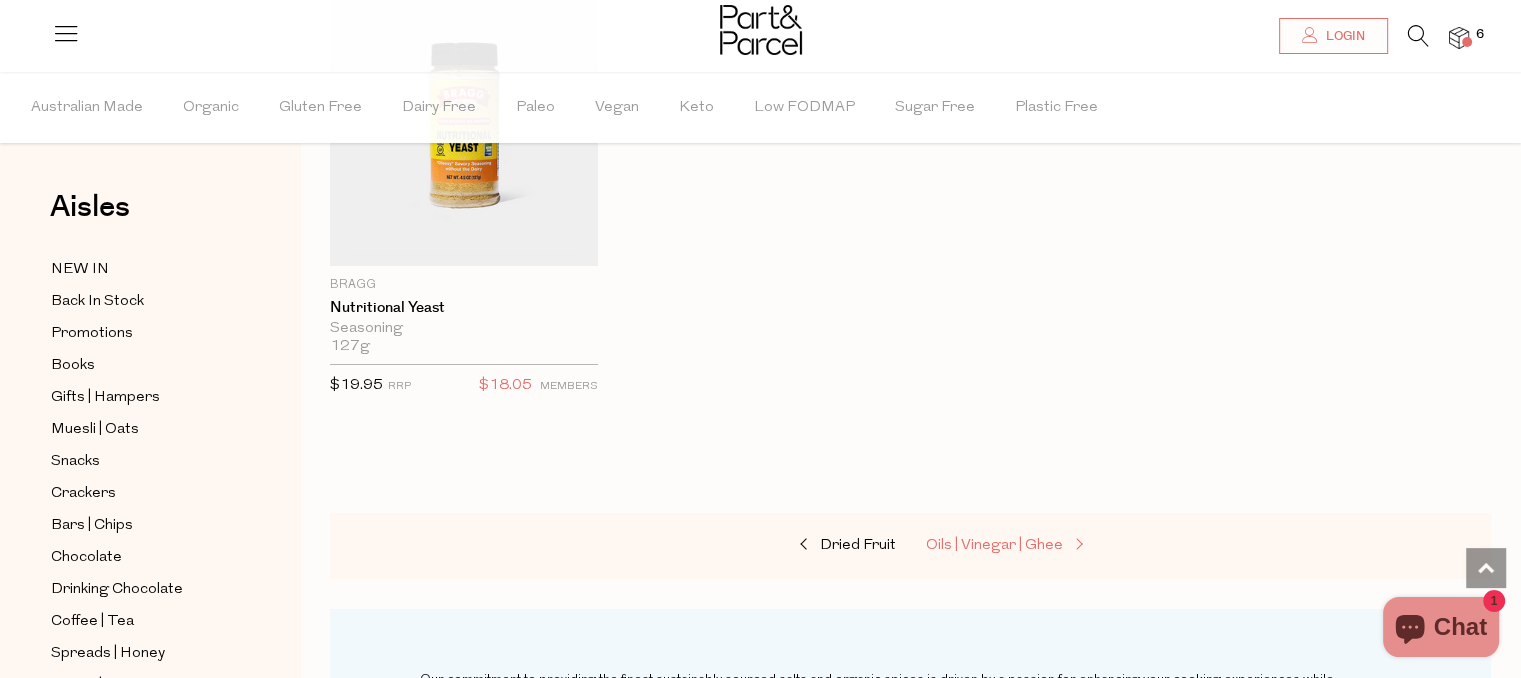 click on "Oils | Vinegar | Ghee" at bounding box center (994, 545) 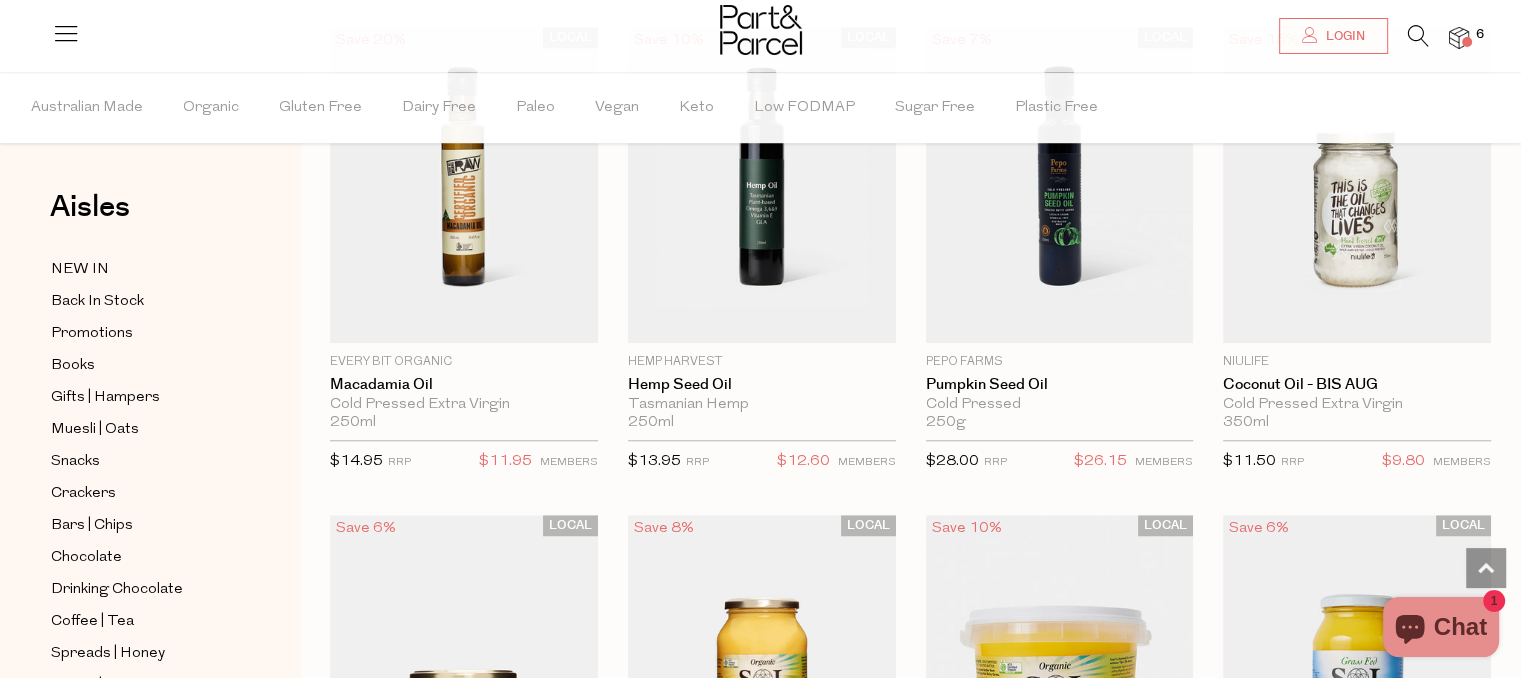 scroll, scrollTop: 1697, scrollLeft: 0, axis: vertical 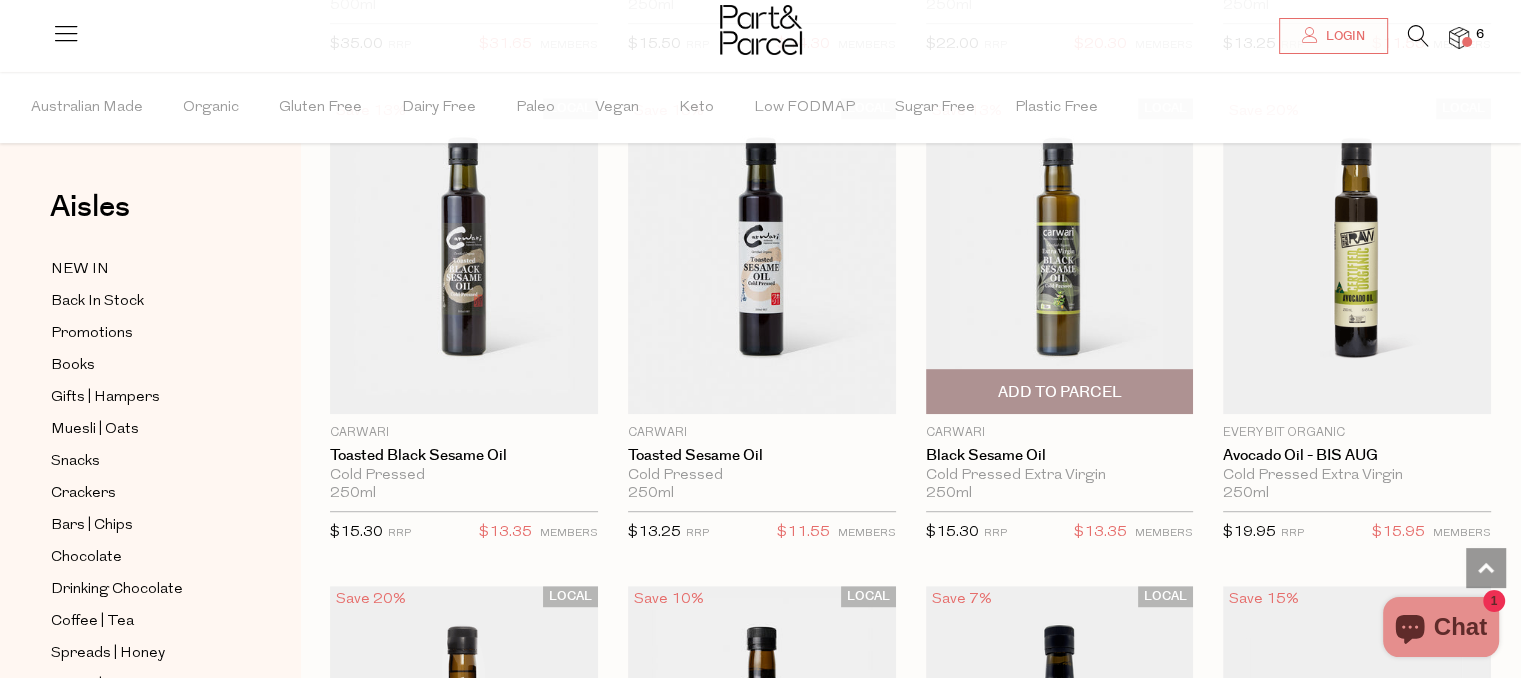 drag, startPoint x: 984, startPoint y: 287, endPoint x: 900, endPoint y: 237, distance: 97.7548 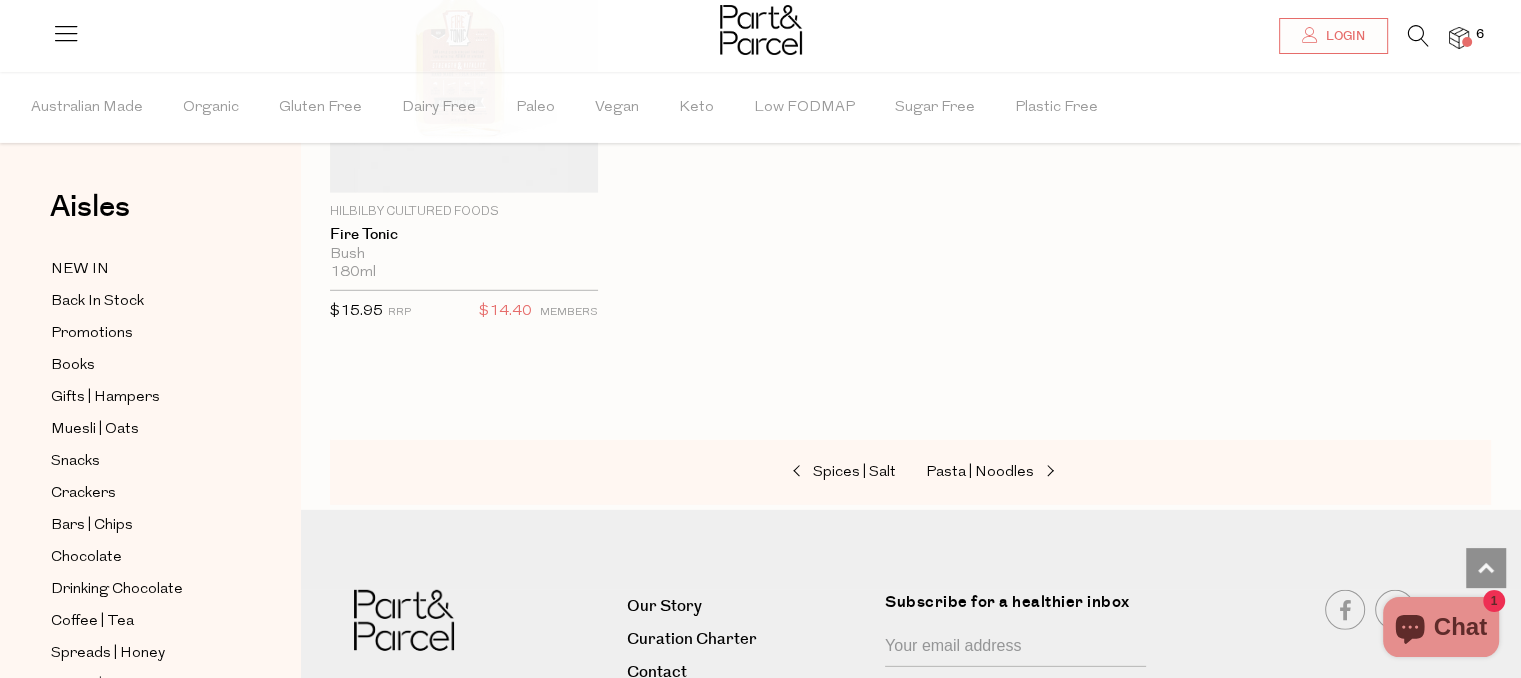 scroll, scrollTop: 5750, scrollLeft: 0, axis: vertical 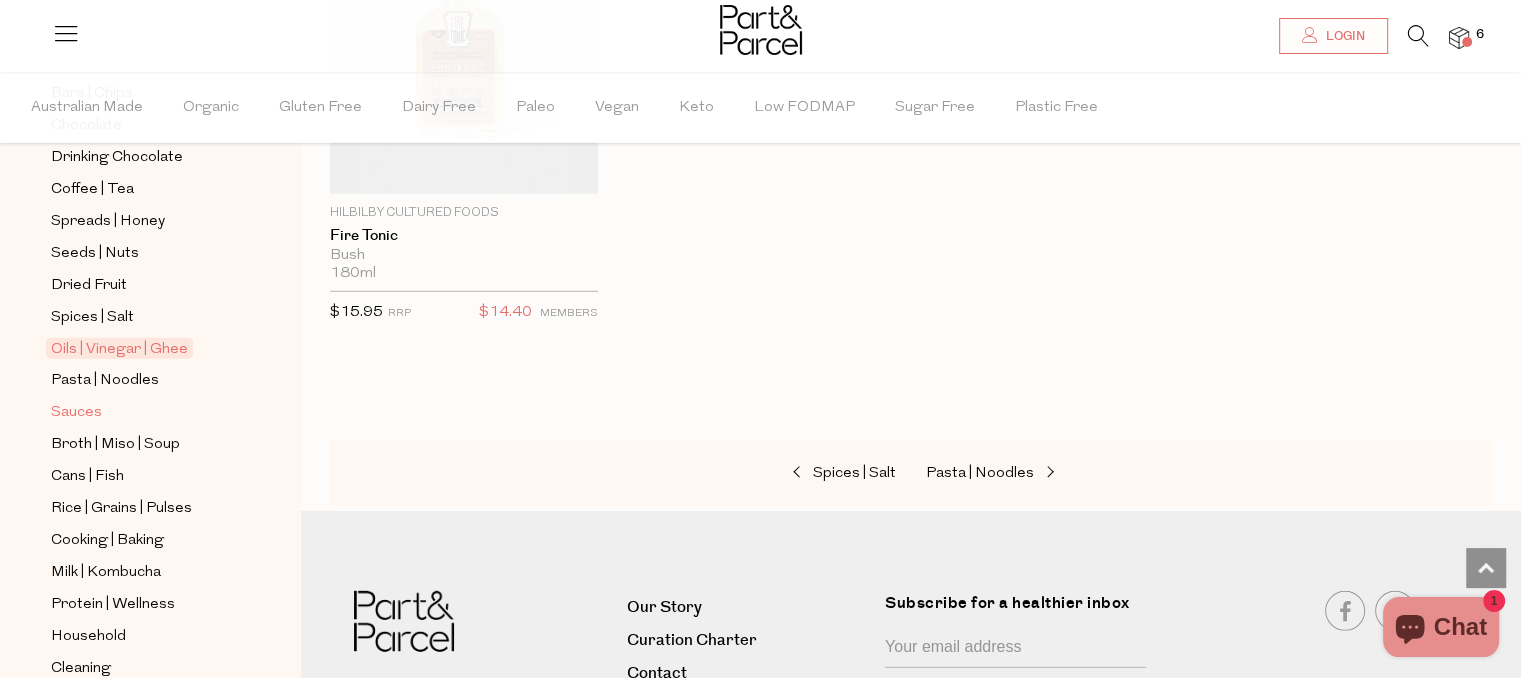 click on "Sauces" at bounding box center [76, 413] 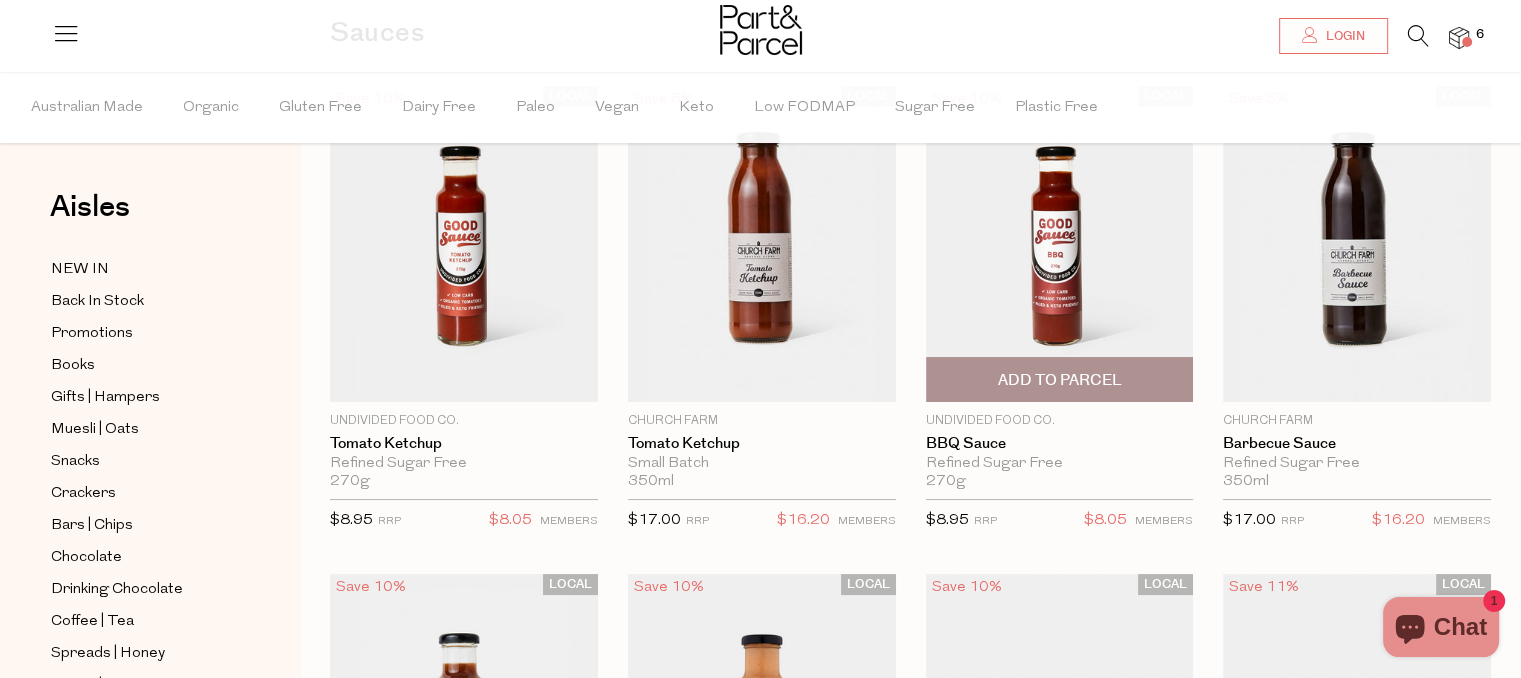 scroll, scrollTop: 160, scrollLeft: 0, axis: vertical 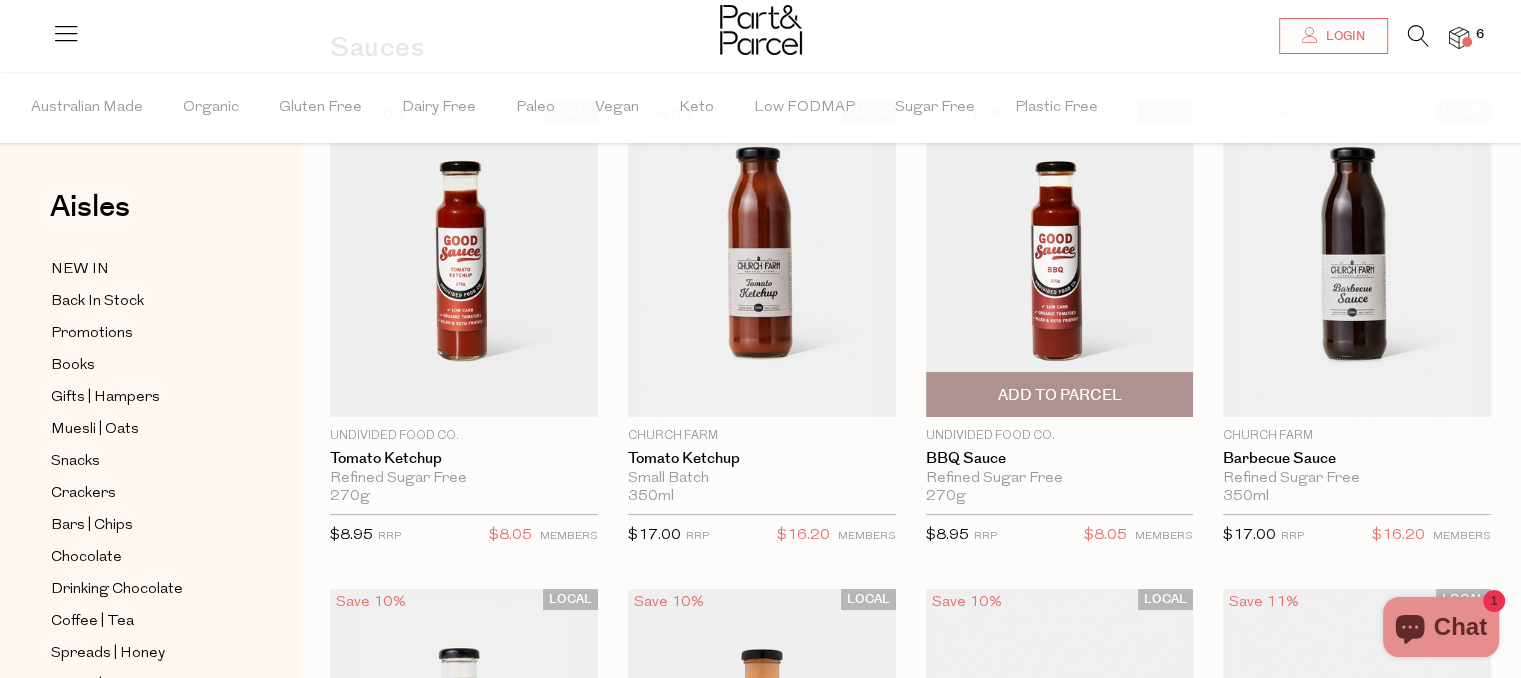 click on "Add To Parcel" at bounding box center (1059, 395) 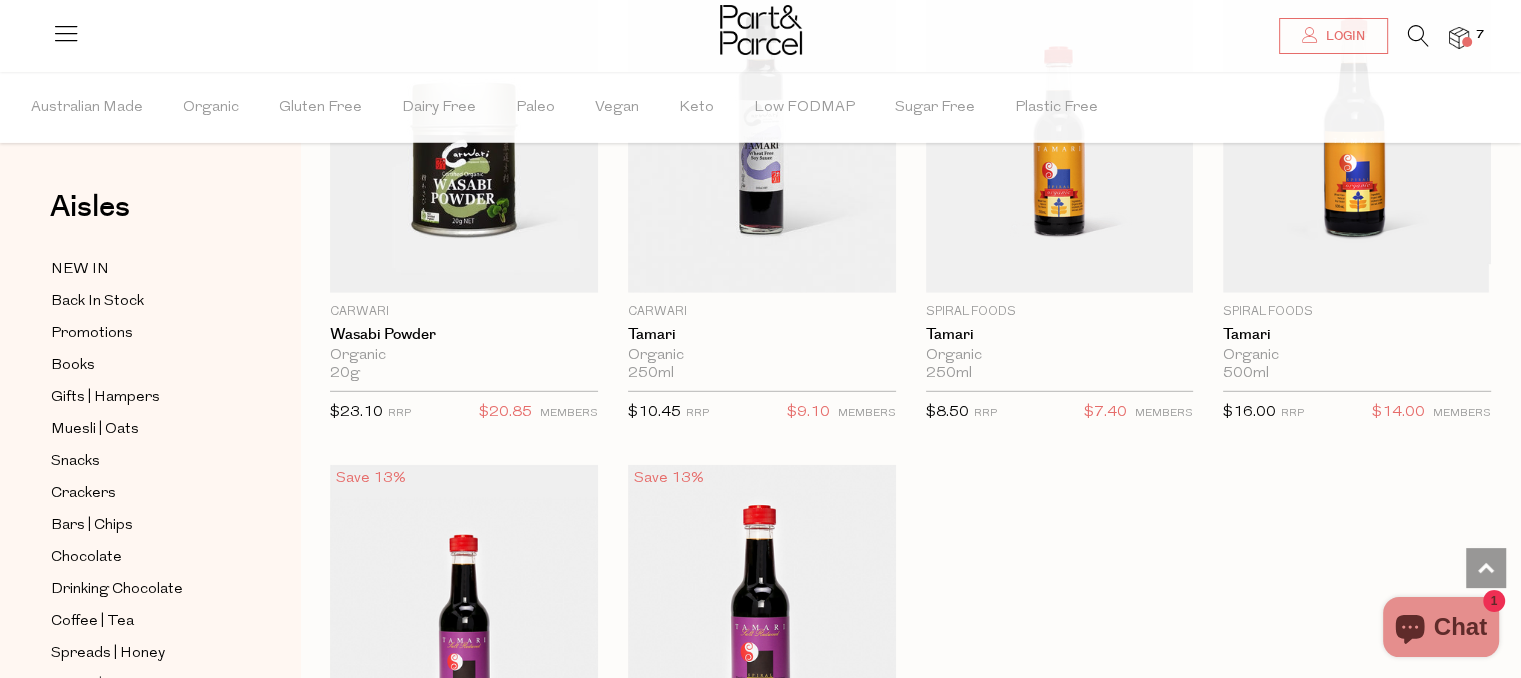 scroll, scrollTop: 5652, scrollLeft: 0, axis: vertical 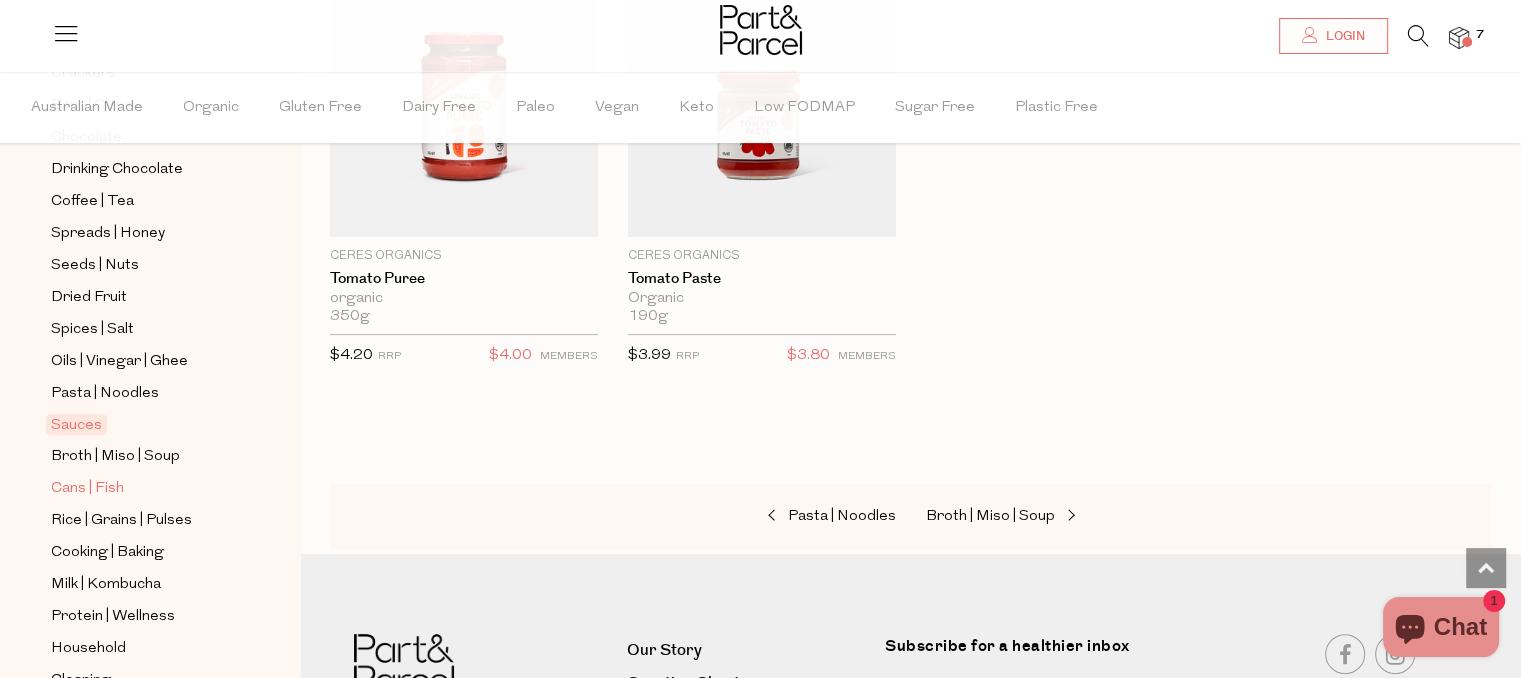 click on "Cans | Fish" at bounding box center (87, 489) 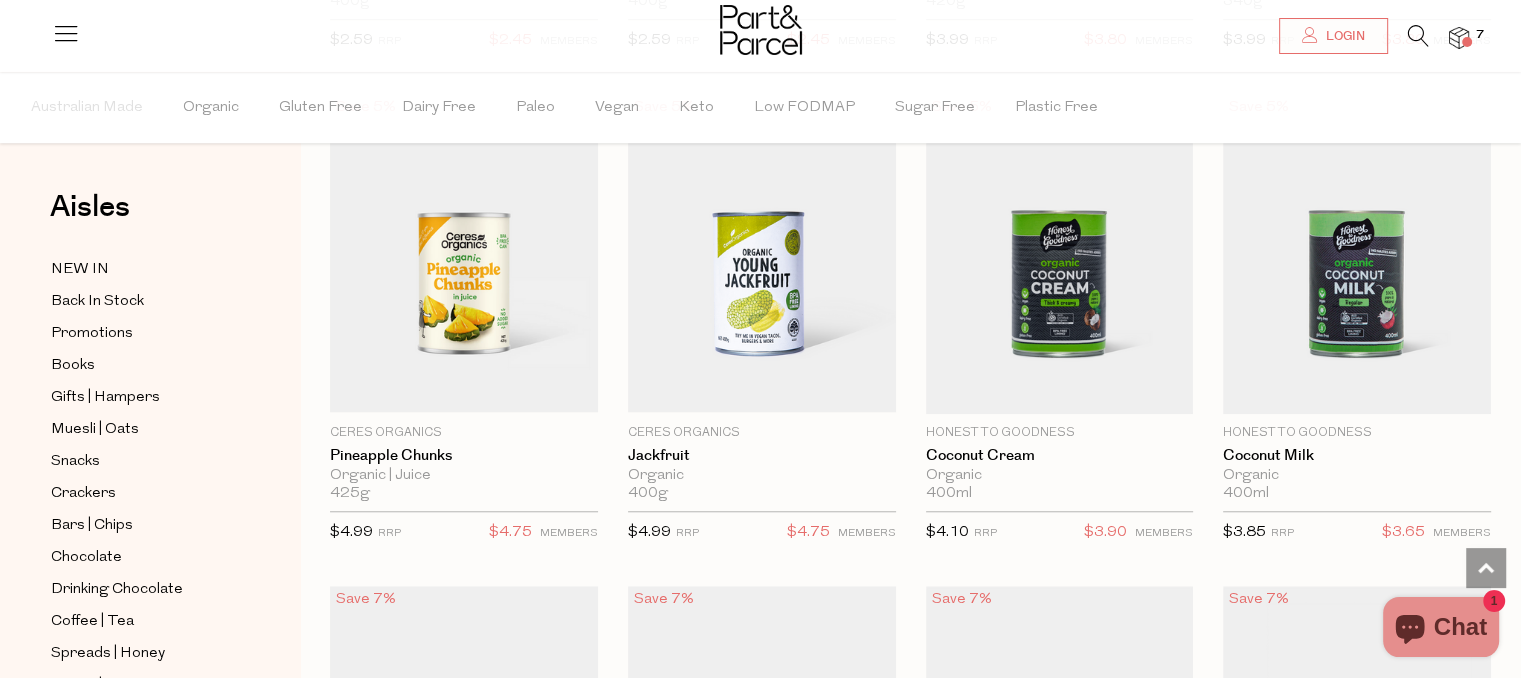 scroll, scrollTop: 1640, scrollLeft: 0, axis: vertical 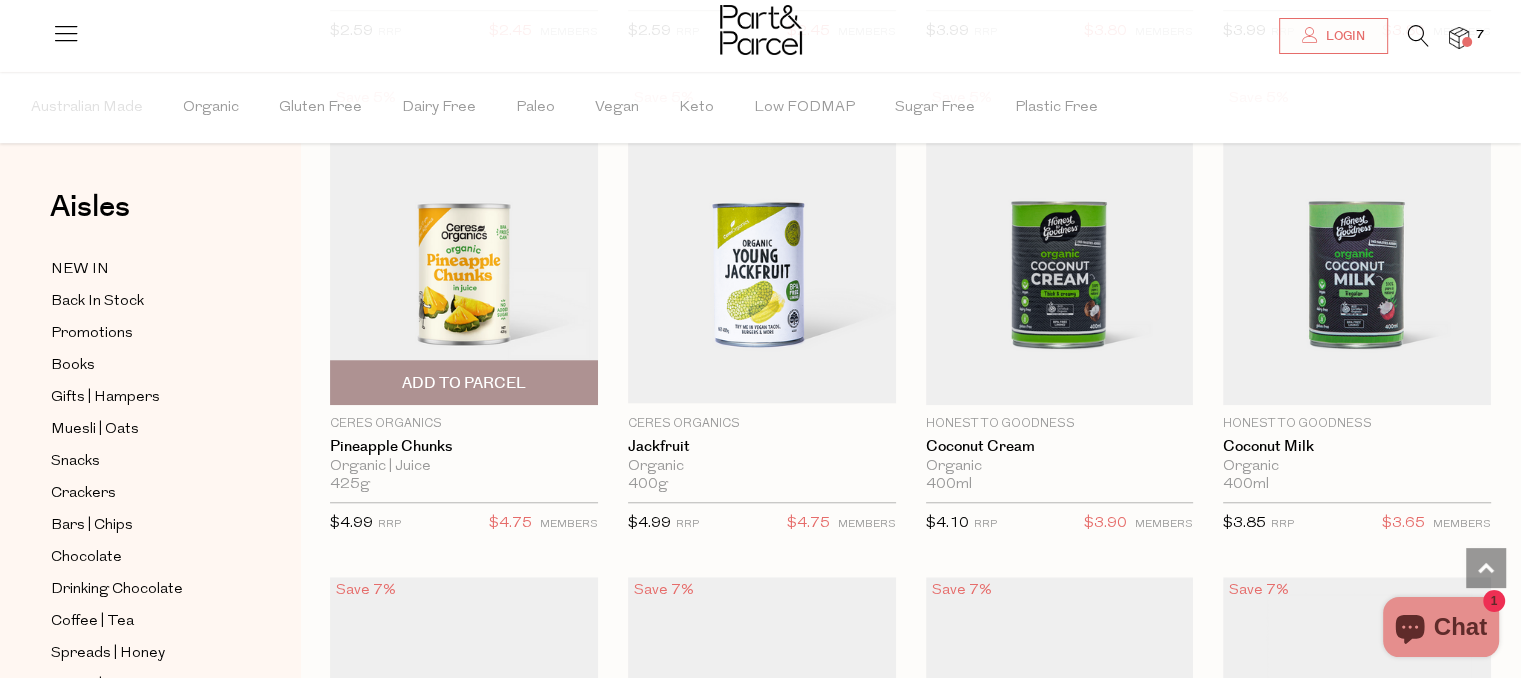 click on "Add To Parcel" at bounding box center [464, 383] 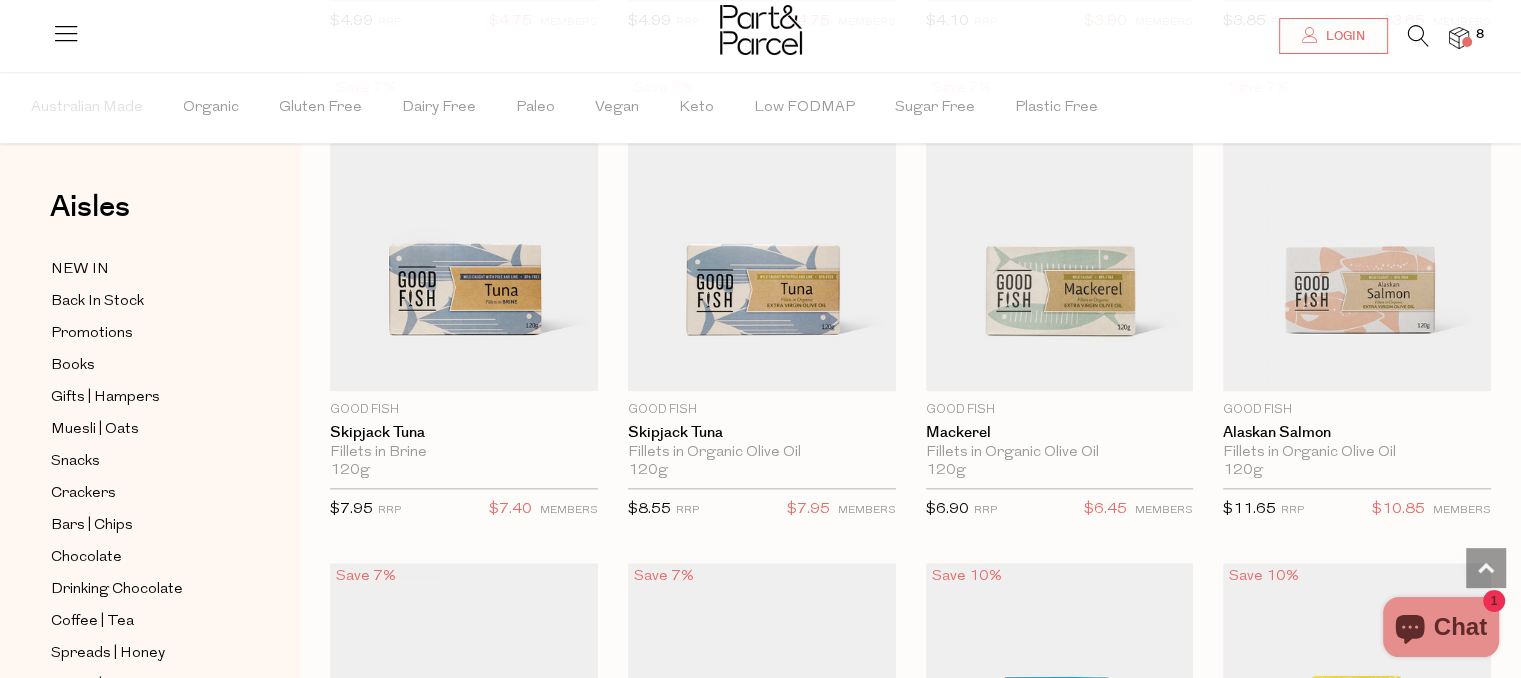 scroll, scrollTop: 2143, scrollLeft: 0, axis: vertical 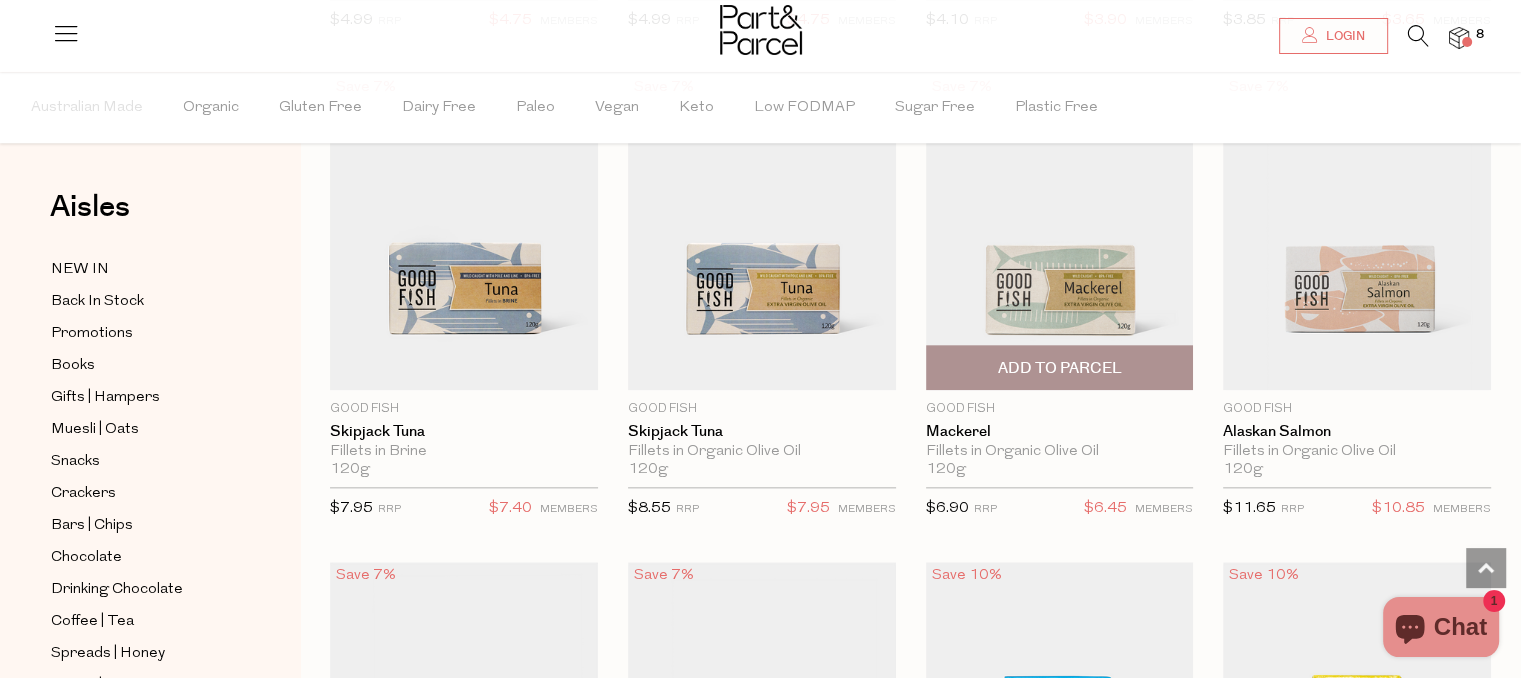 click on "Add To Parcel" at bounding box center [1059, 368] 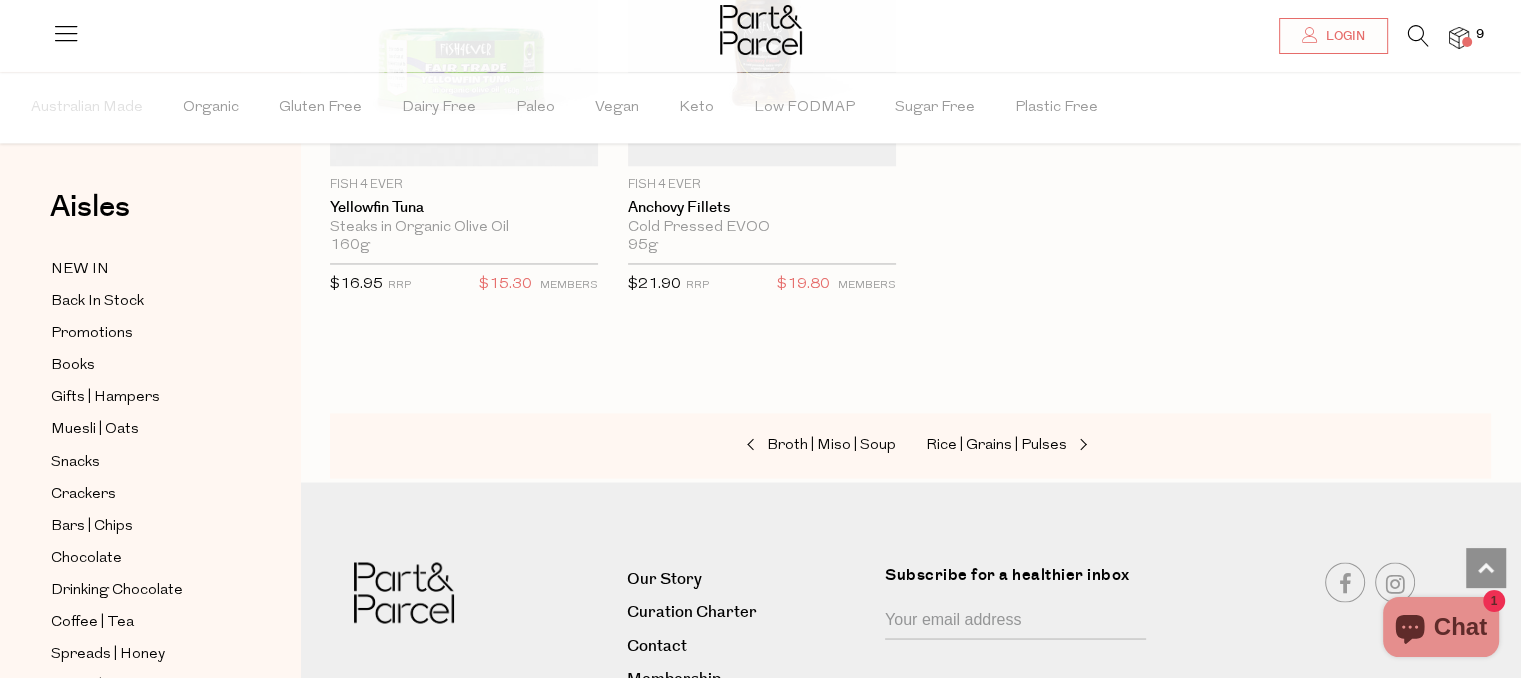 scroll, scrollTop: 3342, scrollLeft: 0, axis: vertical 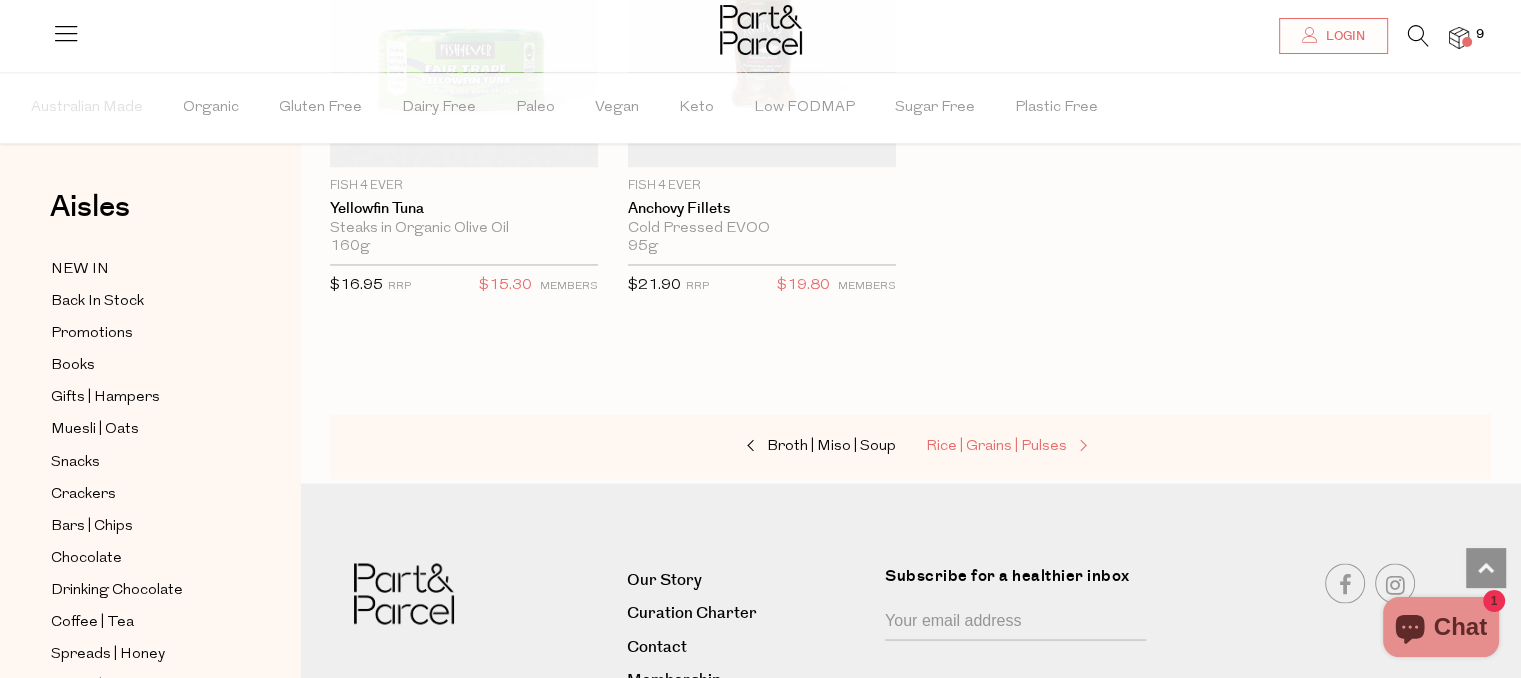 click on "Rice | Grains | Pulses" at bounding box center [996, 446] 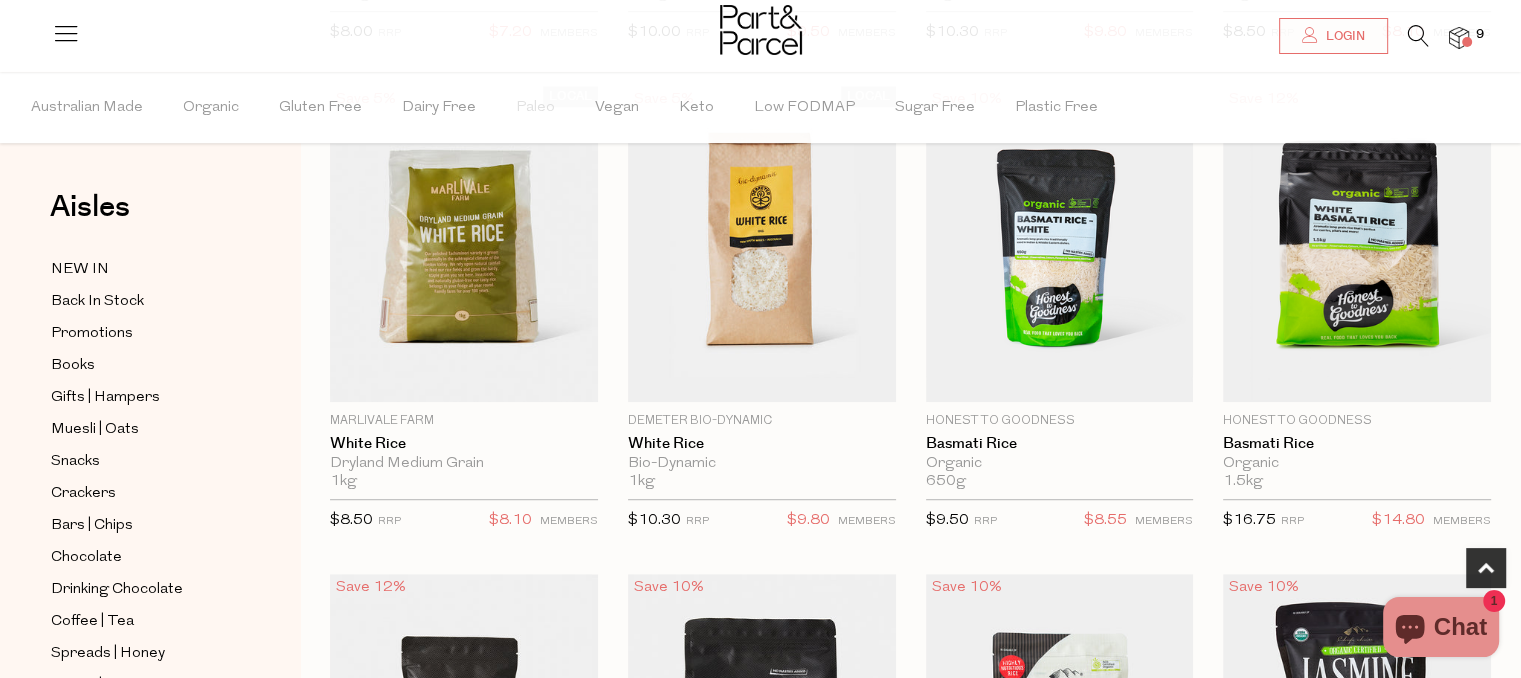 scroll, scrollTop: 1150, scrollLeft: 0, axis: vertical 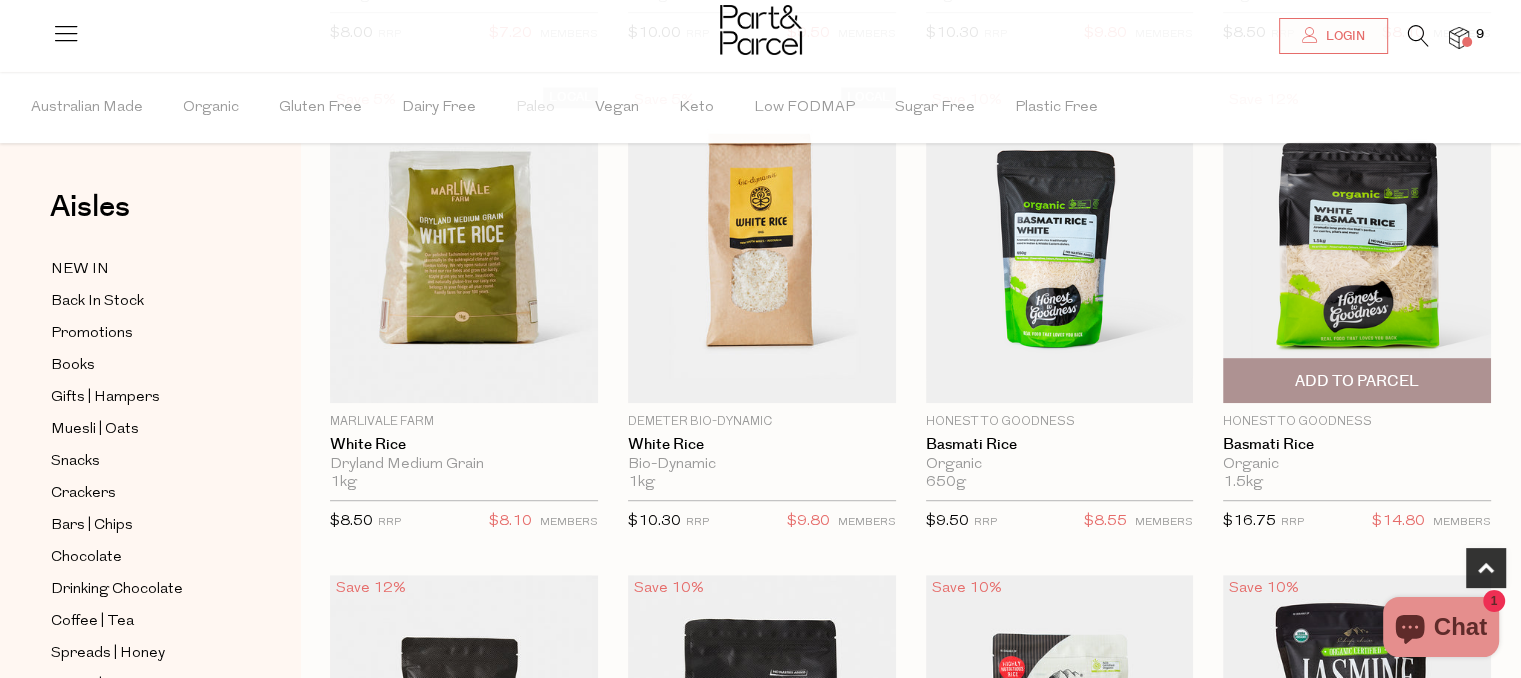 click on "Add To Parcel" at bounding box center (1357, 381) 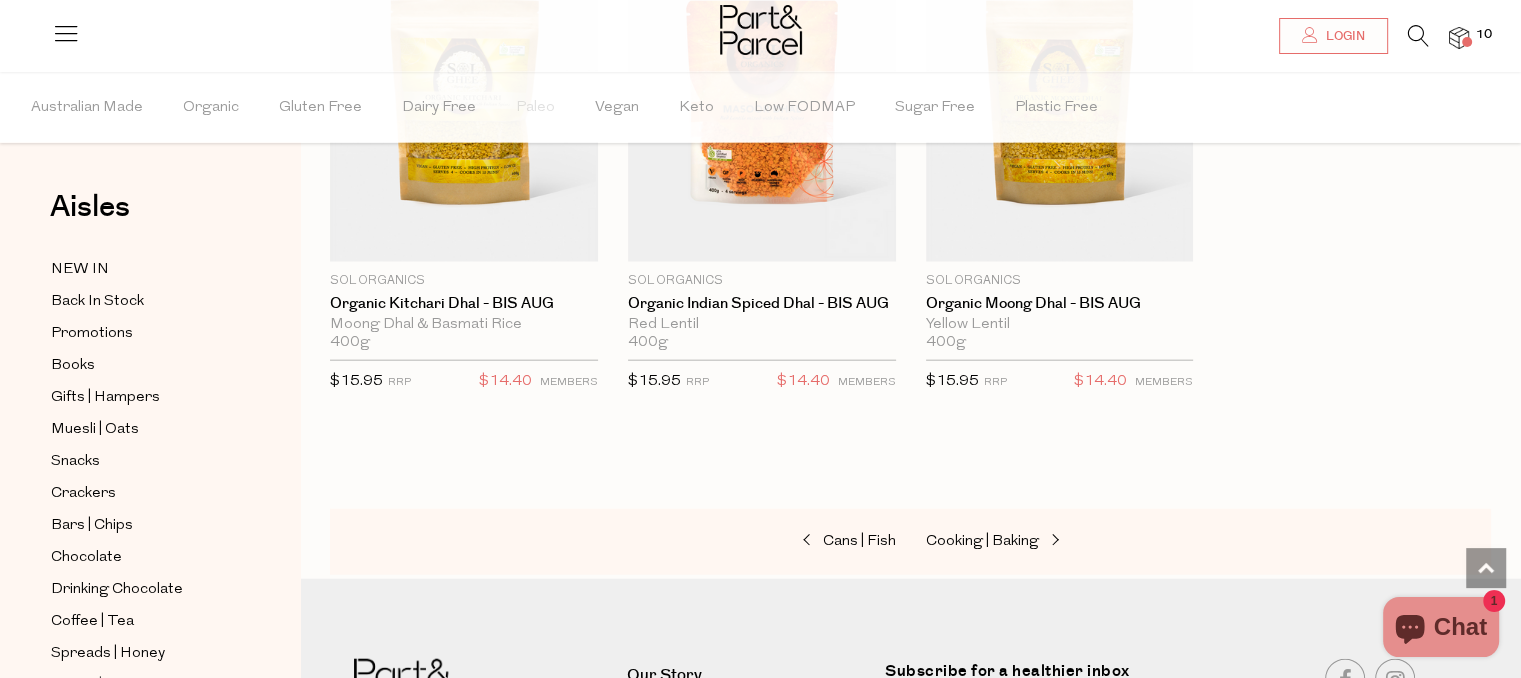 scroll, scrollTop: 4704, scrollLeft: 0, axis: vertical 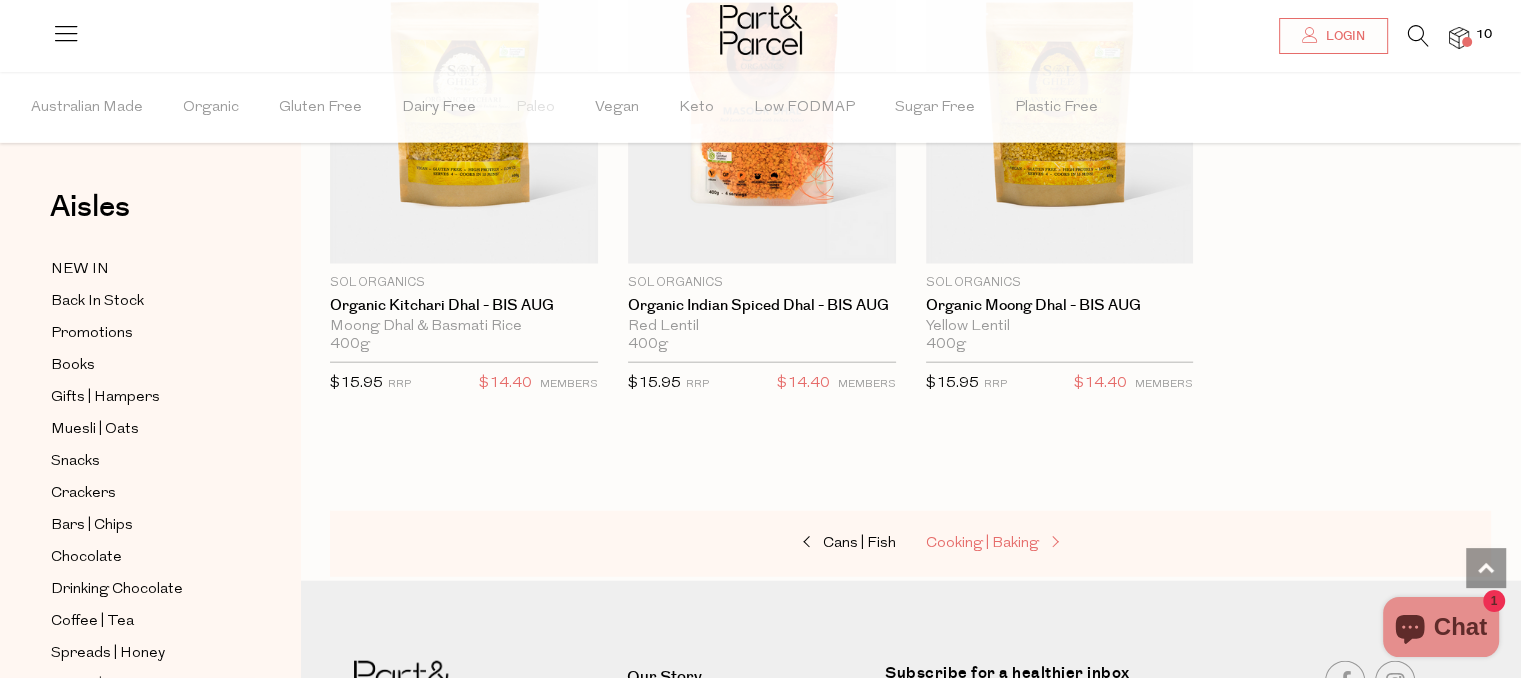 click on "Cooking | Baking" at bounding box center (982, 543) 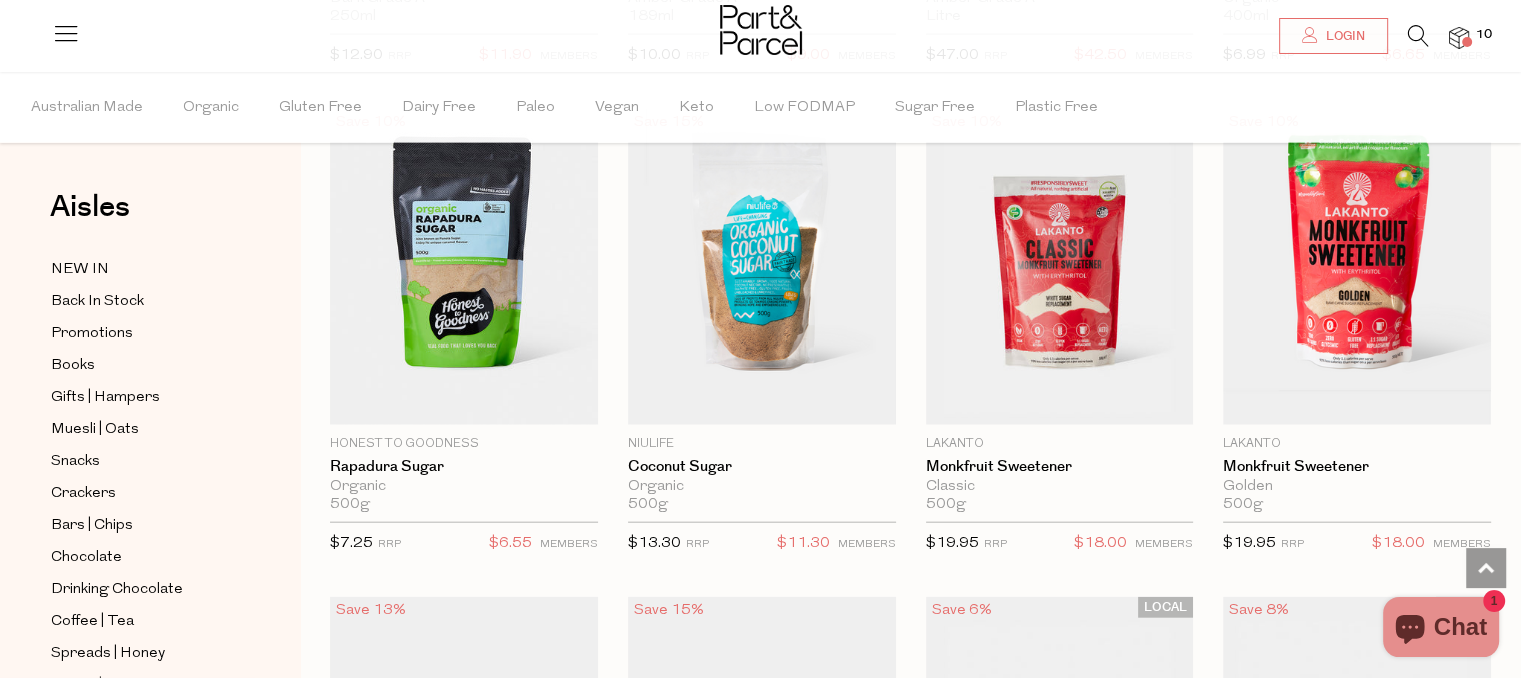 scroll, scrollTop: 4548, scrollLeft: 0, axis: vertical 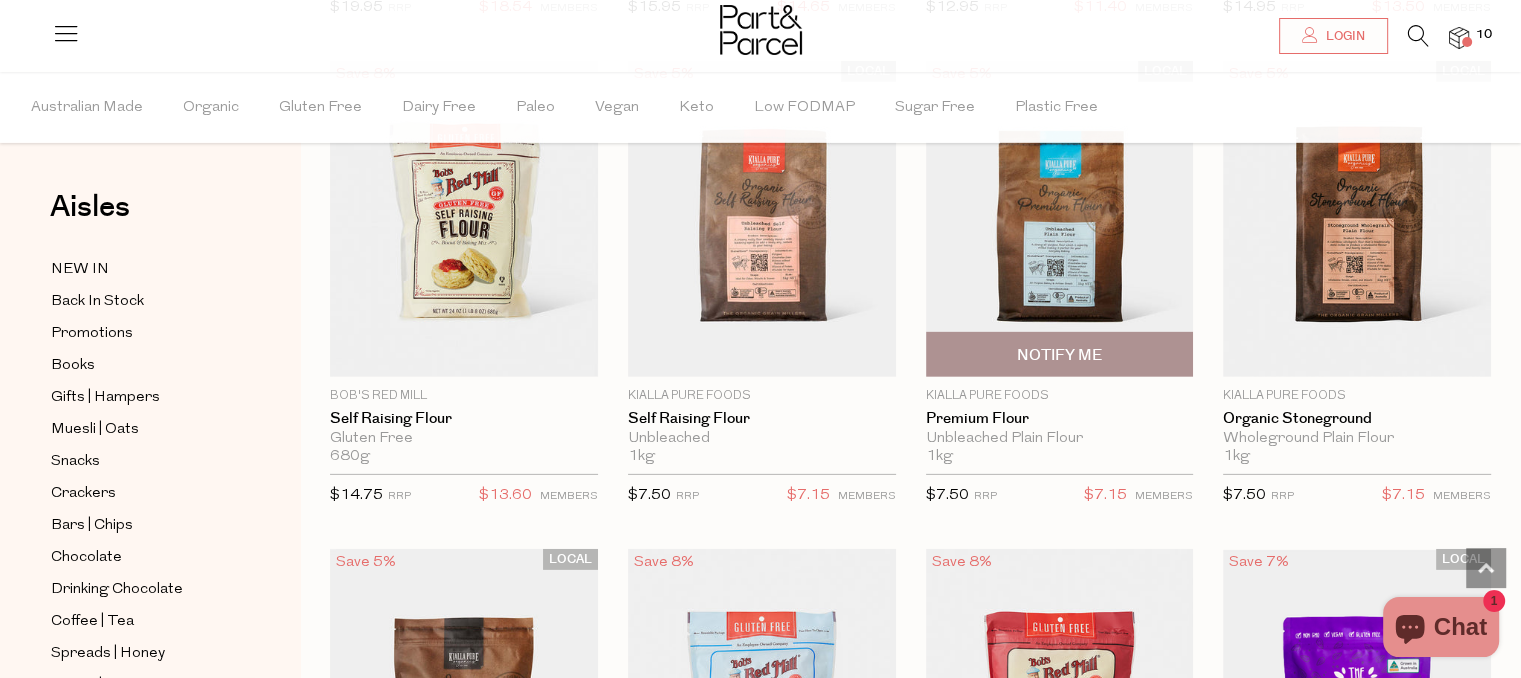 click on "Notify Me" at bounding box center (1059, 355) 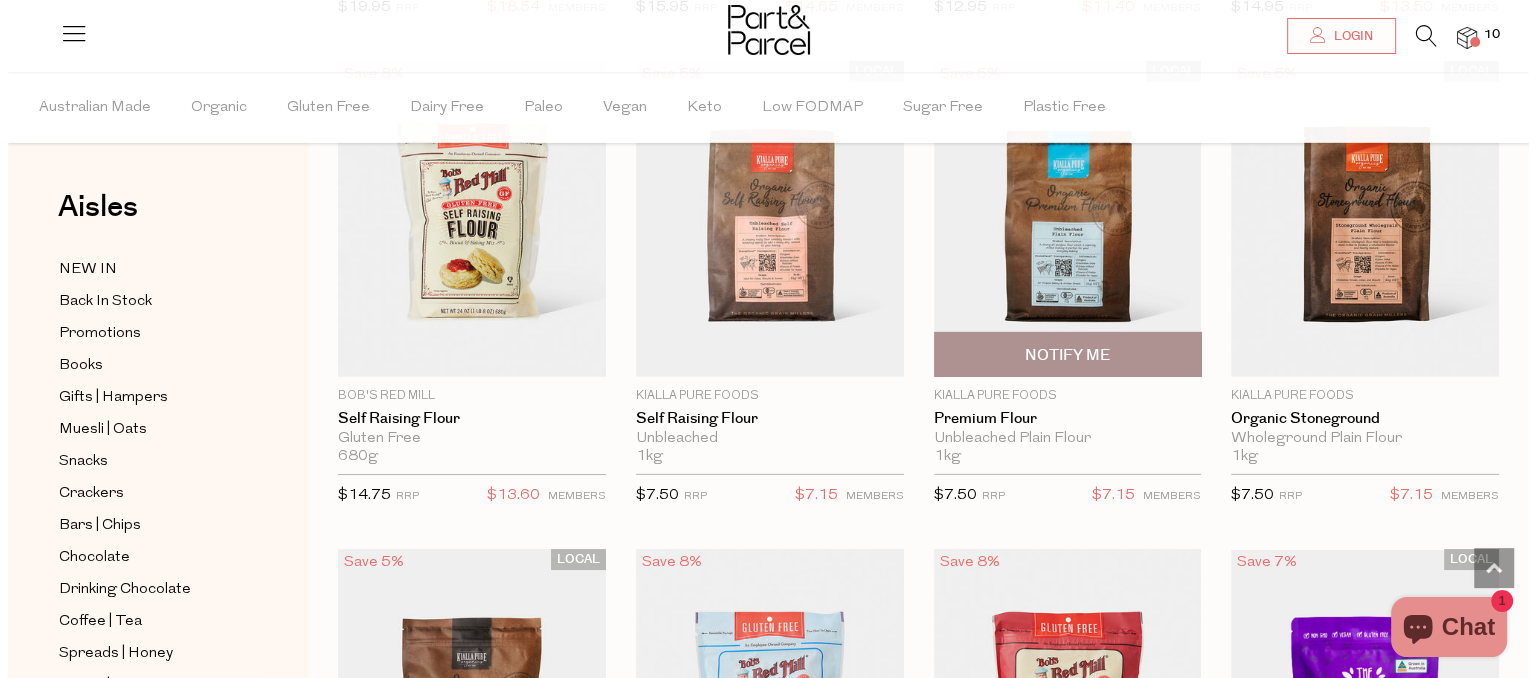 scroll, scrollTop: 6113, scrollLeft: 0, axis: vertical 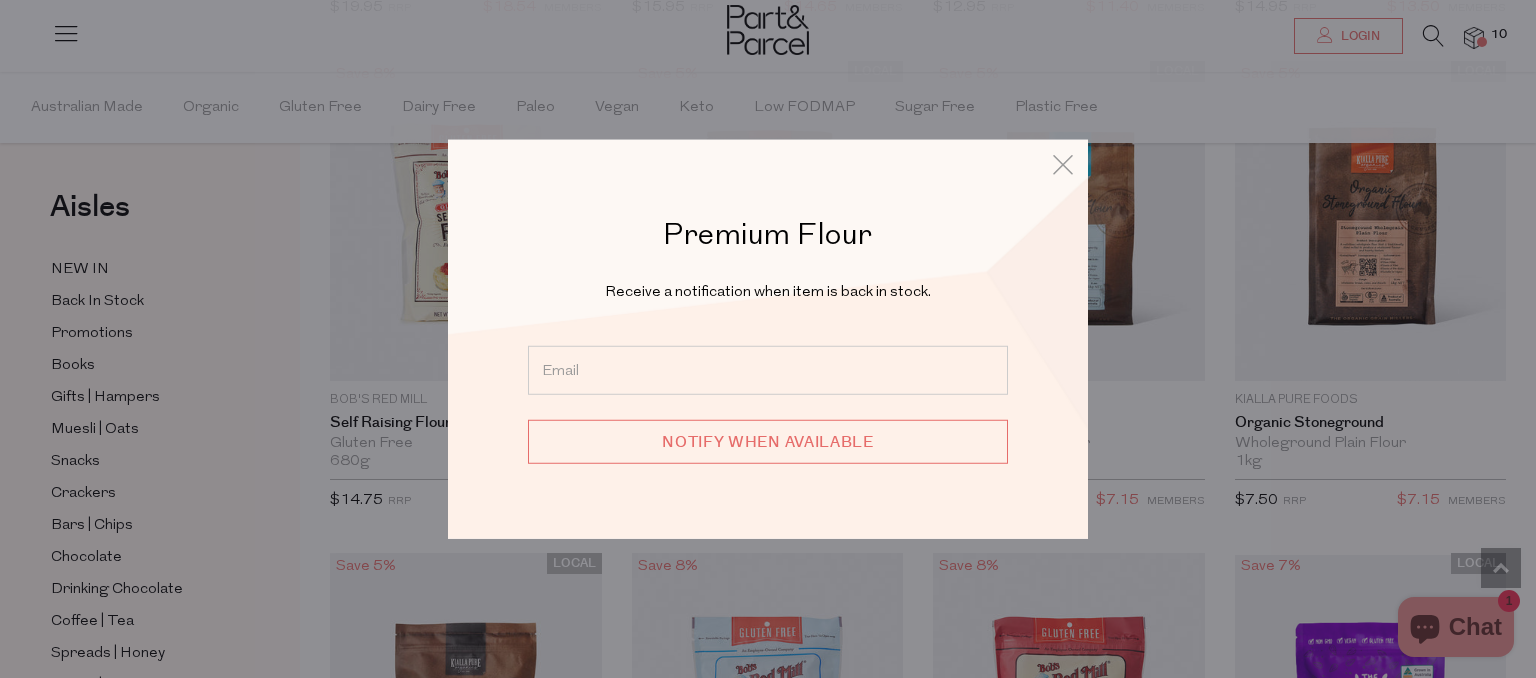 click at bounding box center [768, 369] 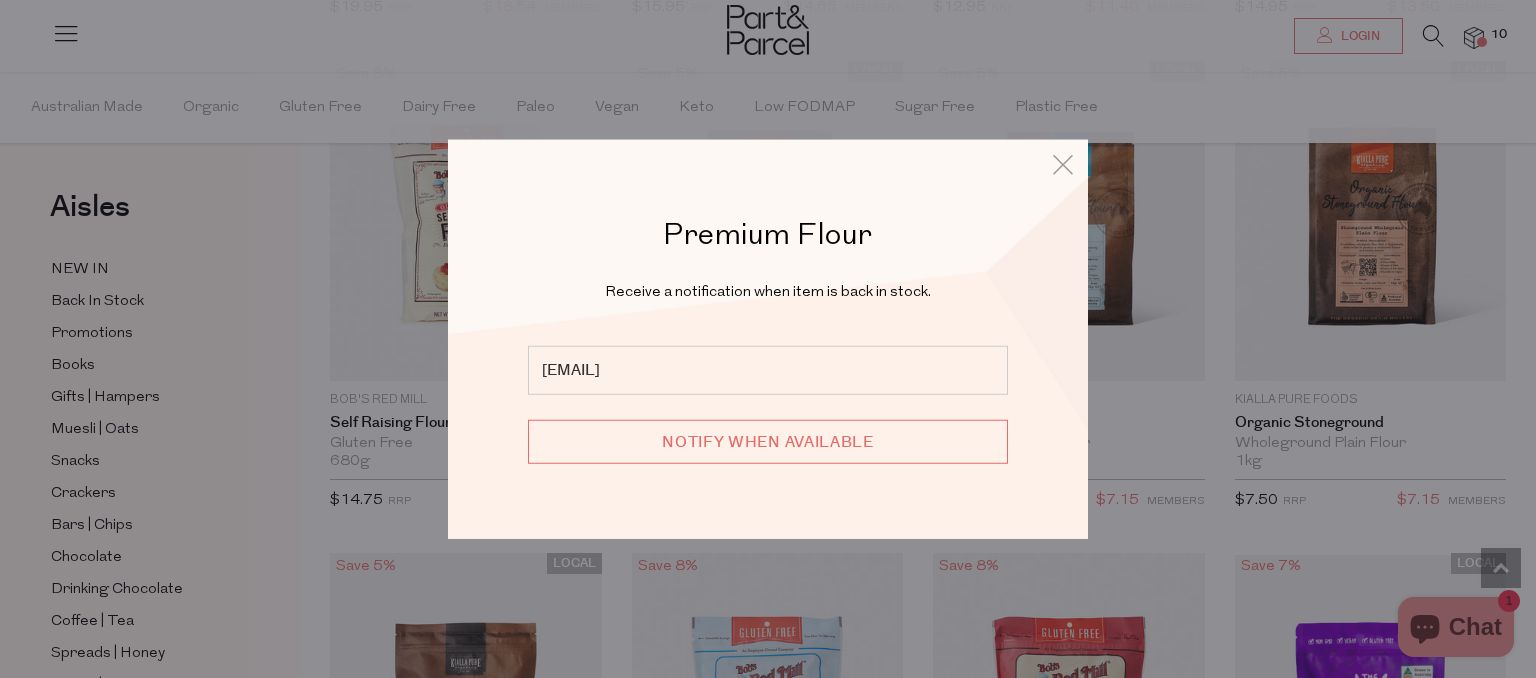 type on "anna.aron@gmail.com" 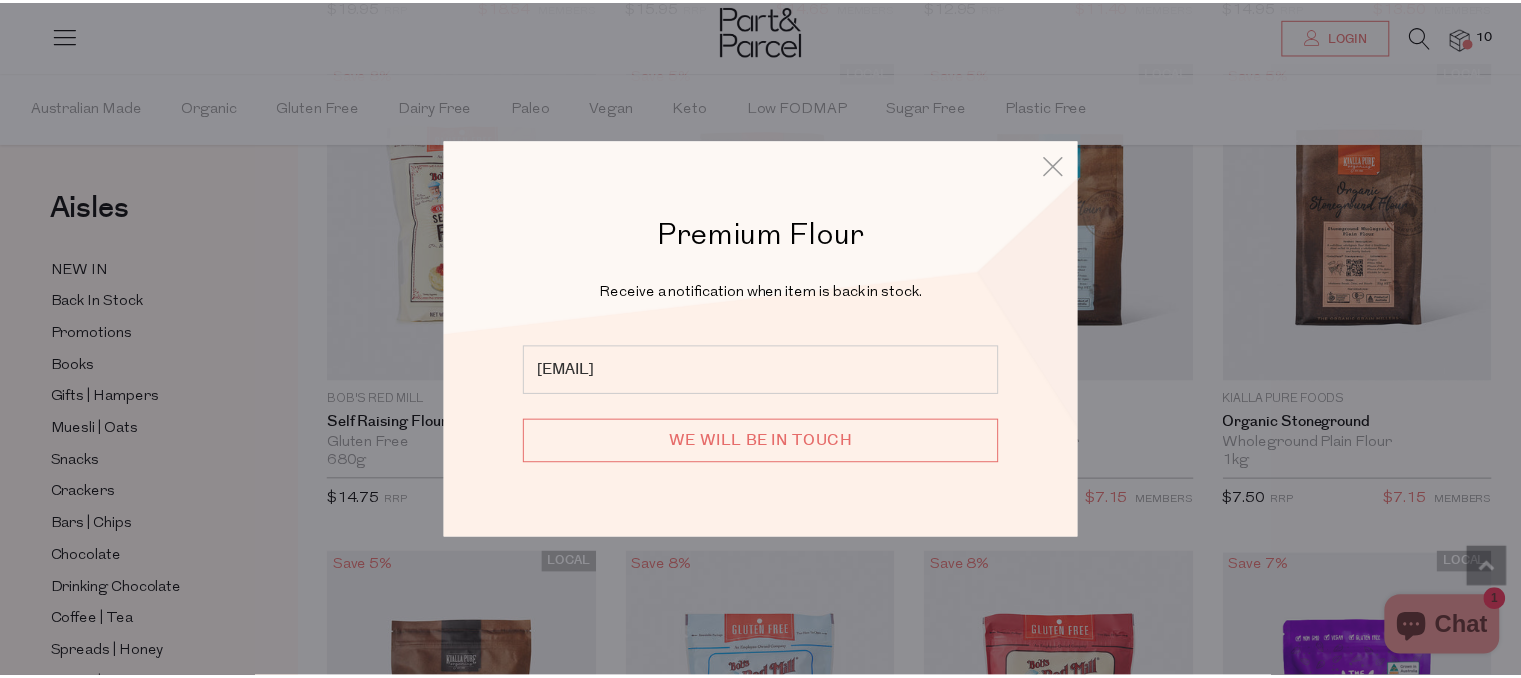 scroll, scrollTop: 6060, scrollLeft: 0, axis: vertical 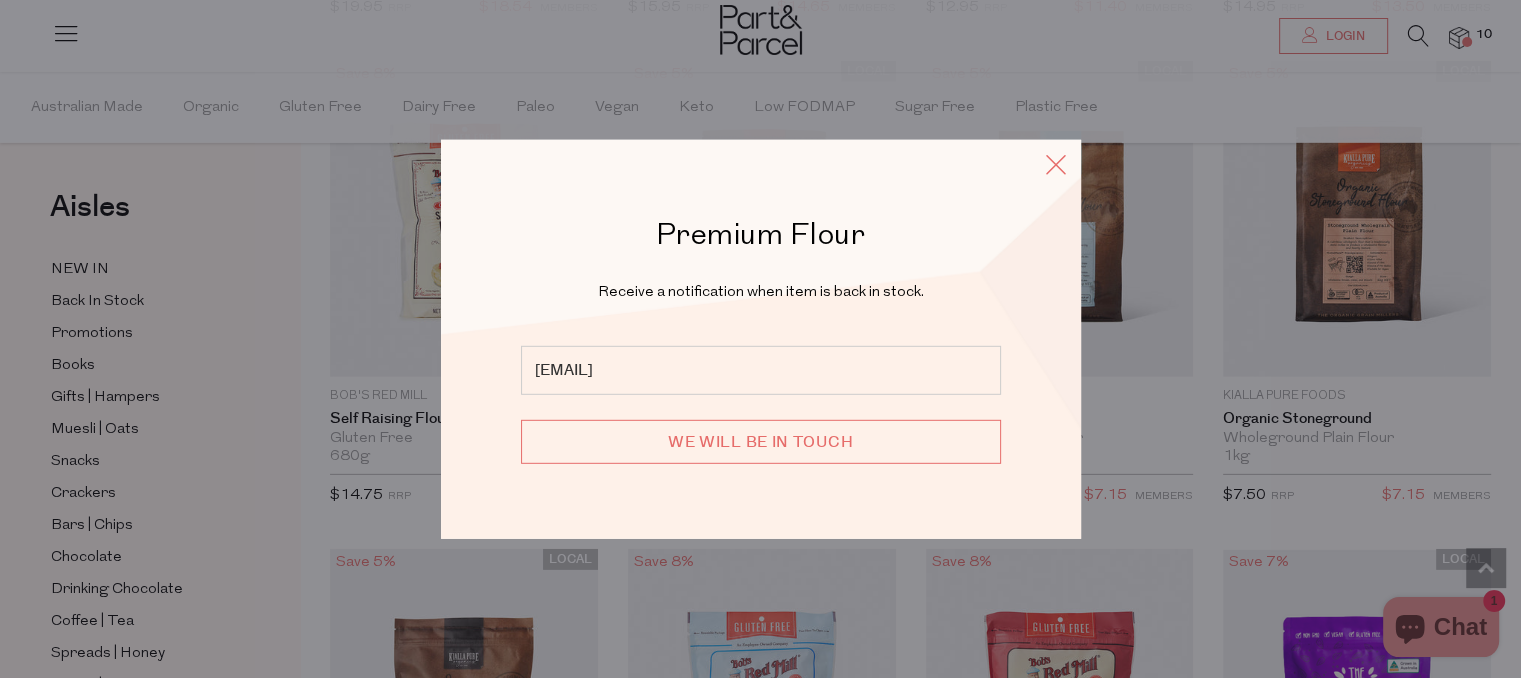 click at bounding box center [1056, 164] 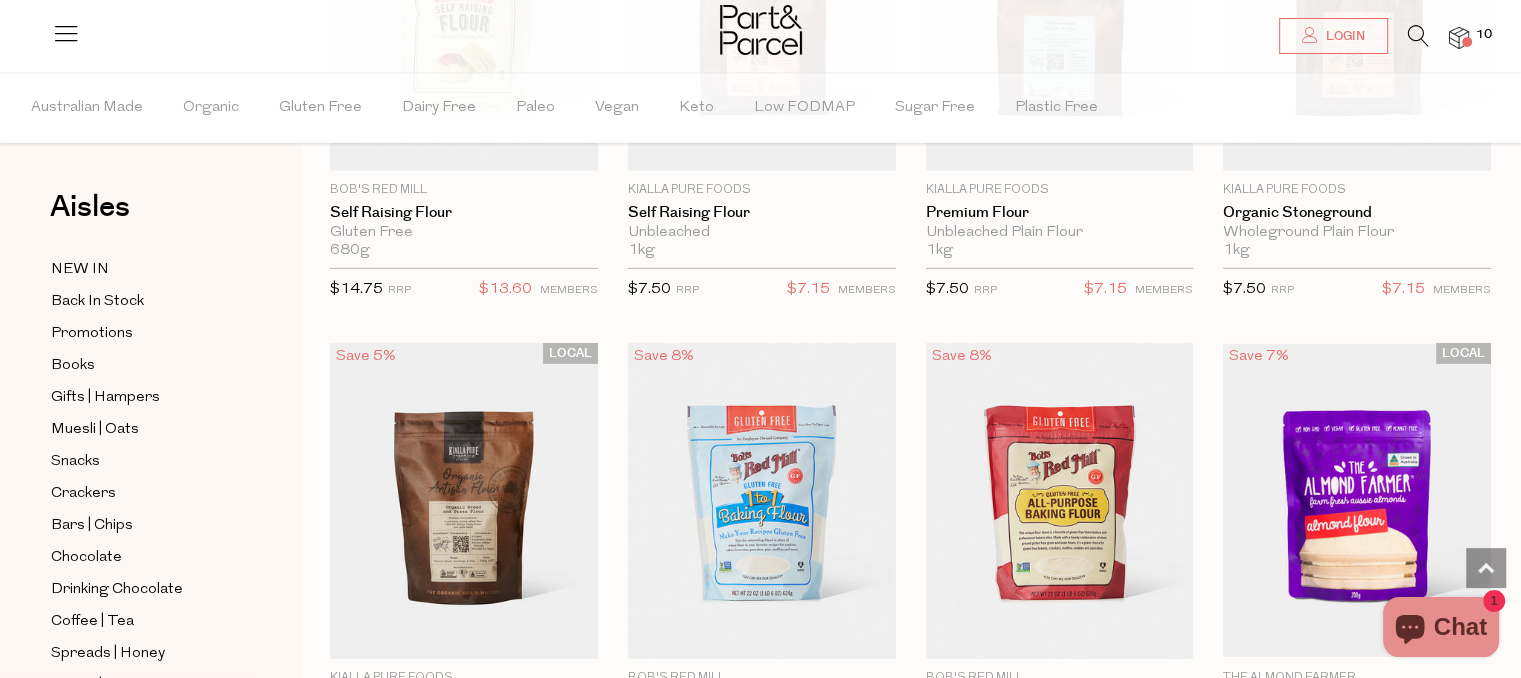 scroll, scrollTop: 6484, scrollLeft: 0, axis: vertical 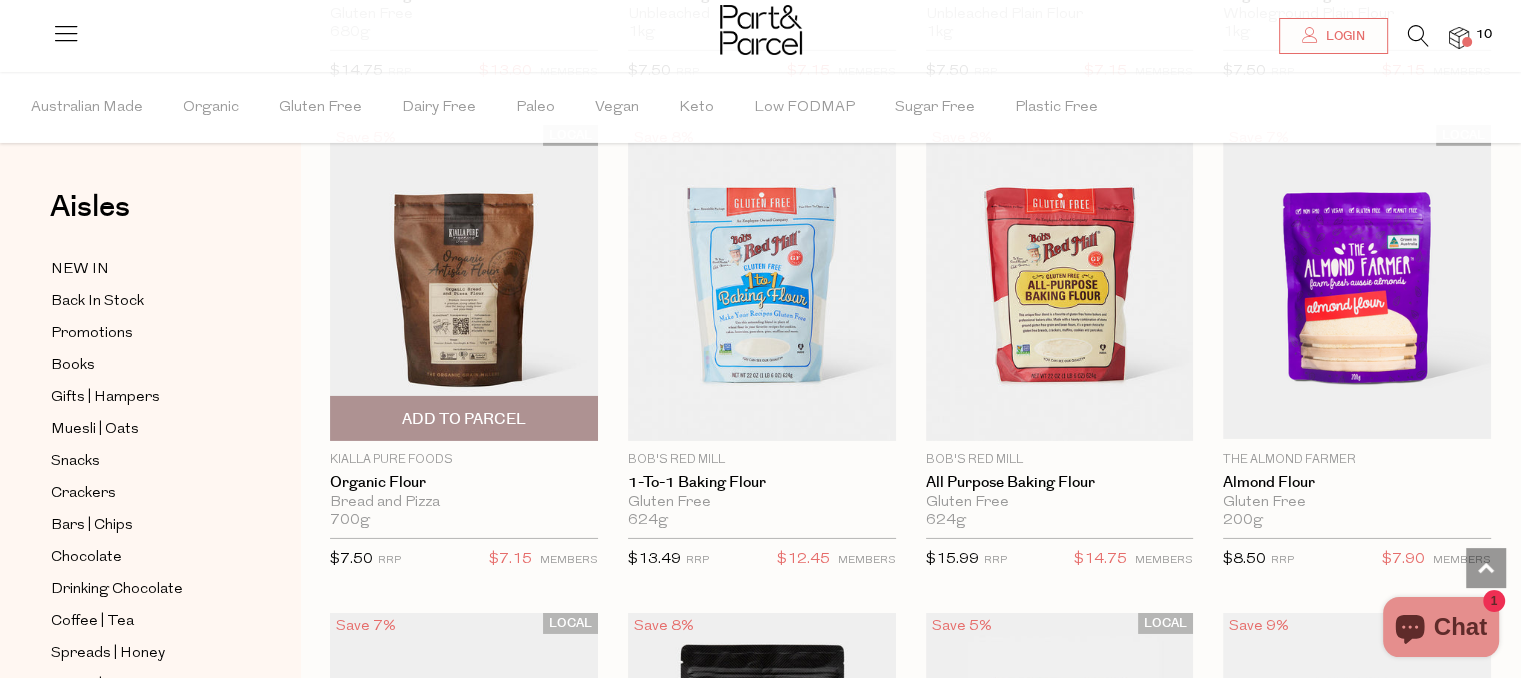 click on "Add To Parcel" at bounding box center (464, 419) 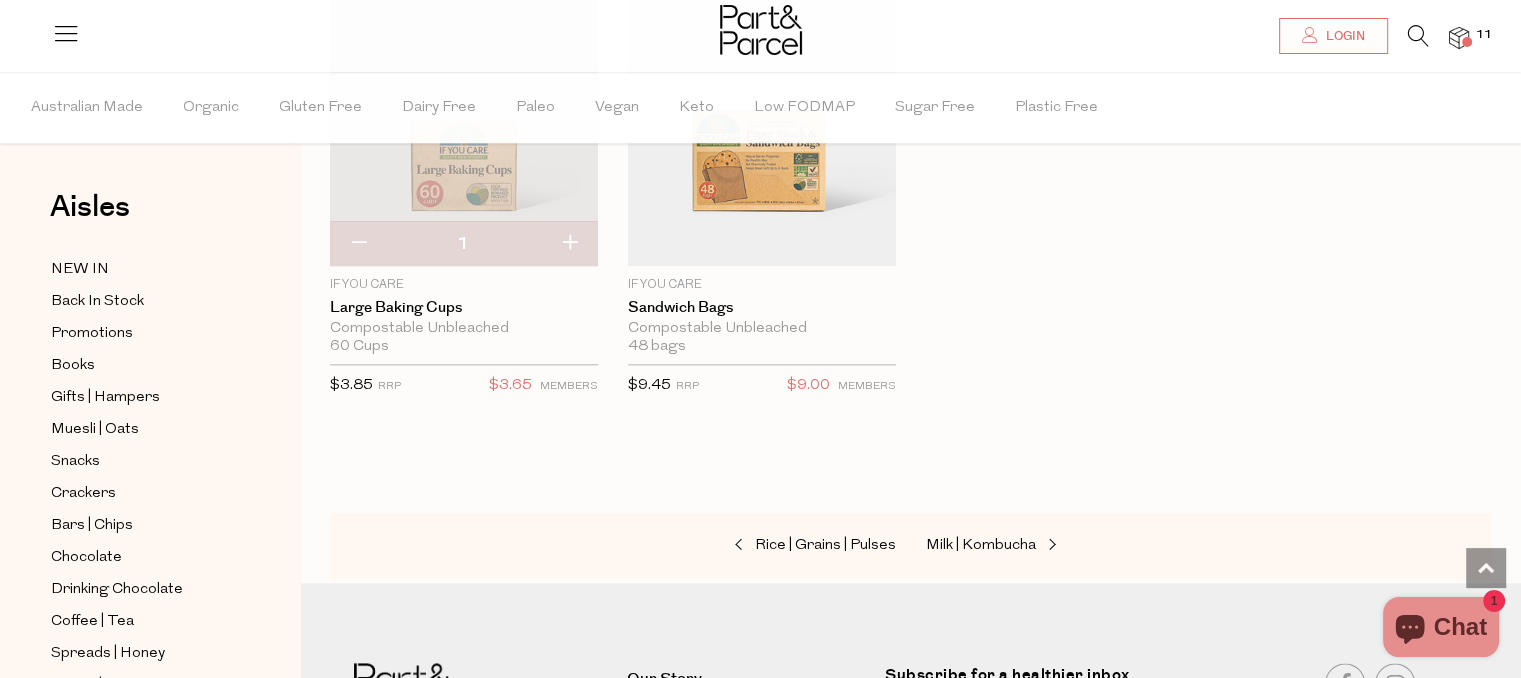 scroll, scrollTop: 10072, scrollLeft: 0, axis: vertical 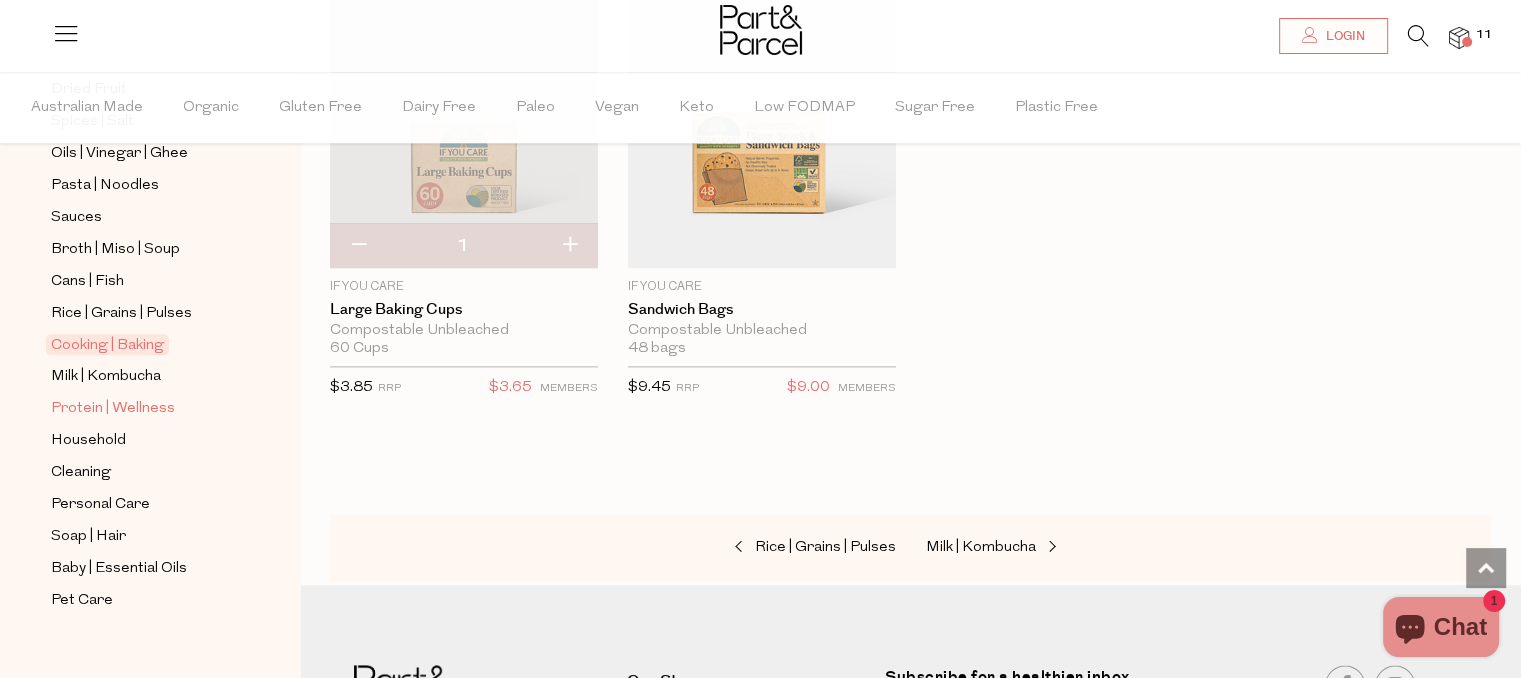 click on "Protein | Wellness" at bounding box center [113, 409] 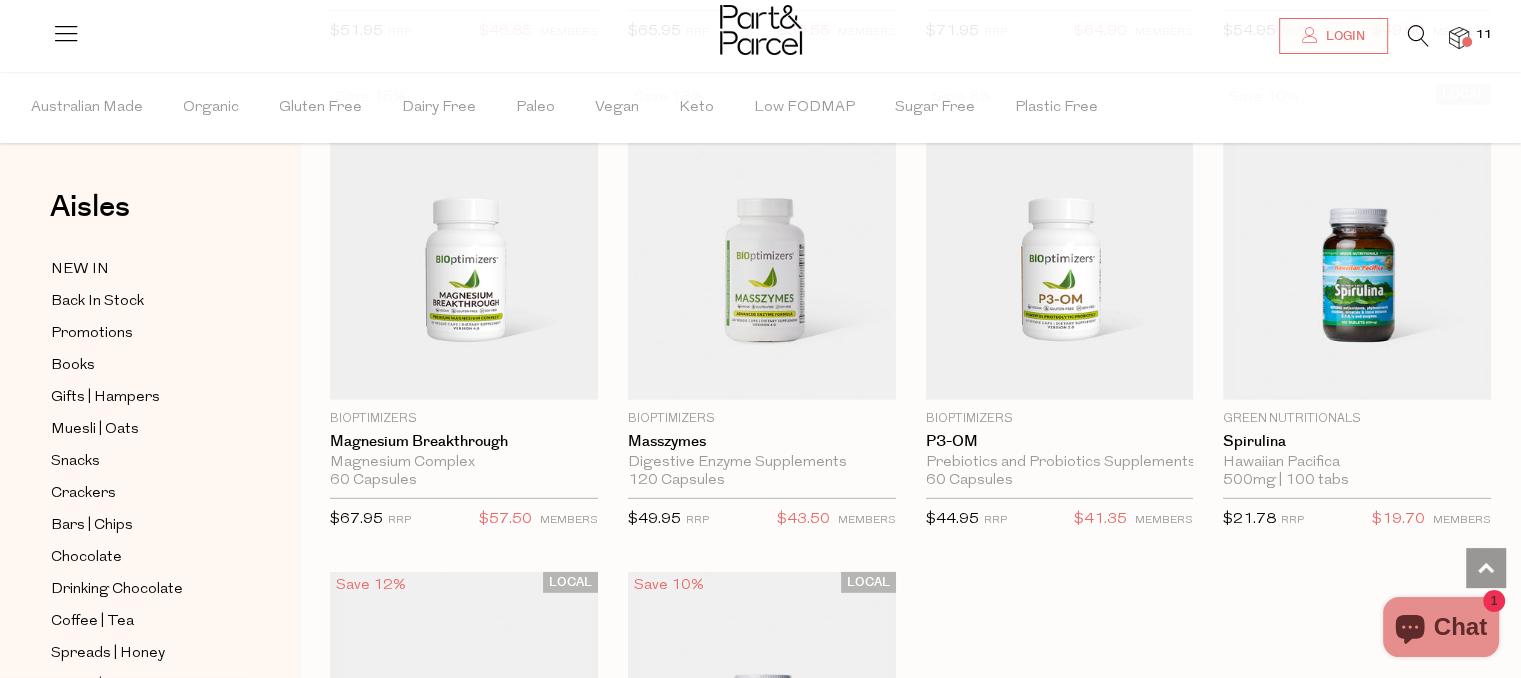 scroll, scrollTop: 5546, scrollLeft: 0, axis: vertical 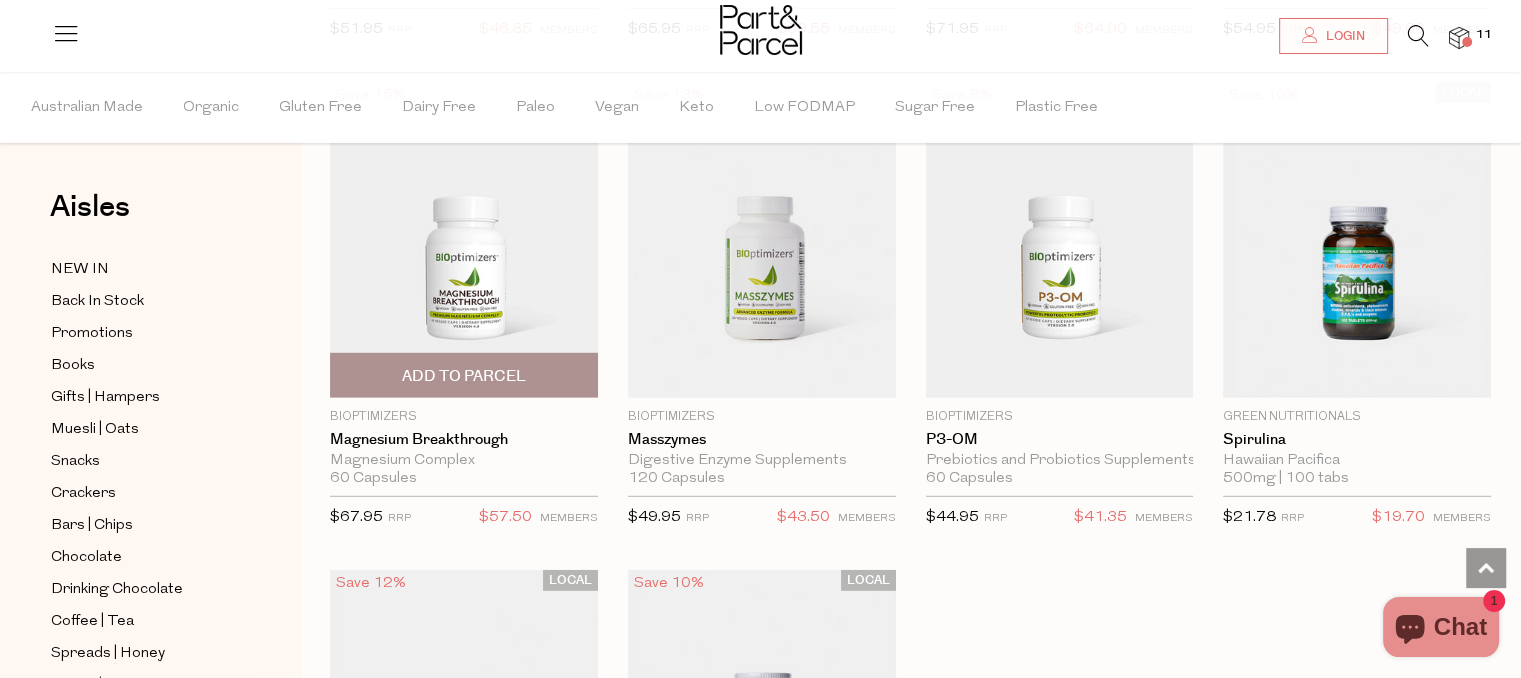 click on "Add To Parcel" at bounding box center [464, 376] 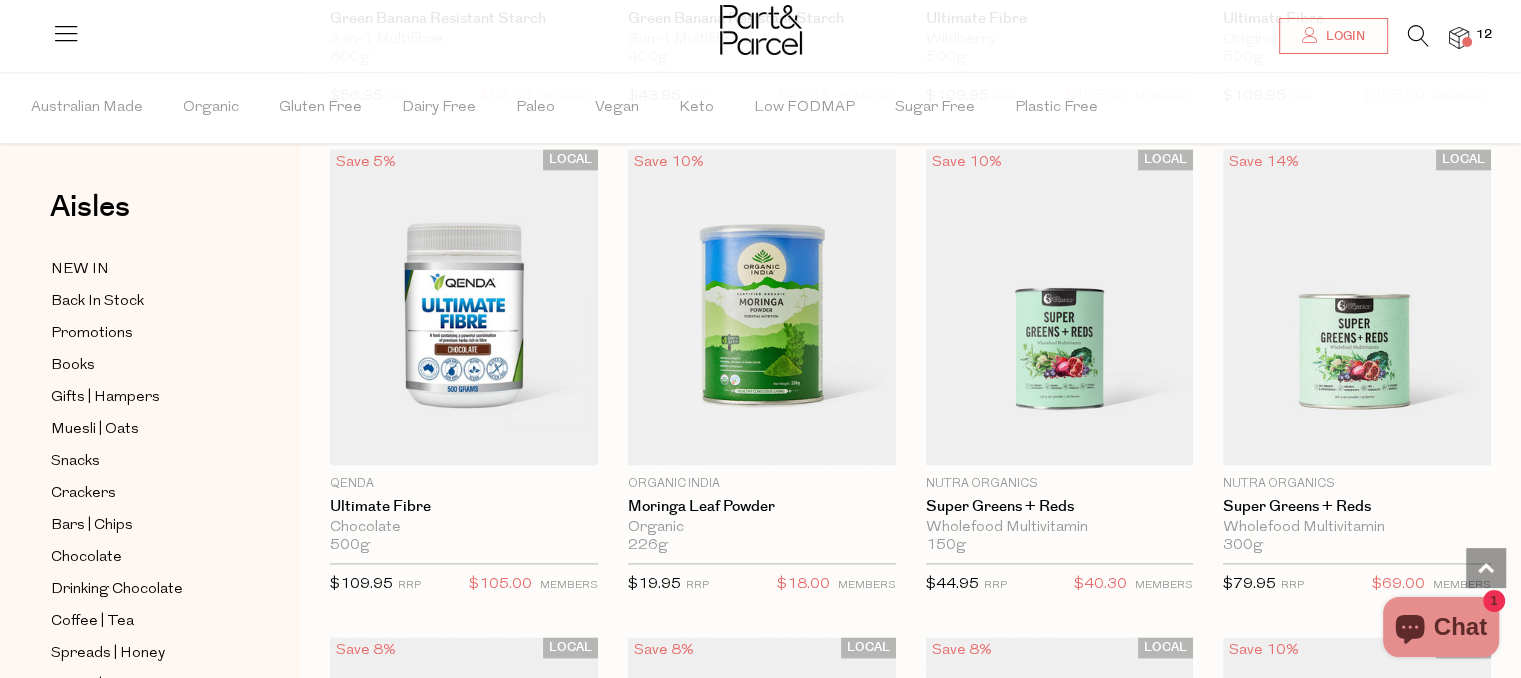 scroll, scrollTop: 10356, scrollLeft: 0, axis: vertical 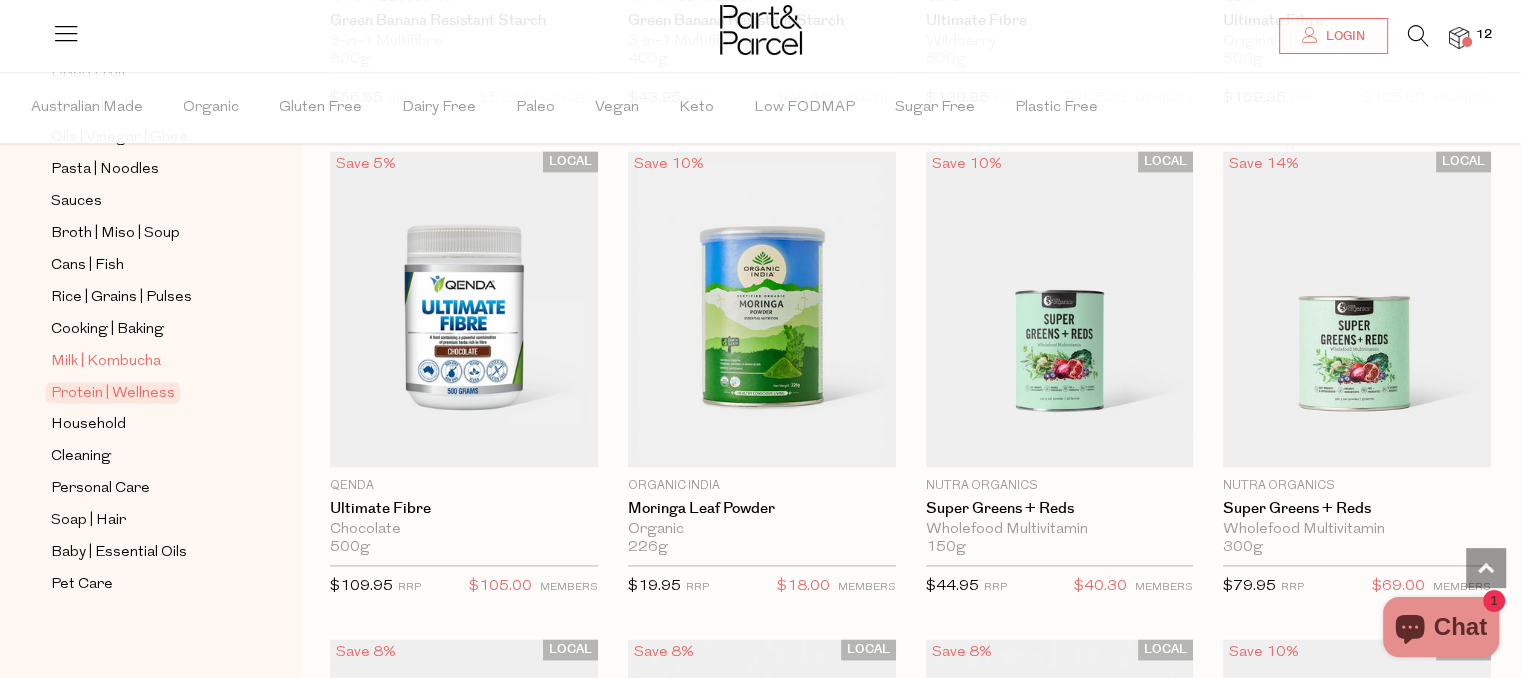 click on "Milk | Kombucha" at bounding box center (106, 362) 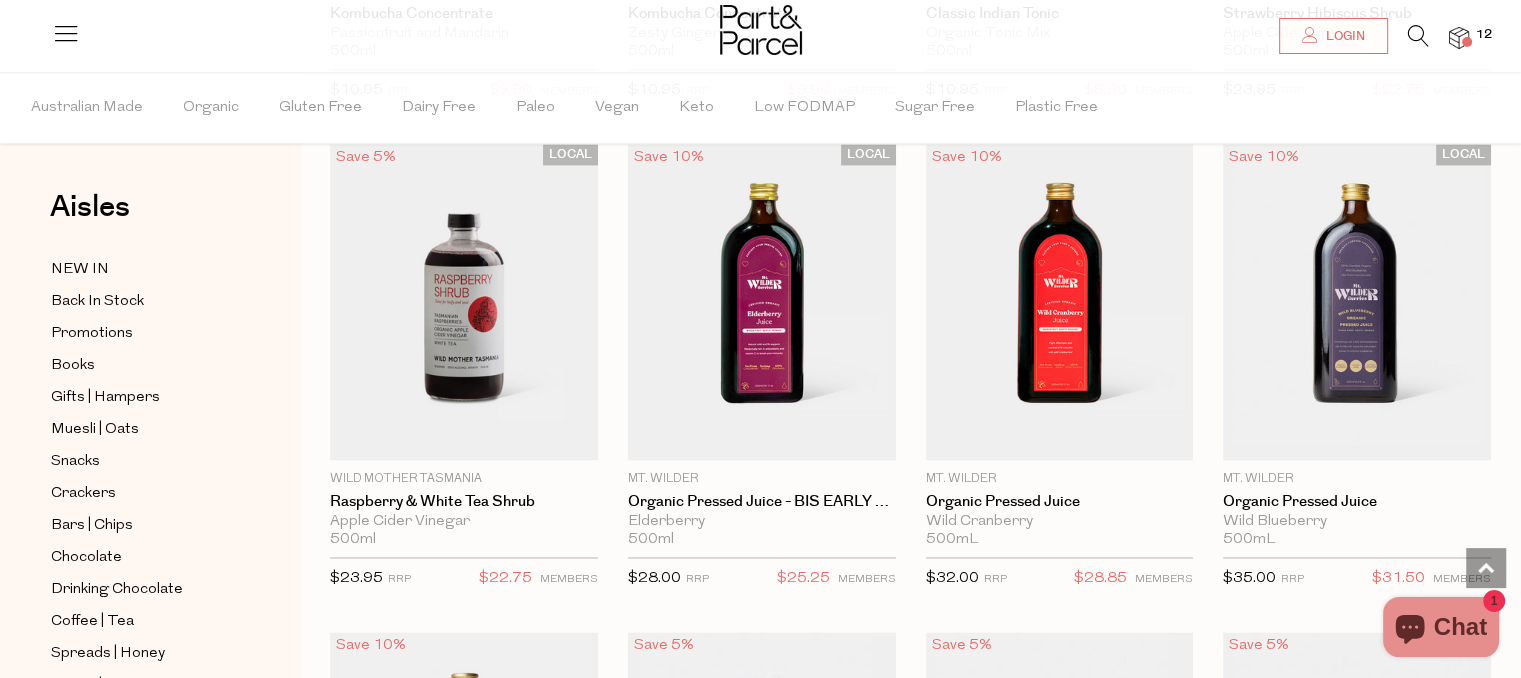 scroll, scrollTop: 3083, scrollLeft: 0, axis: vertical 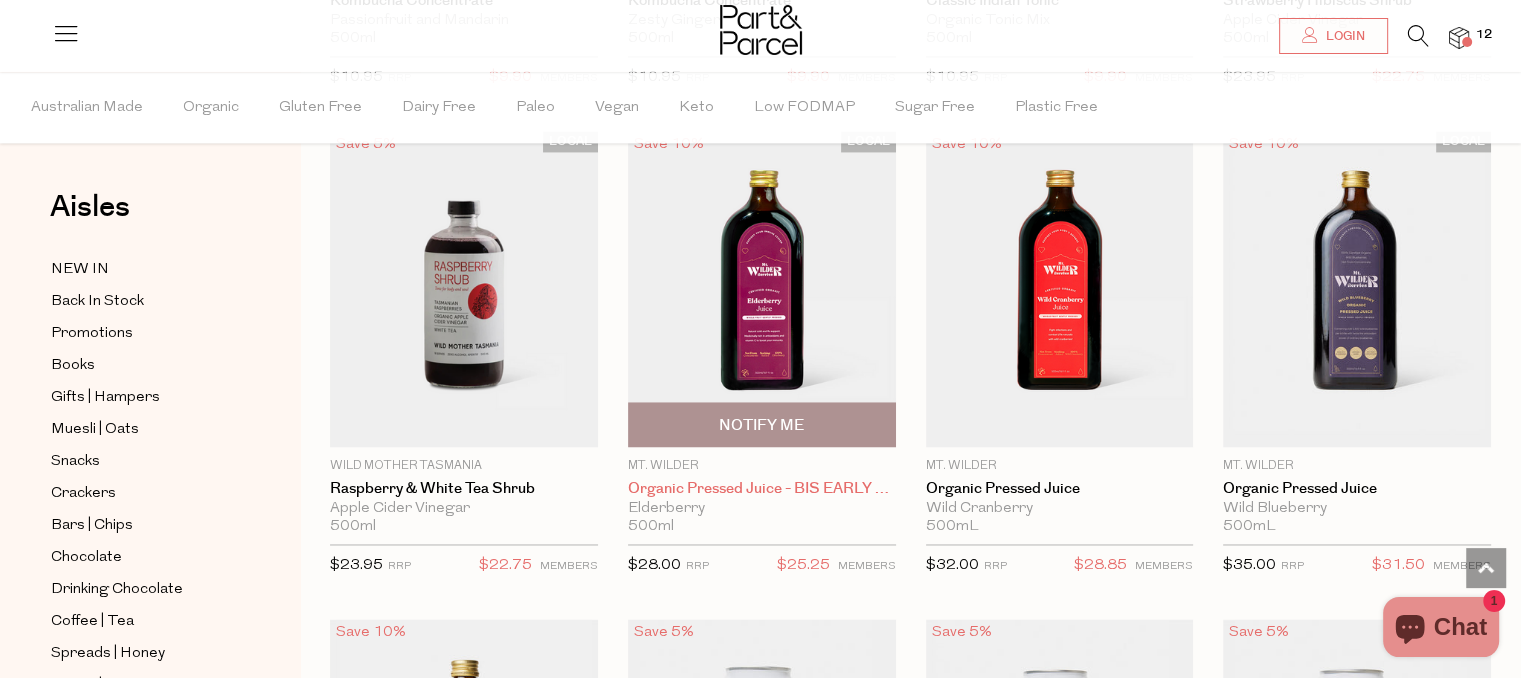 click on "Organic Pressed Juice - BIS EARLY AUG" at bounding box center [762, 489] 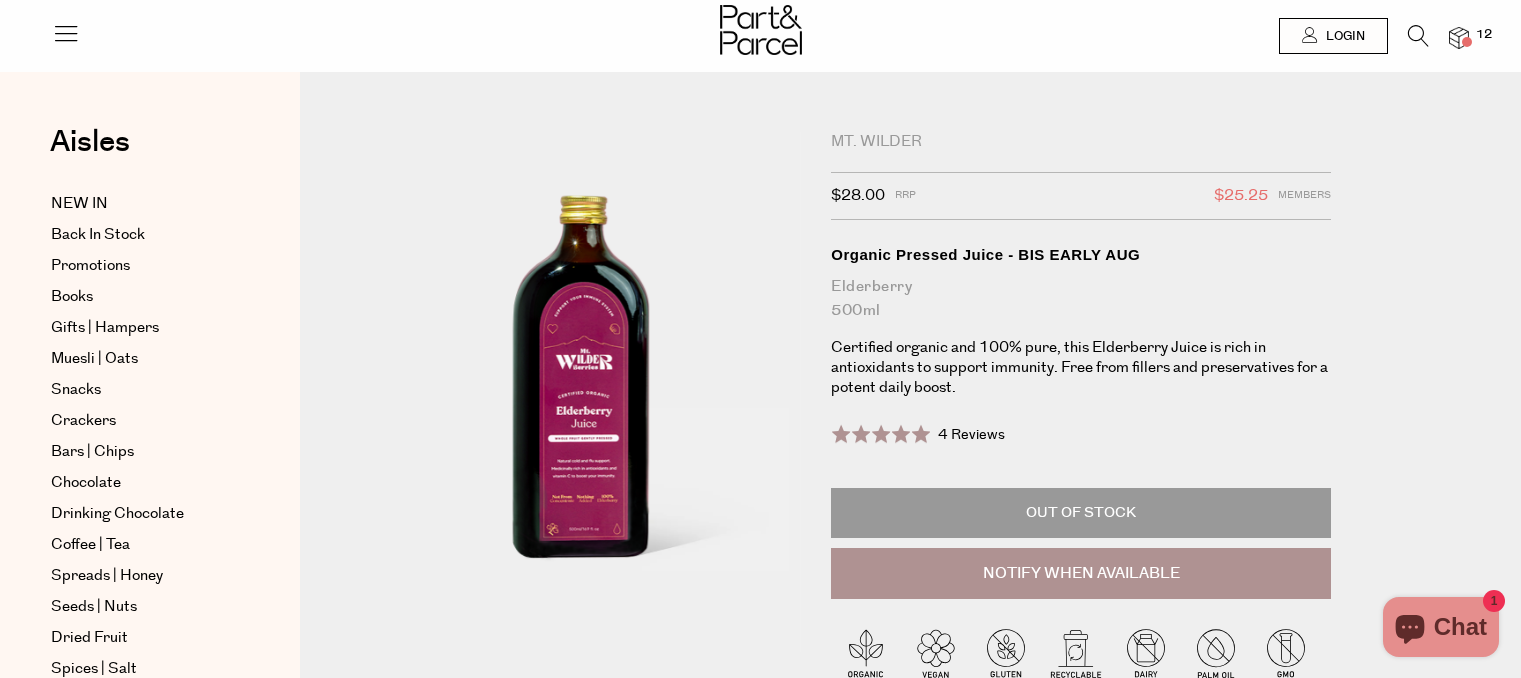 scroll, scrollTop: 0, scrollLeft: 0, axis: both 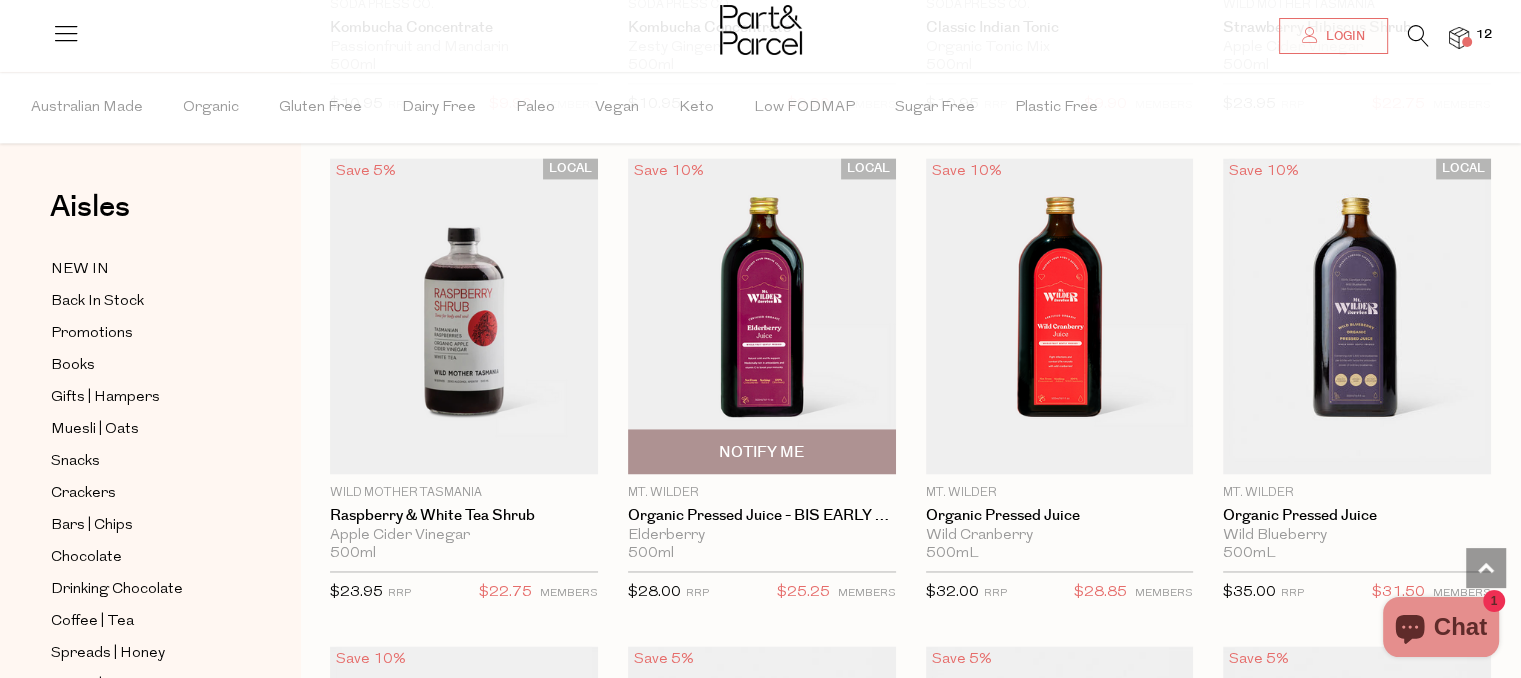 click on "Notify Me" at bounding box center [761, 452] 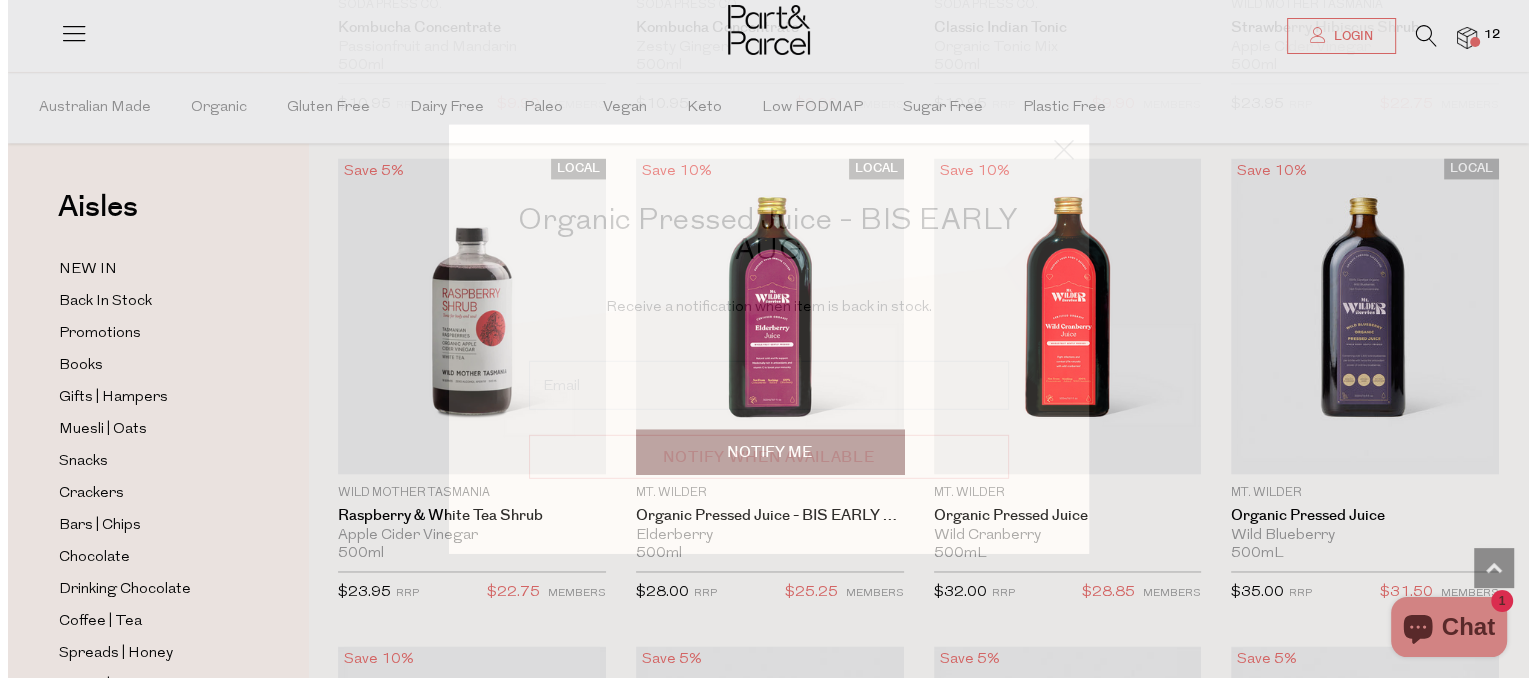 scroll, scrollTop: 3083, scrollLeft: 0, axis: vertical 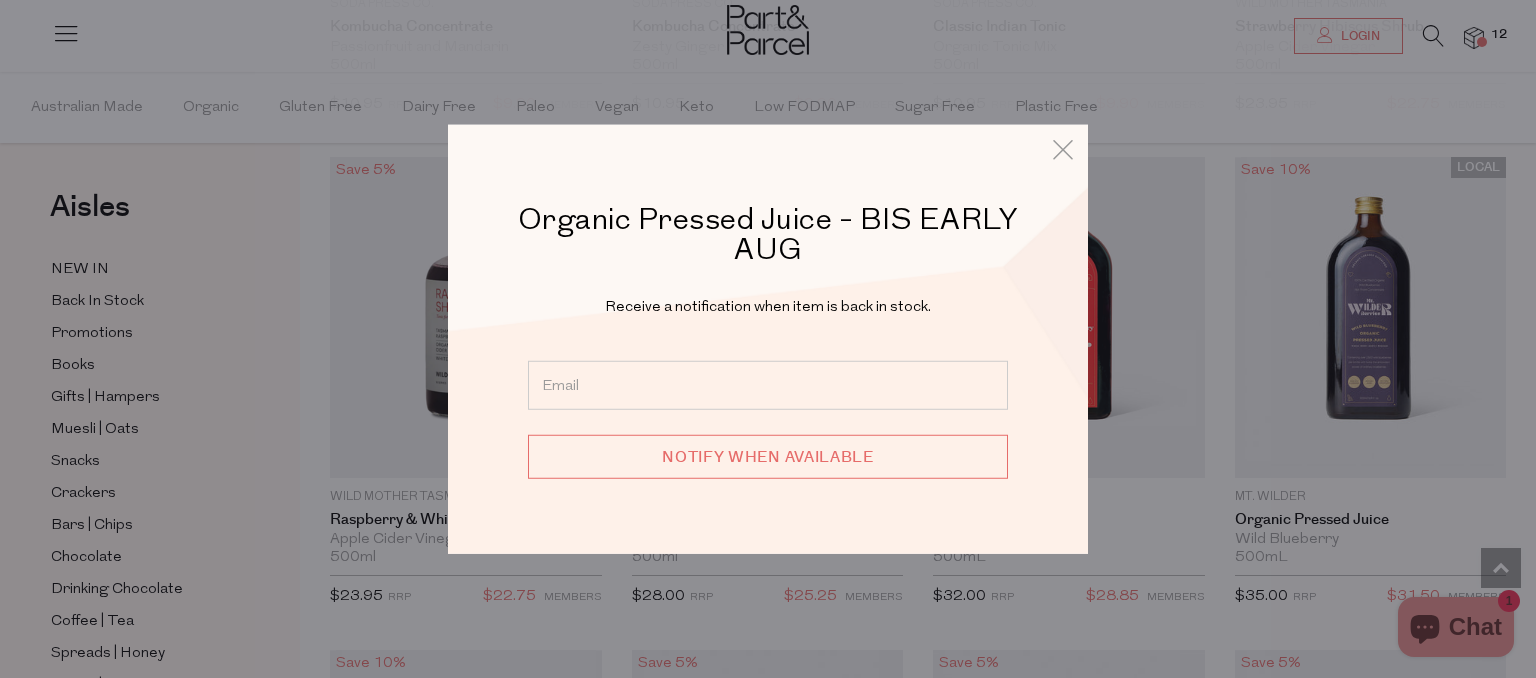 click at bounding box center [768, 384] 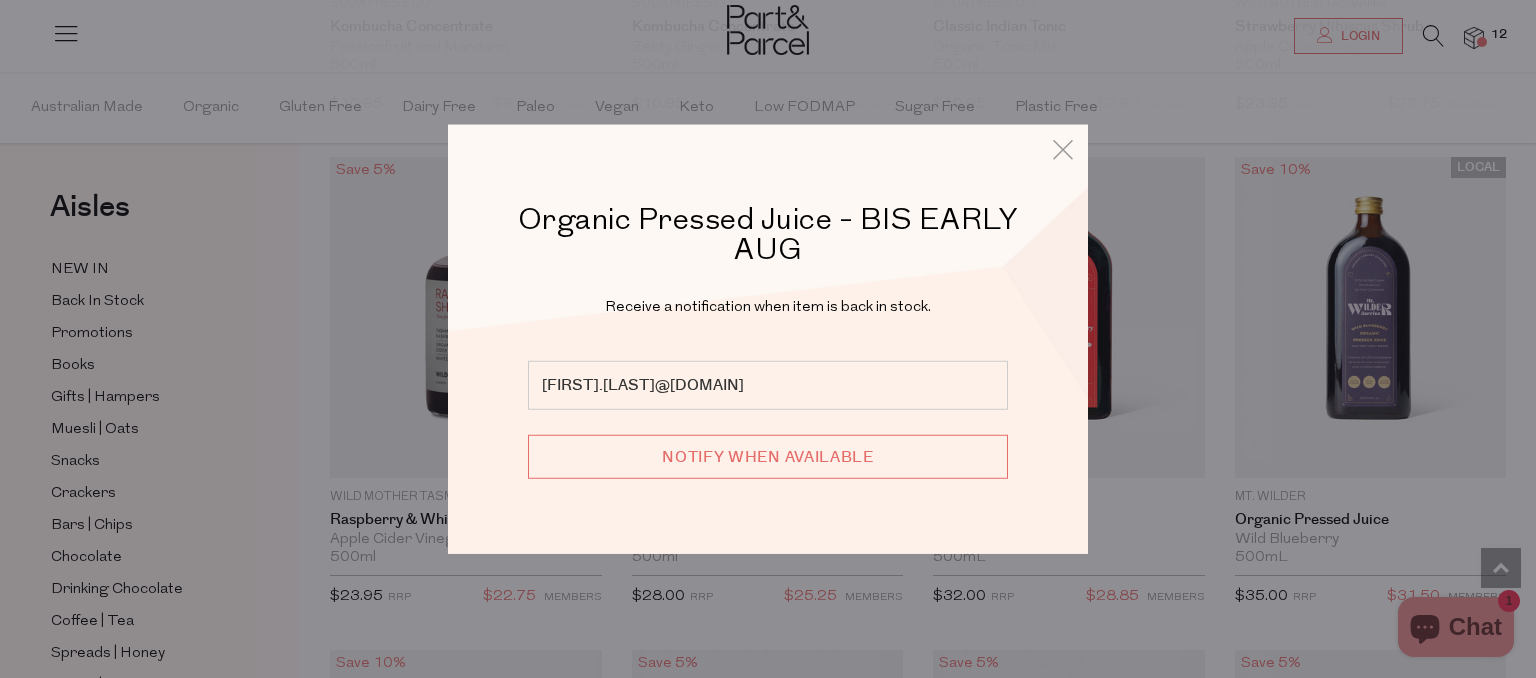 click on "Notify when available" at bounding box center (768, 456) 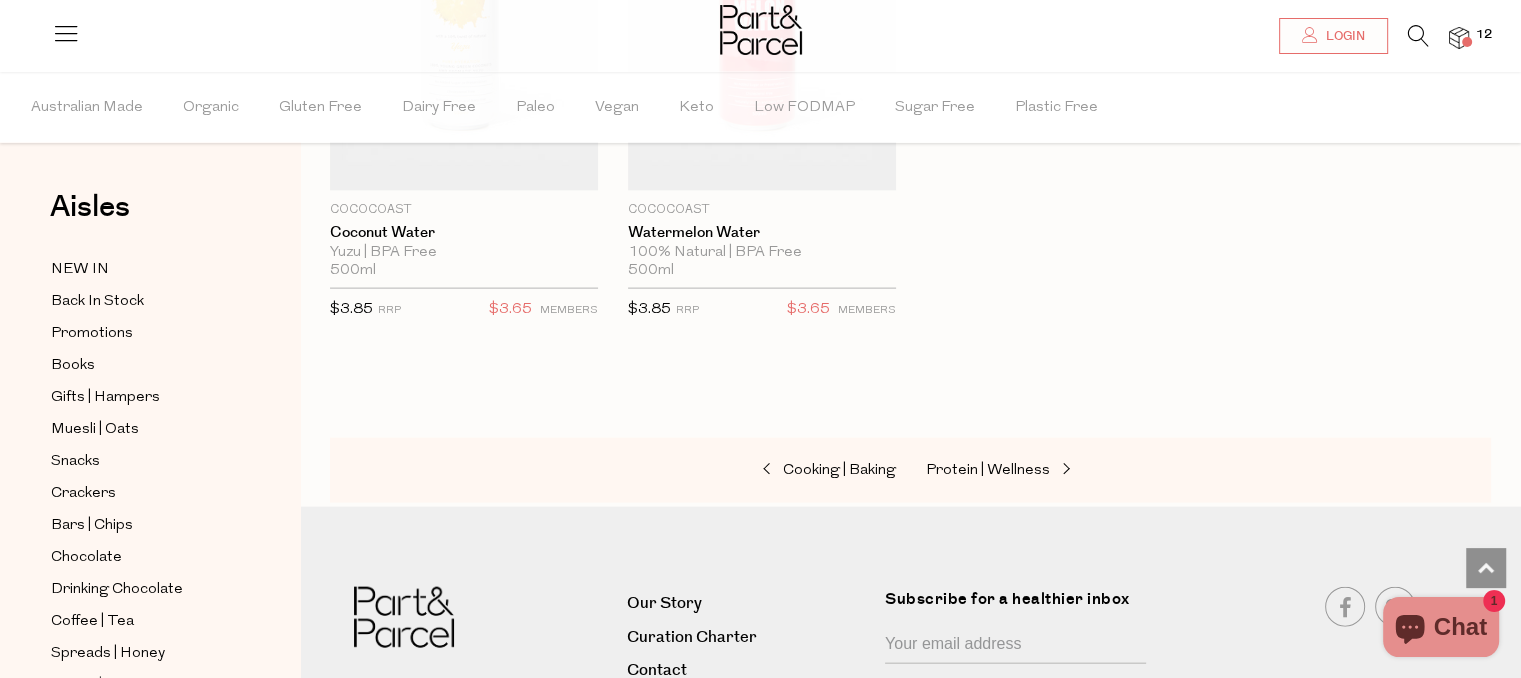 scroll, scrollTop: 4314, scrollLeft: 0, axis: vertical 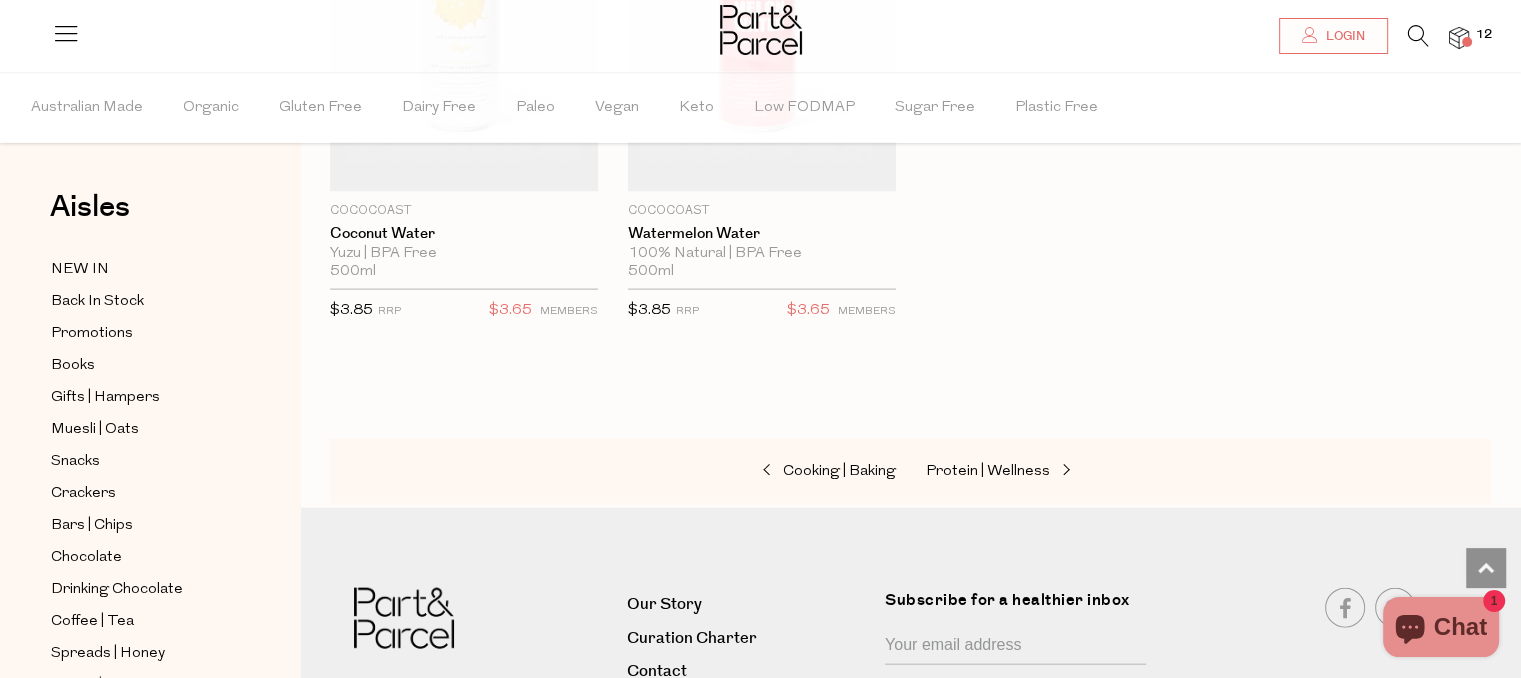 click at bounding box center [1459, 38] 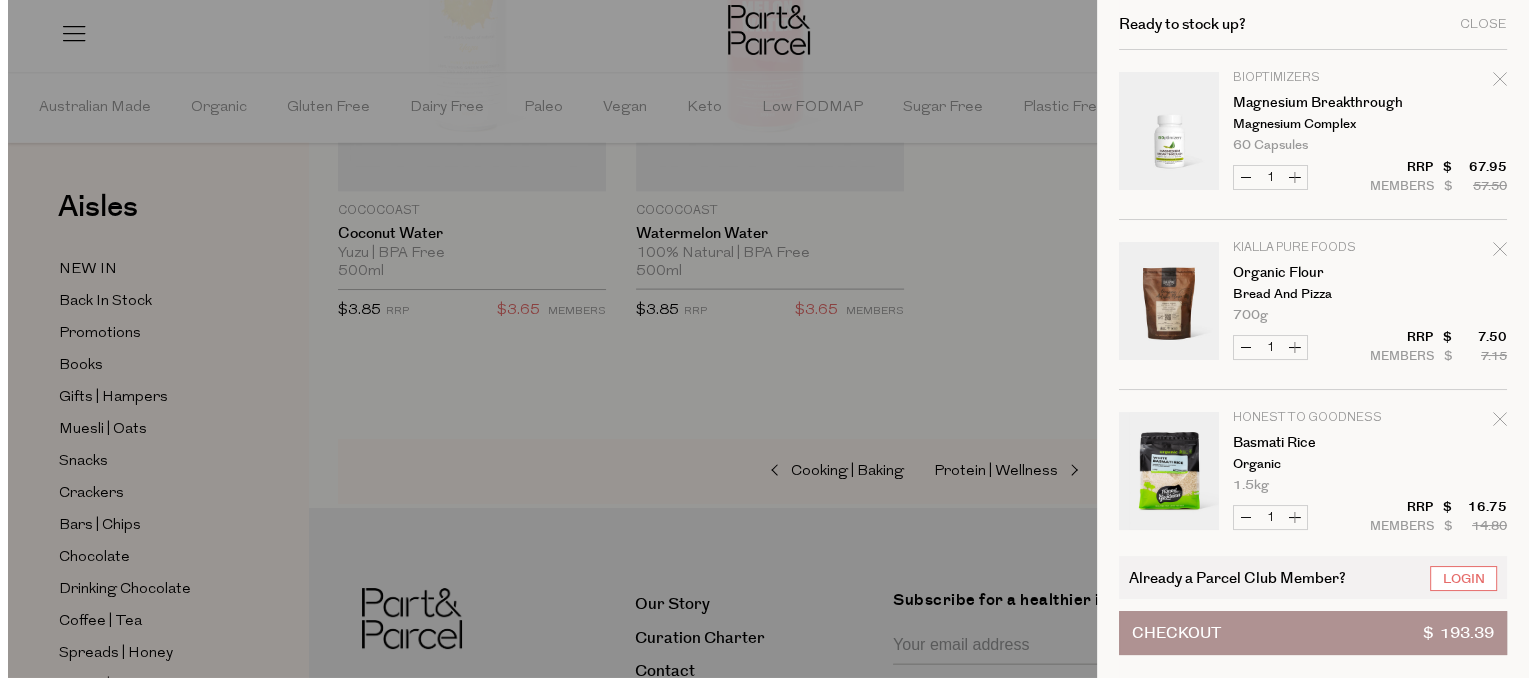 scroll, scrollTop: 4350, scrollLeft: 0, axis: vertical 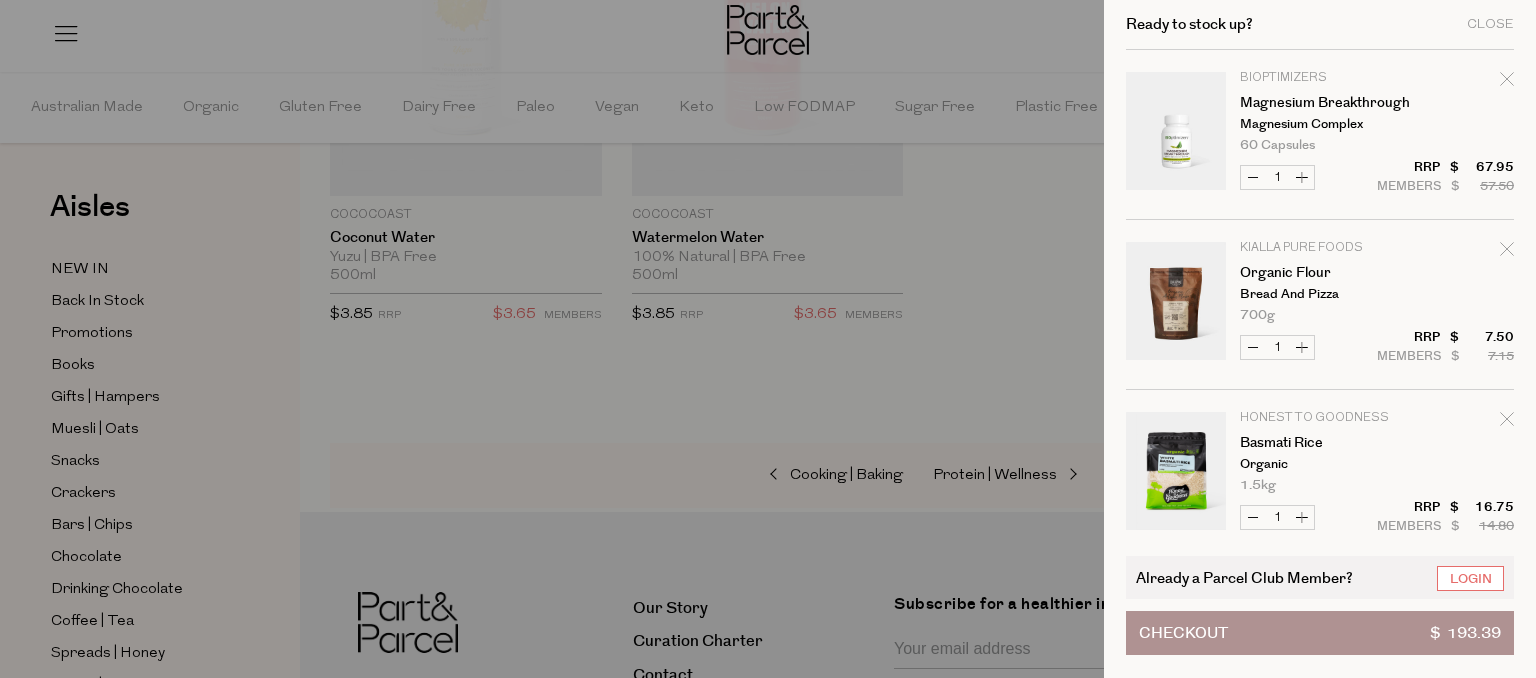 click on "Increase Magnesium Breakthrough" at bounding box center [1302, 177] 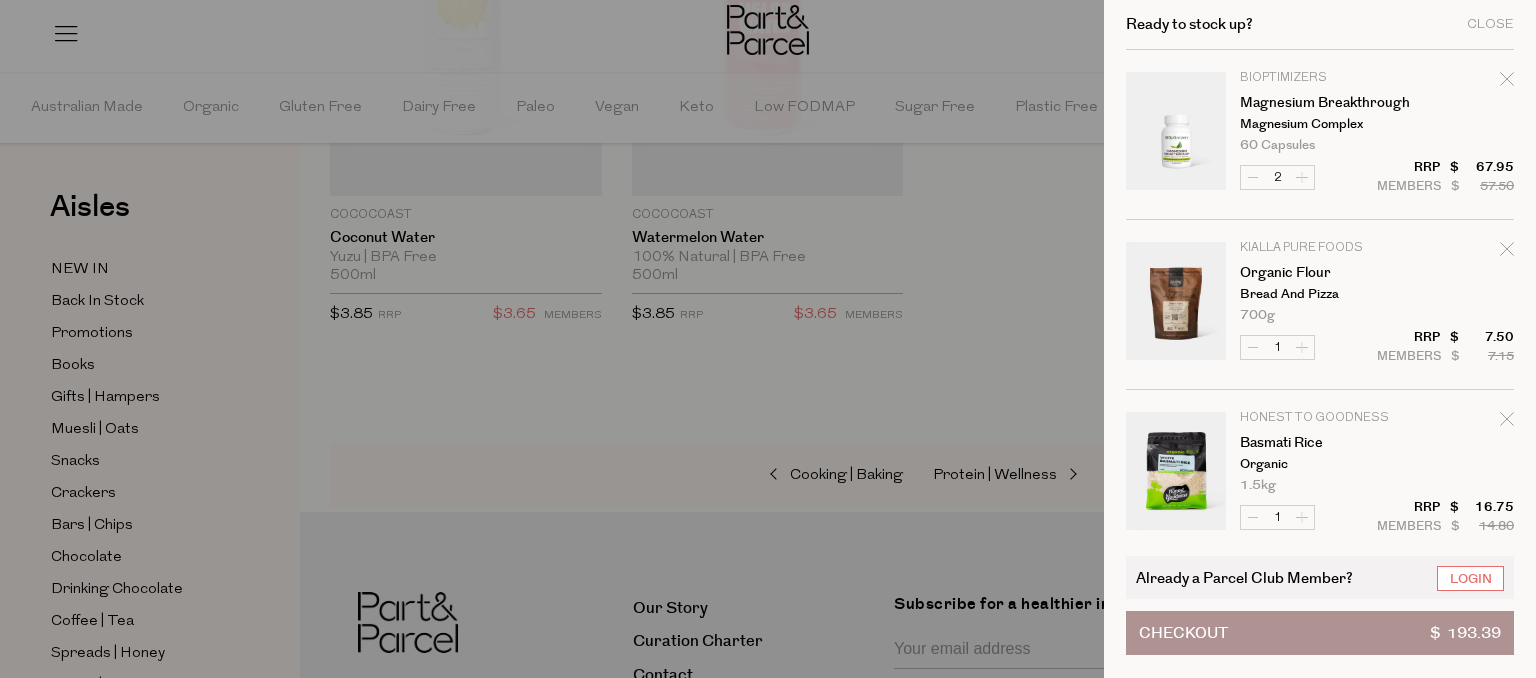 scroll, scrollTop: 56, scrollLeft: 0, axis: vertical 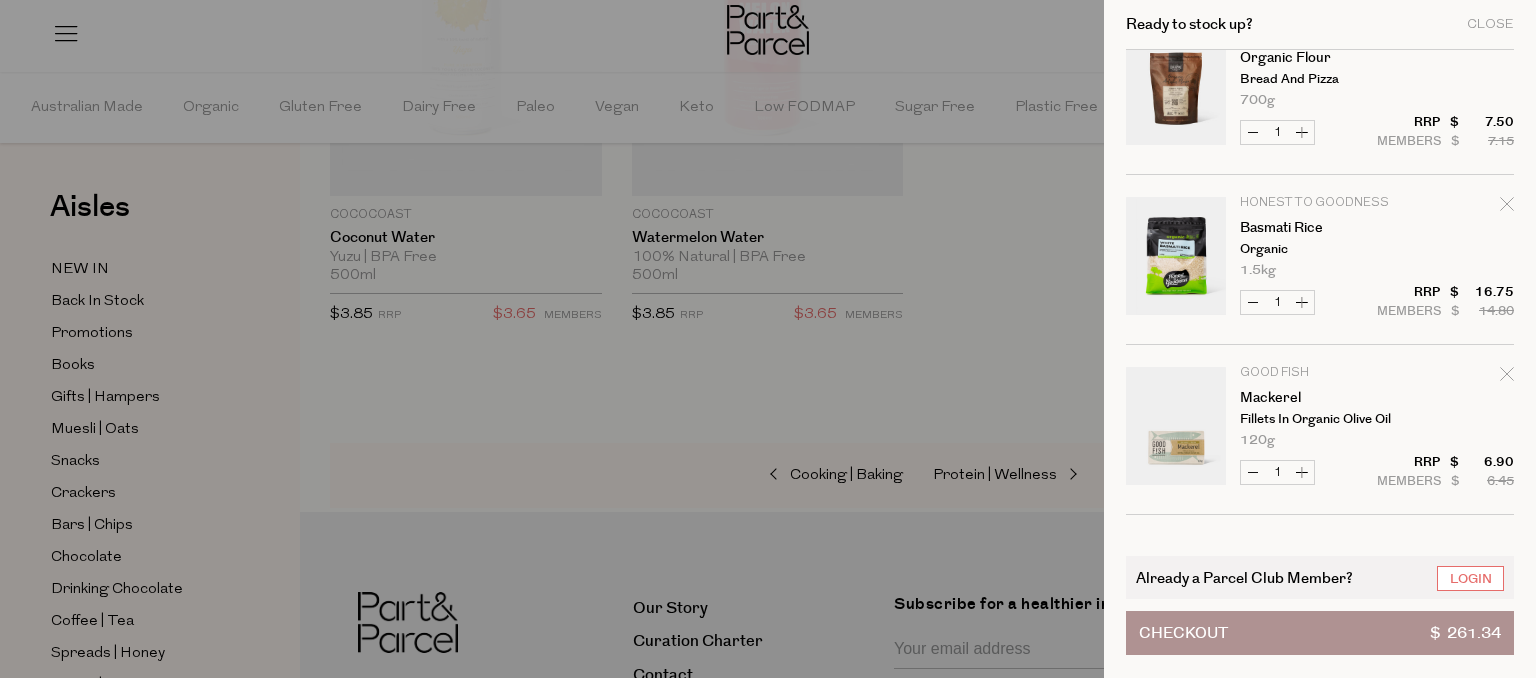 click on "Increase Basmati Rice" at bounding box center [1302, 302] 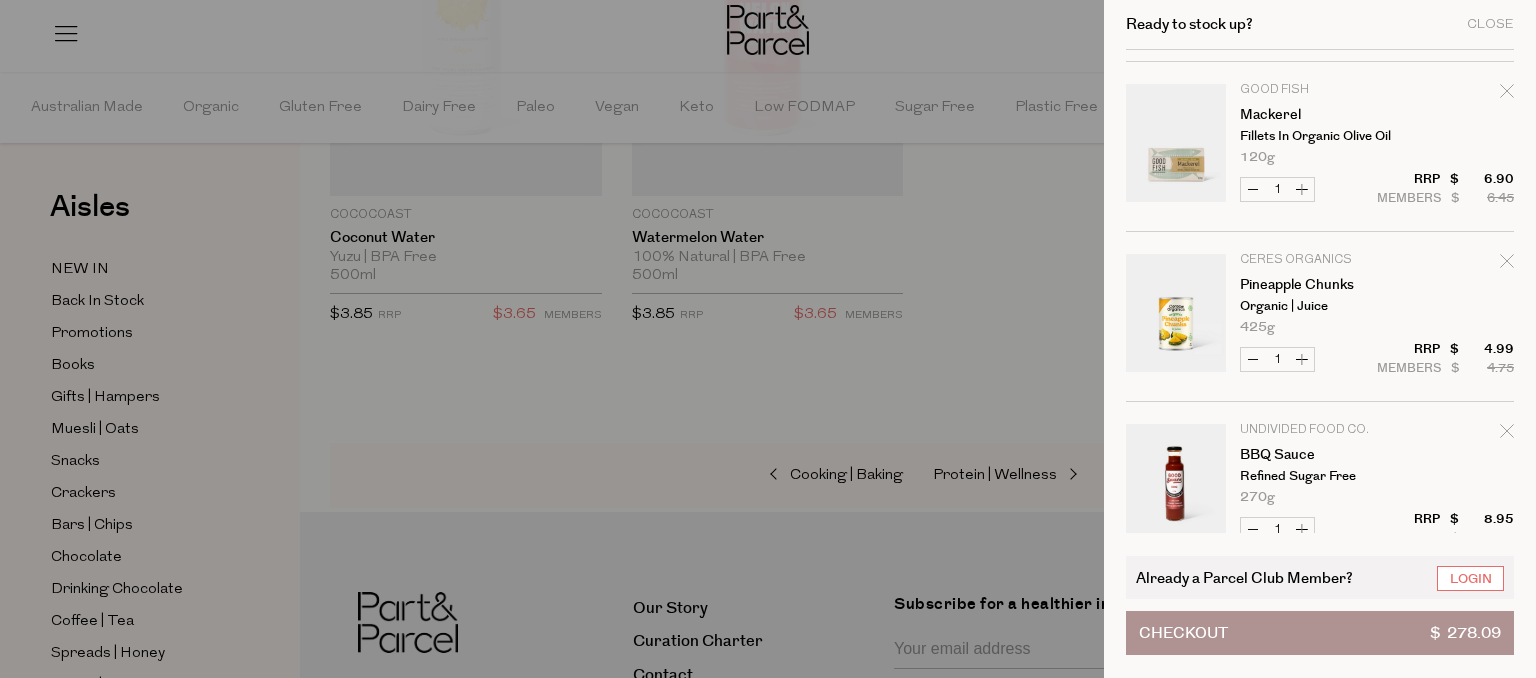 scroll, scrollTop: 498, scrollLeft: 0, axis: vertical 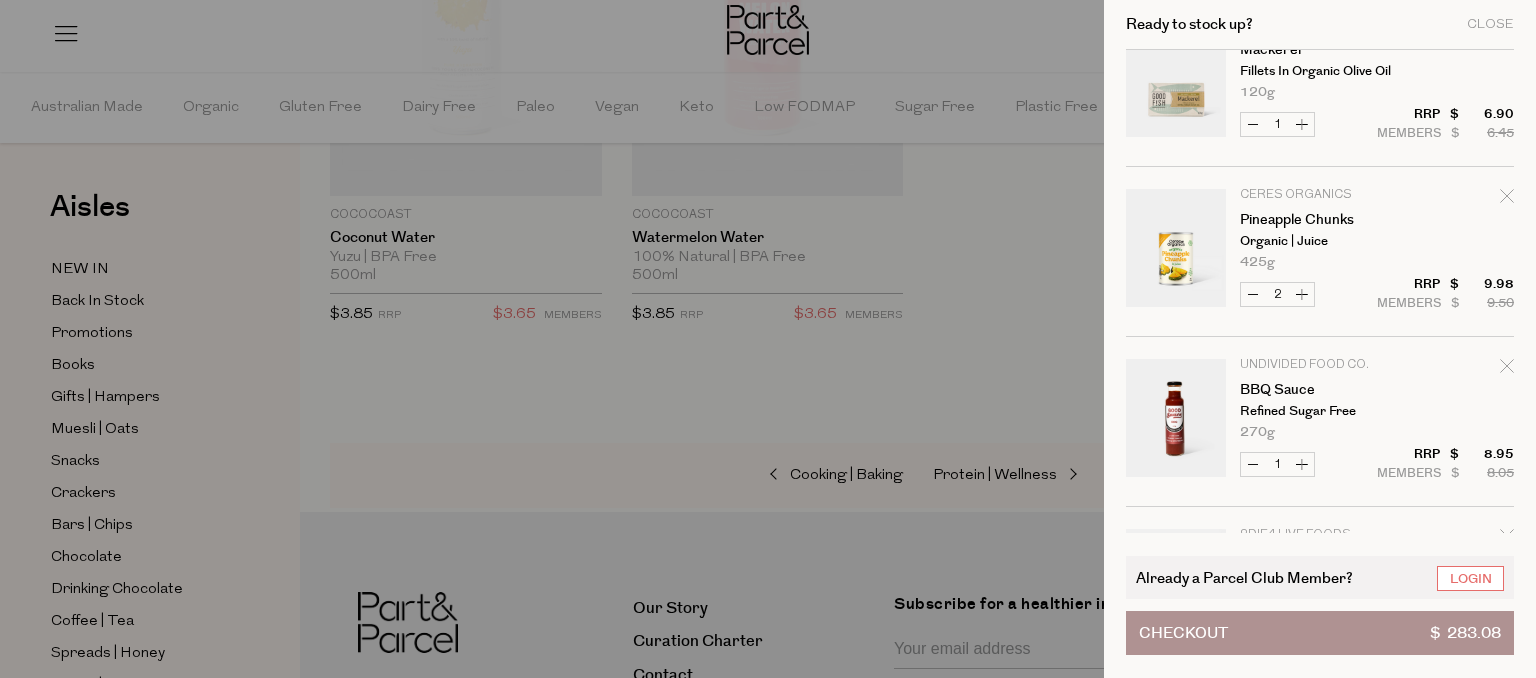 click on "Increase Pineapple Chunks" at bounding box center (1302, 294) 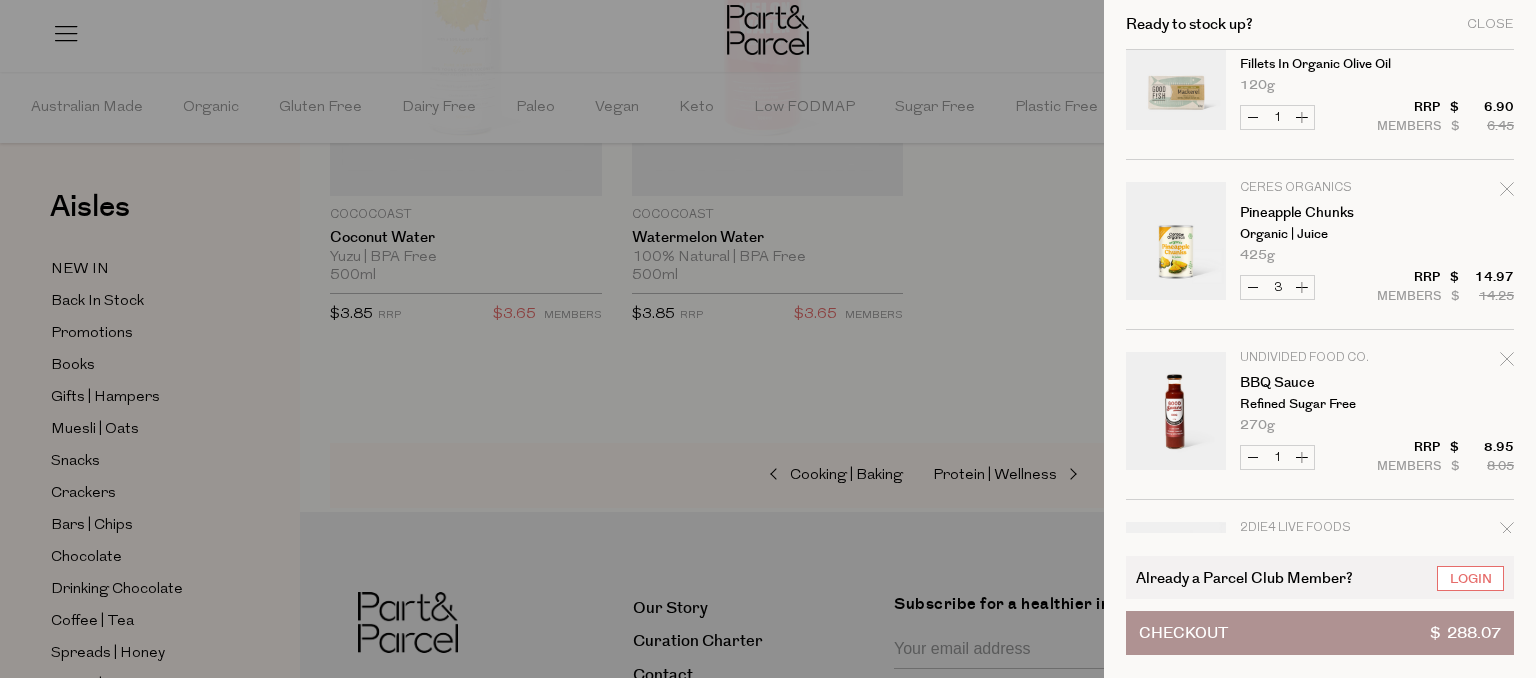 scroll, scrollTop: 568, scrollLeft: 0, axis: vertical 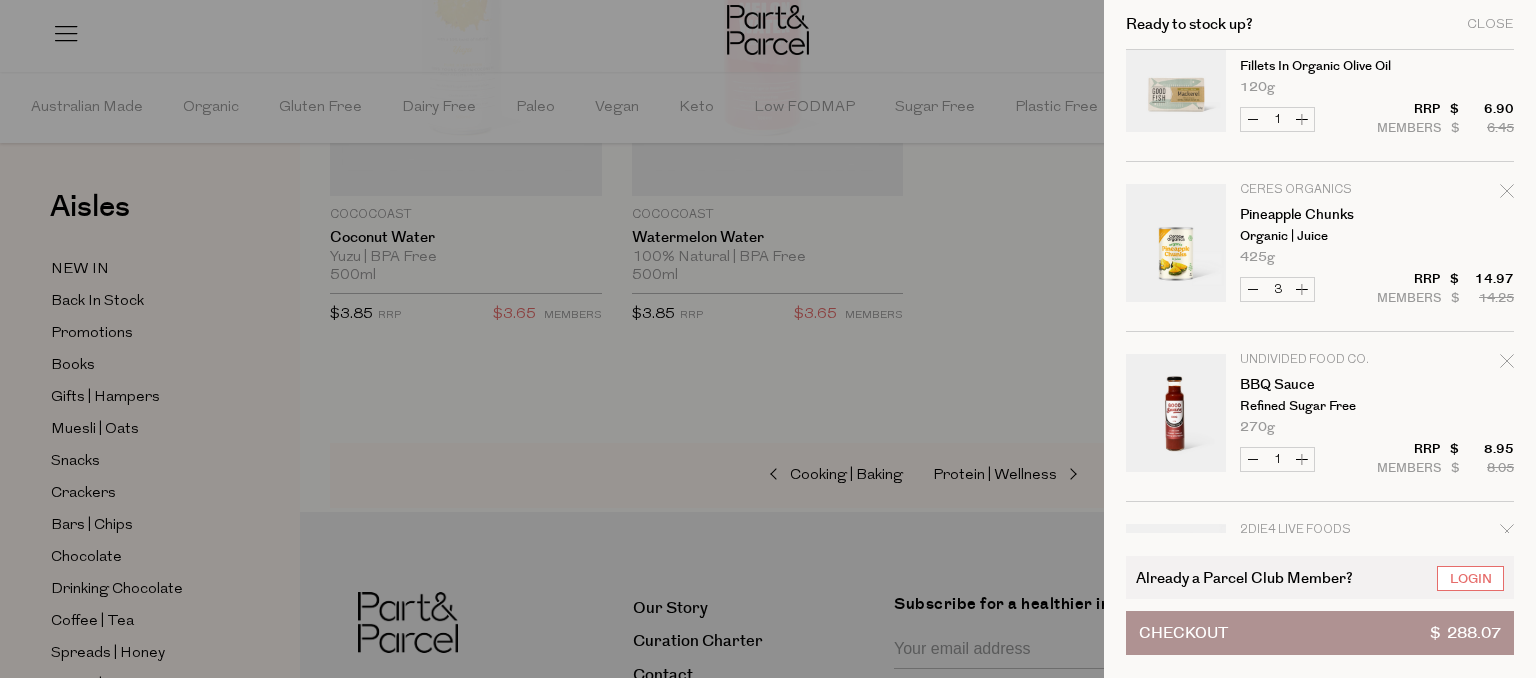 click on "Increase Pineapple Chunks" at bounding box center (1302, 289) 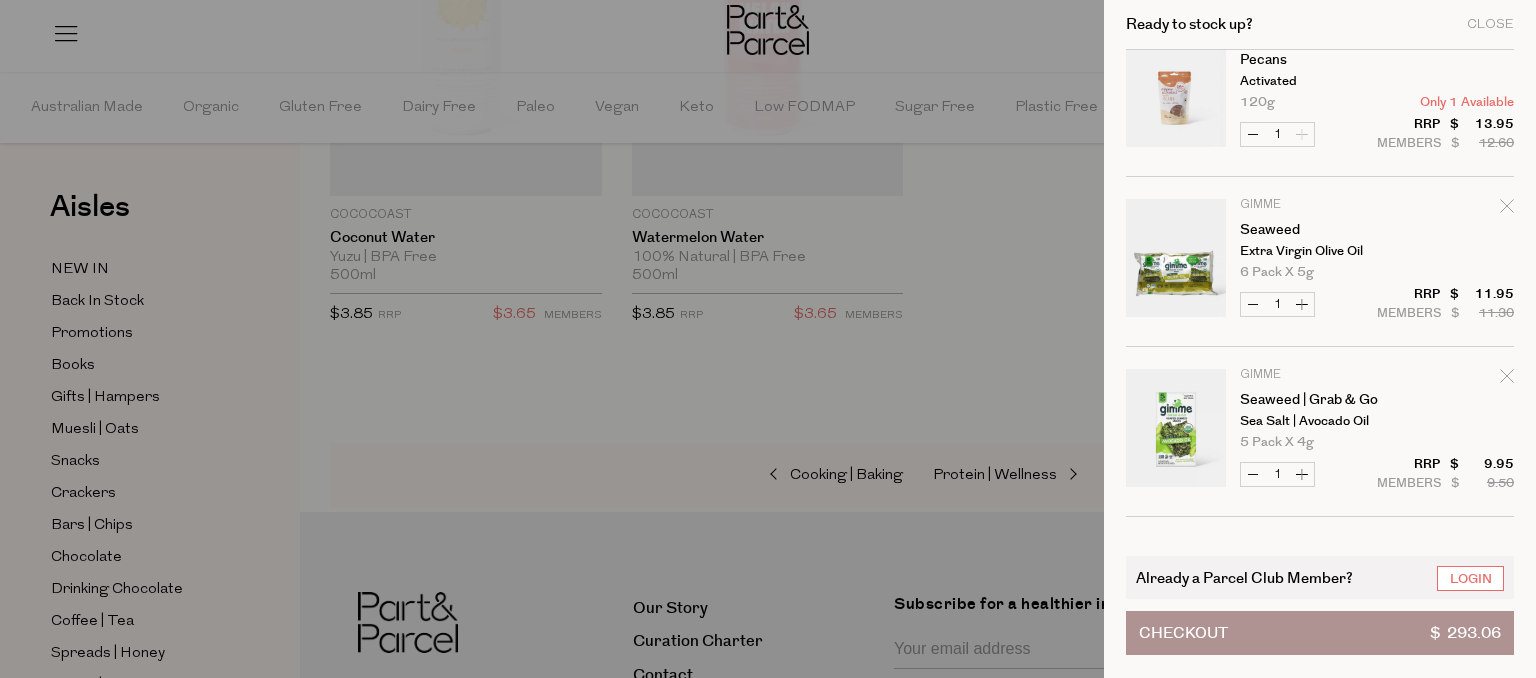 scroll, scrollTop: 1100, scrollLeft: 0, axis: vertical 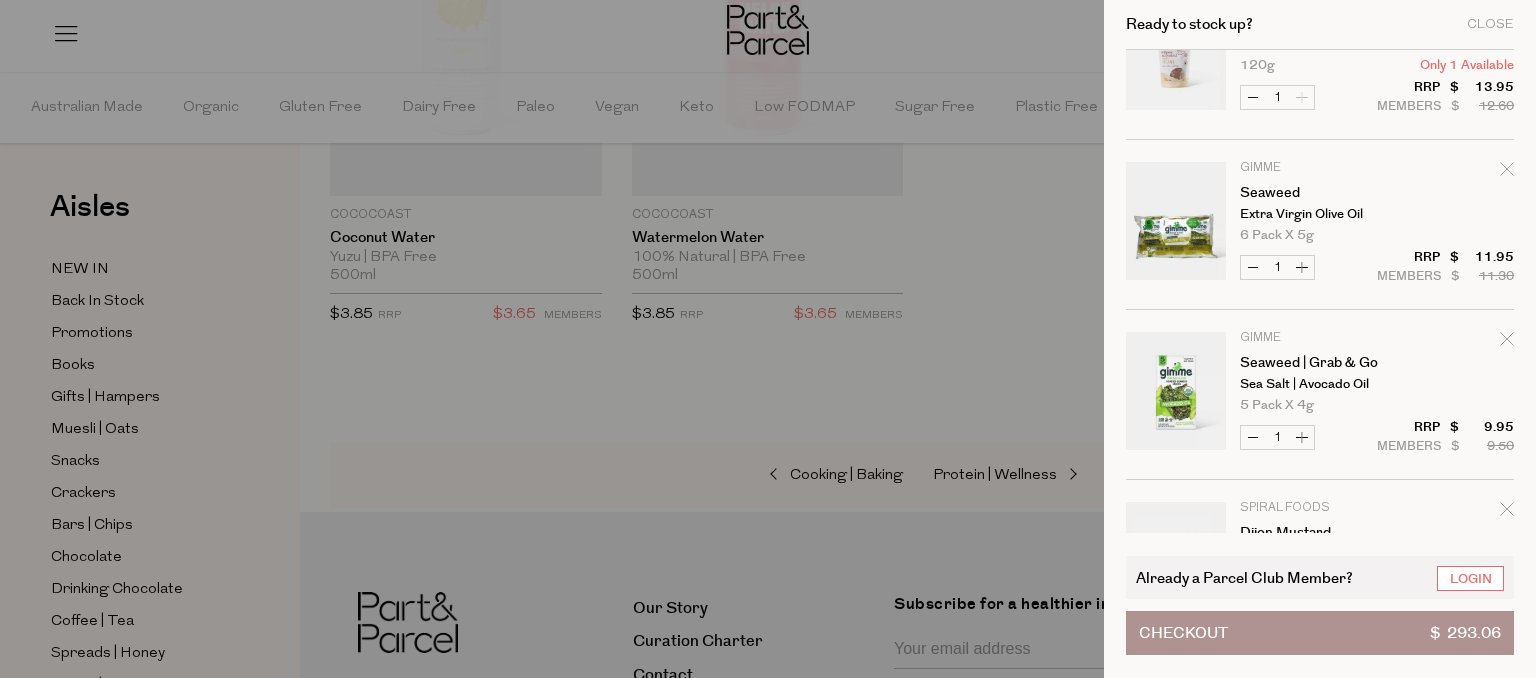 click on "Increase Seaweed" at bounding box center [1302, 267] 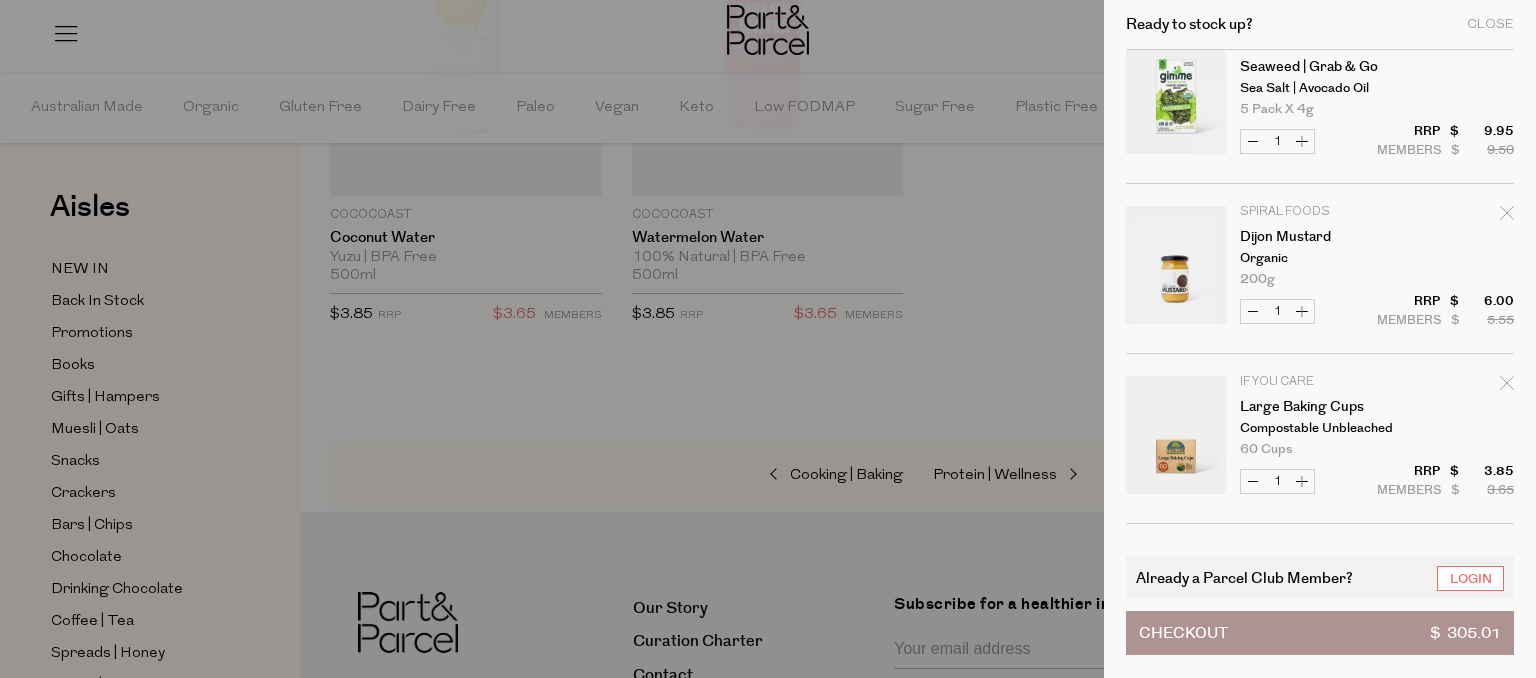 scroll, scrollTop: 1396, scrollLeft: 0, axis: vertical 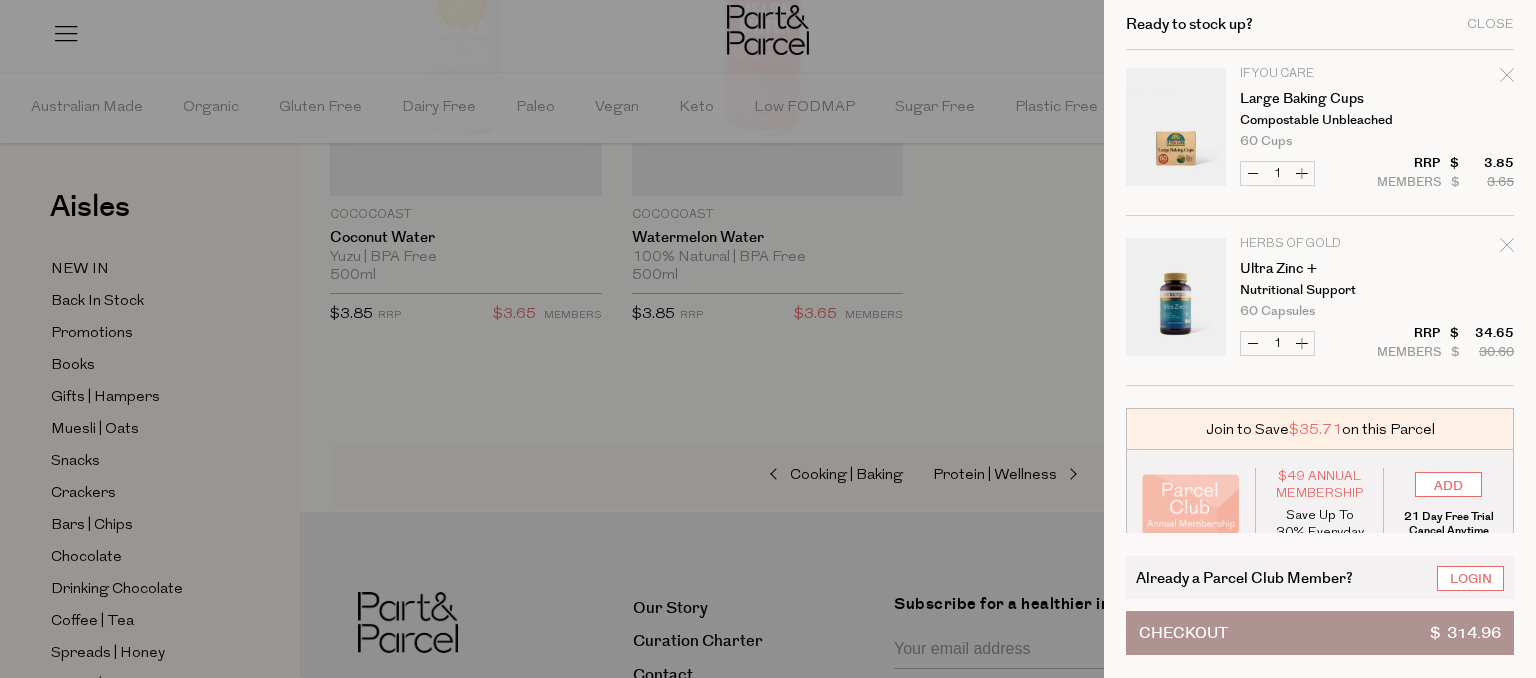click 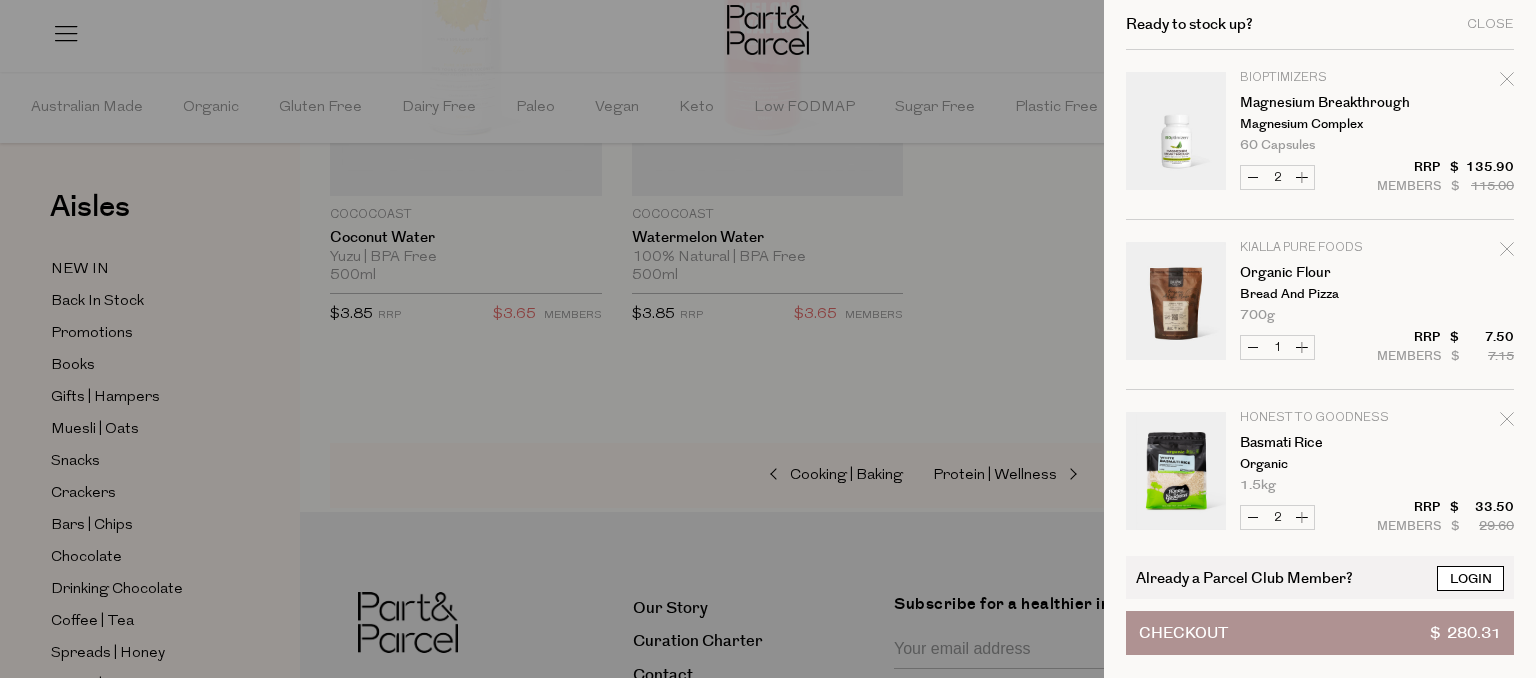 click on "Login" at bounding box center (1470, 578) 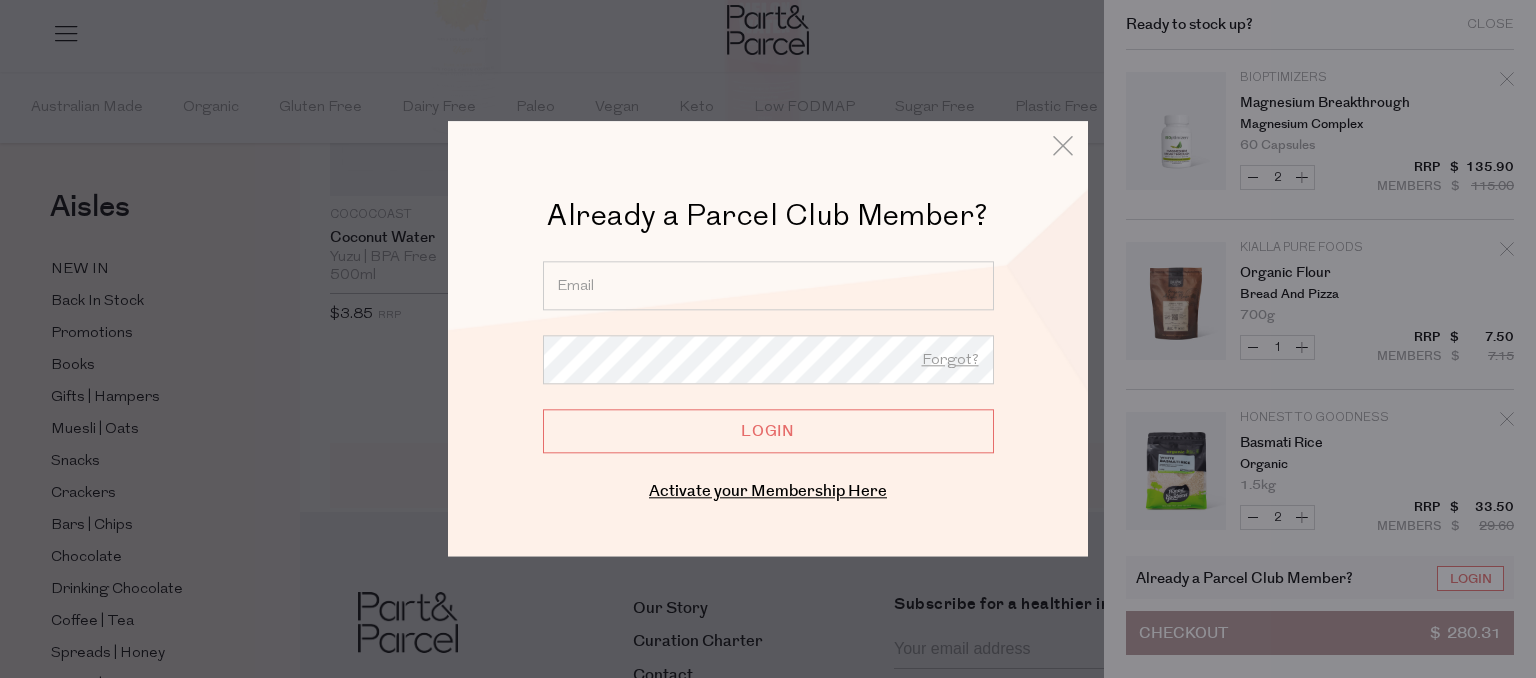 click at bounding box center (768, 285) 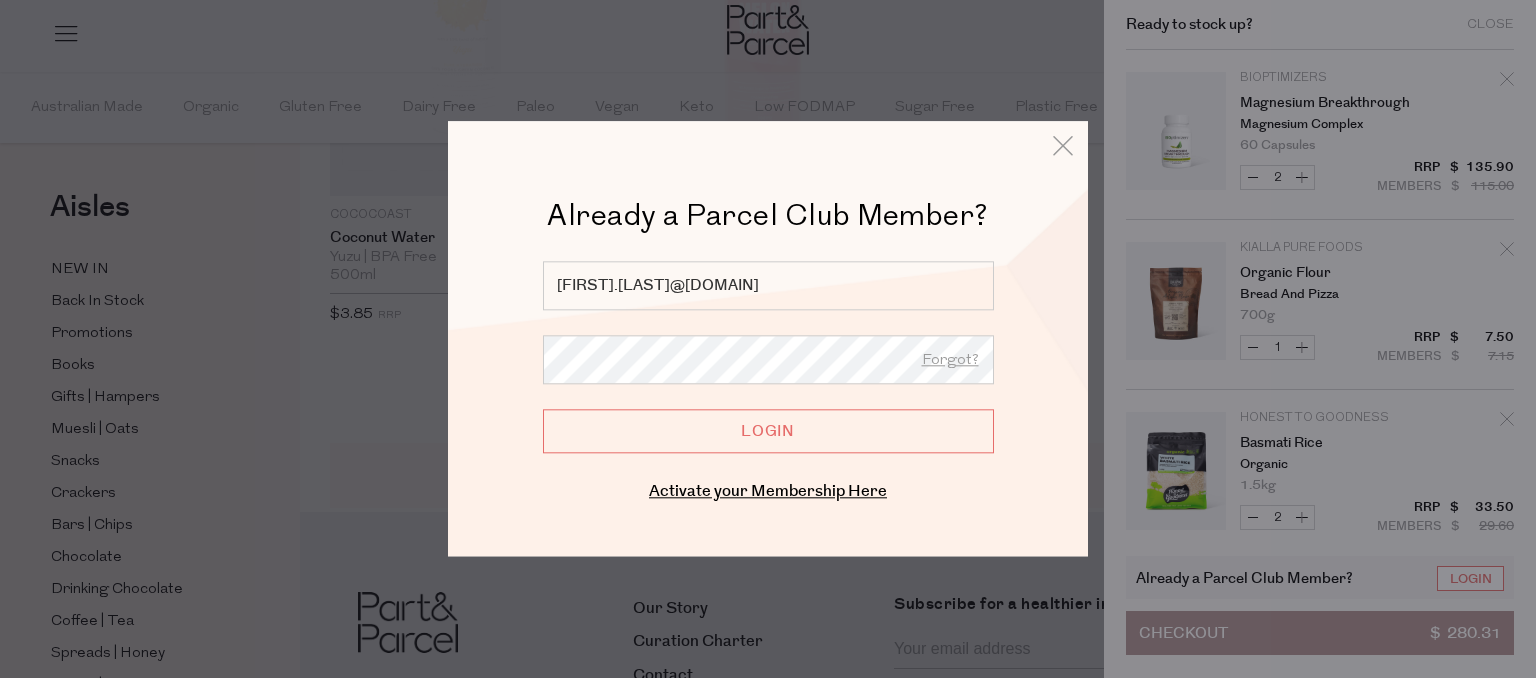 type on "anna.aron@gmail.com" 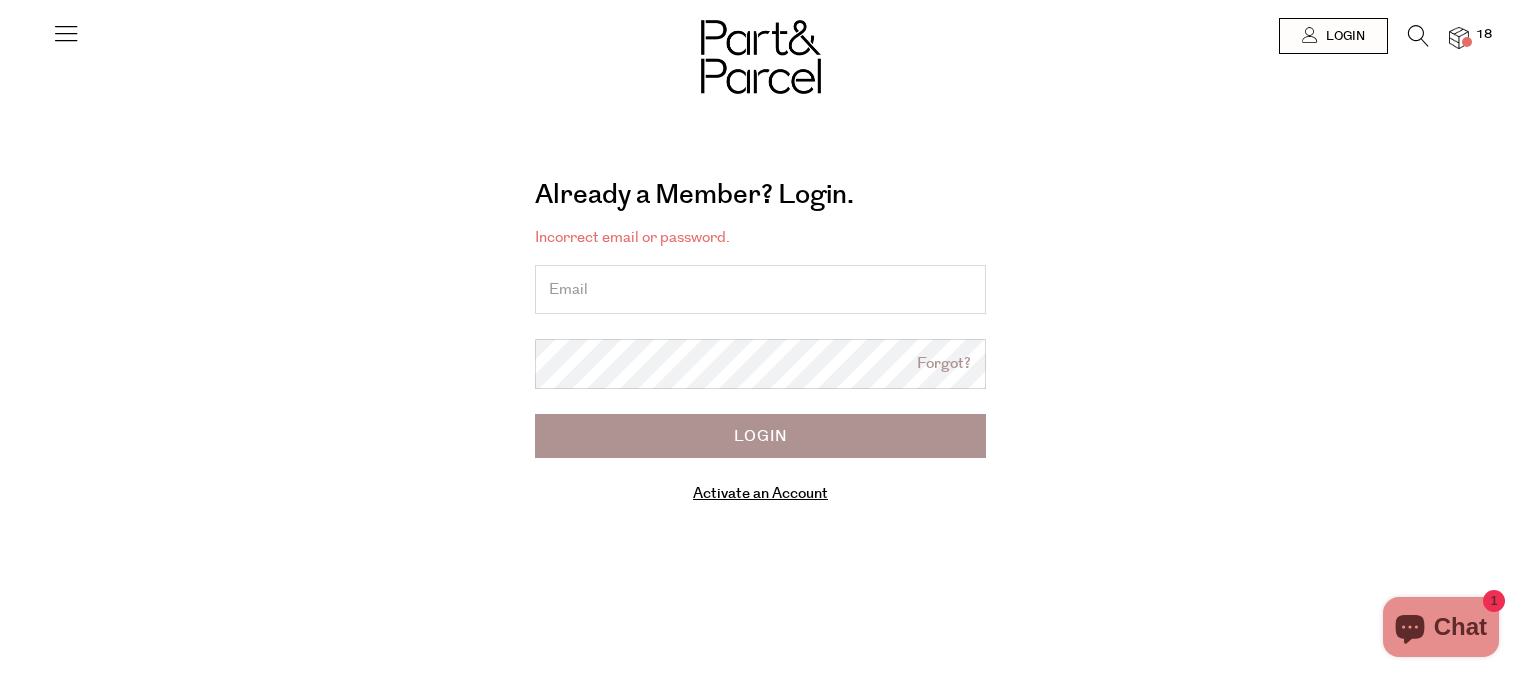 scroll, scrollTop: 0, scrollLeft: 0, axis: both 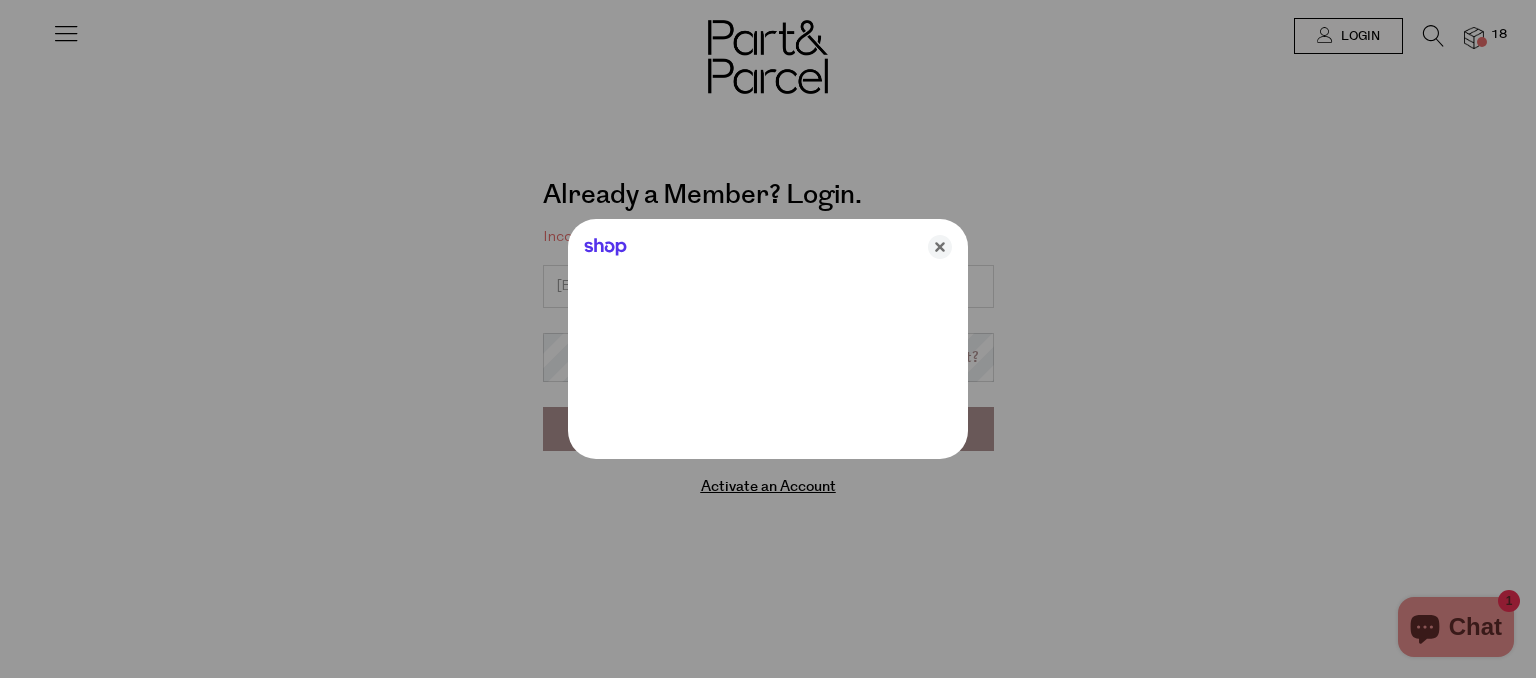 type on "[EMAIL]" 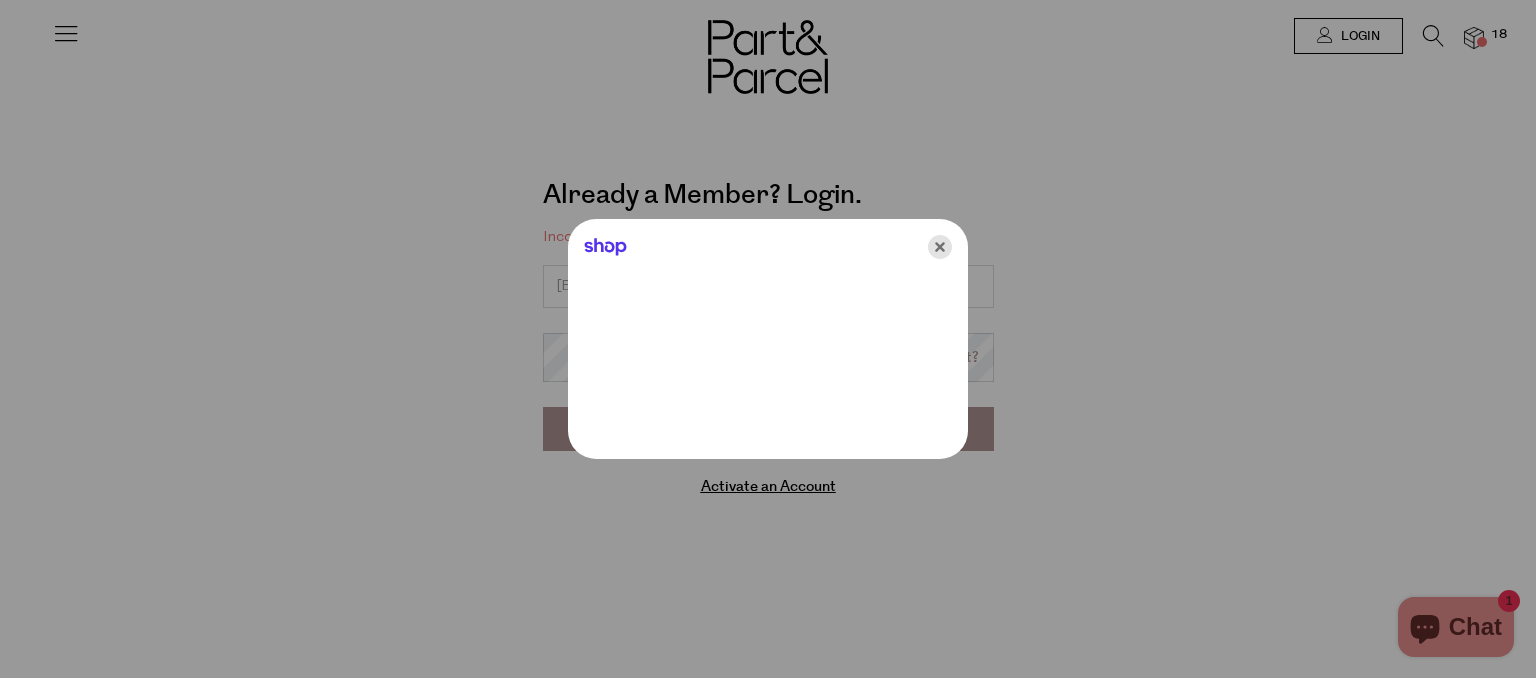 click 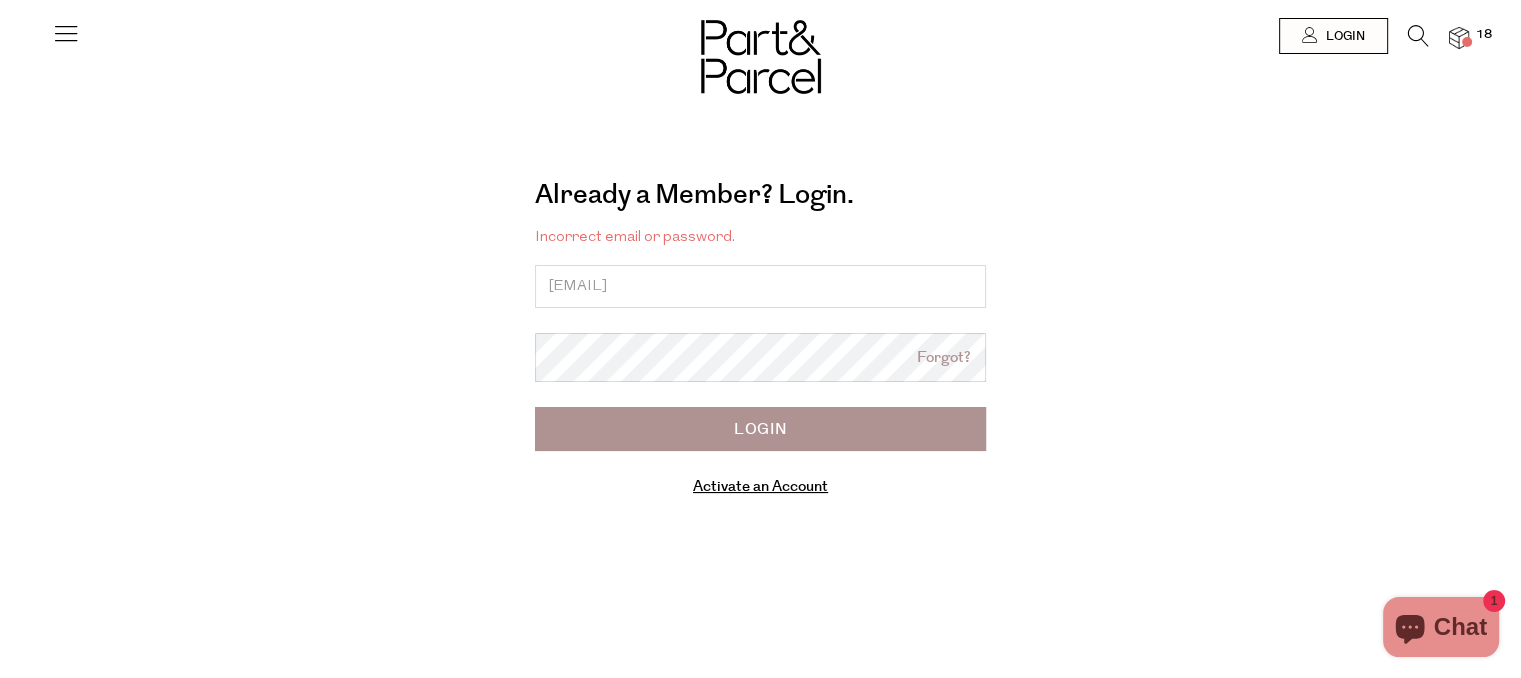 click on "Login" at bounding box center [760, 429] 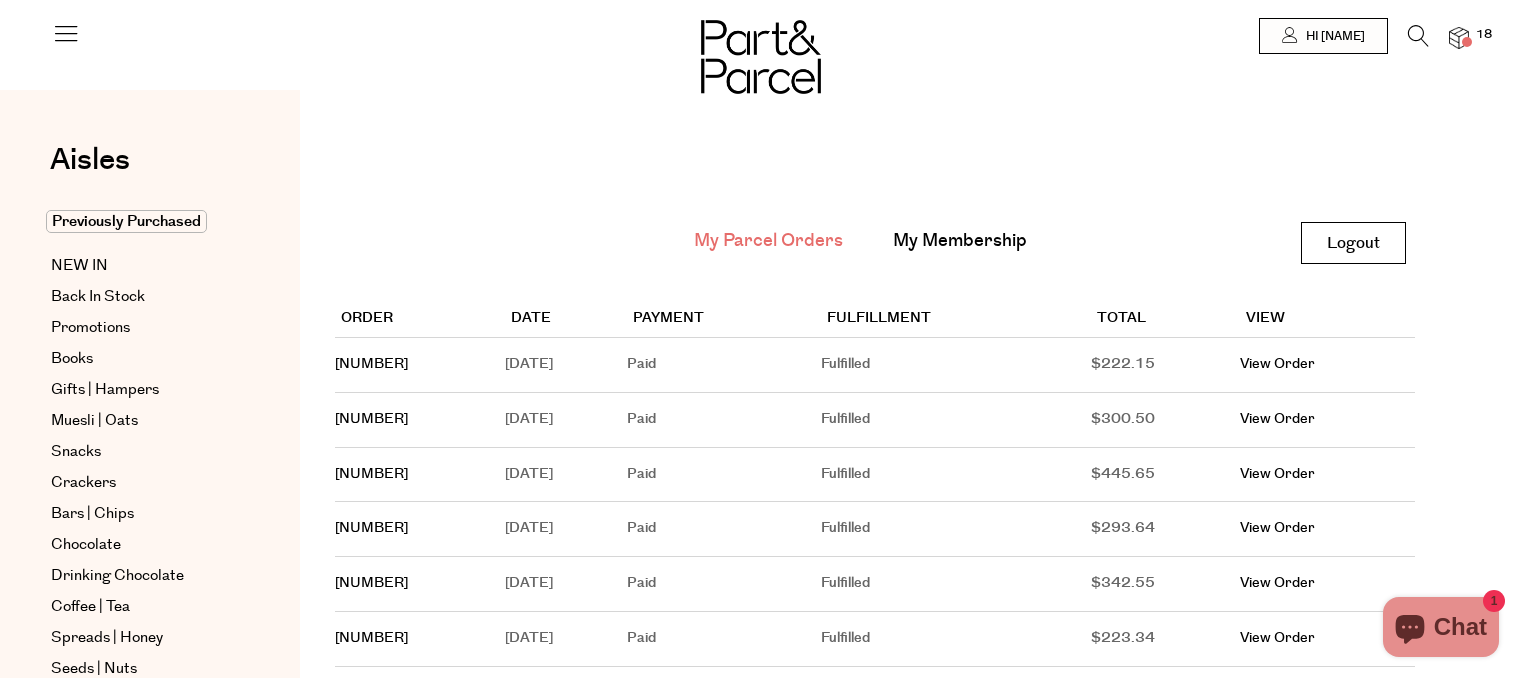 scroll, scrollTop: 0, scrollLeft: 0, axis: both 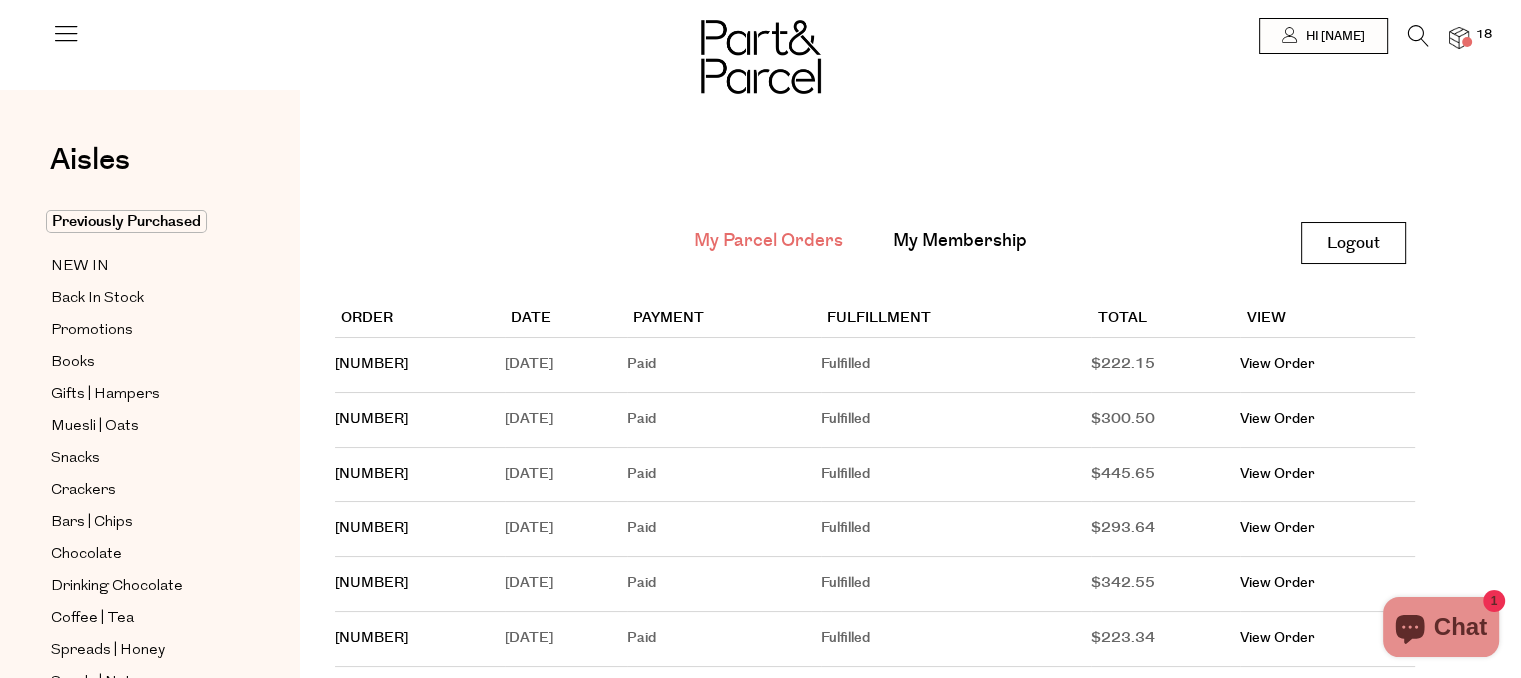 click at bounding box center (1459, 38) 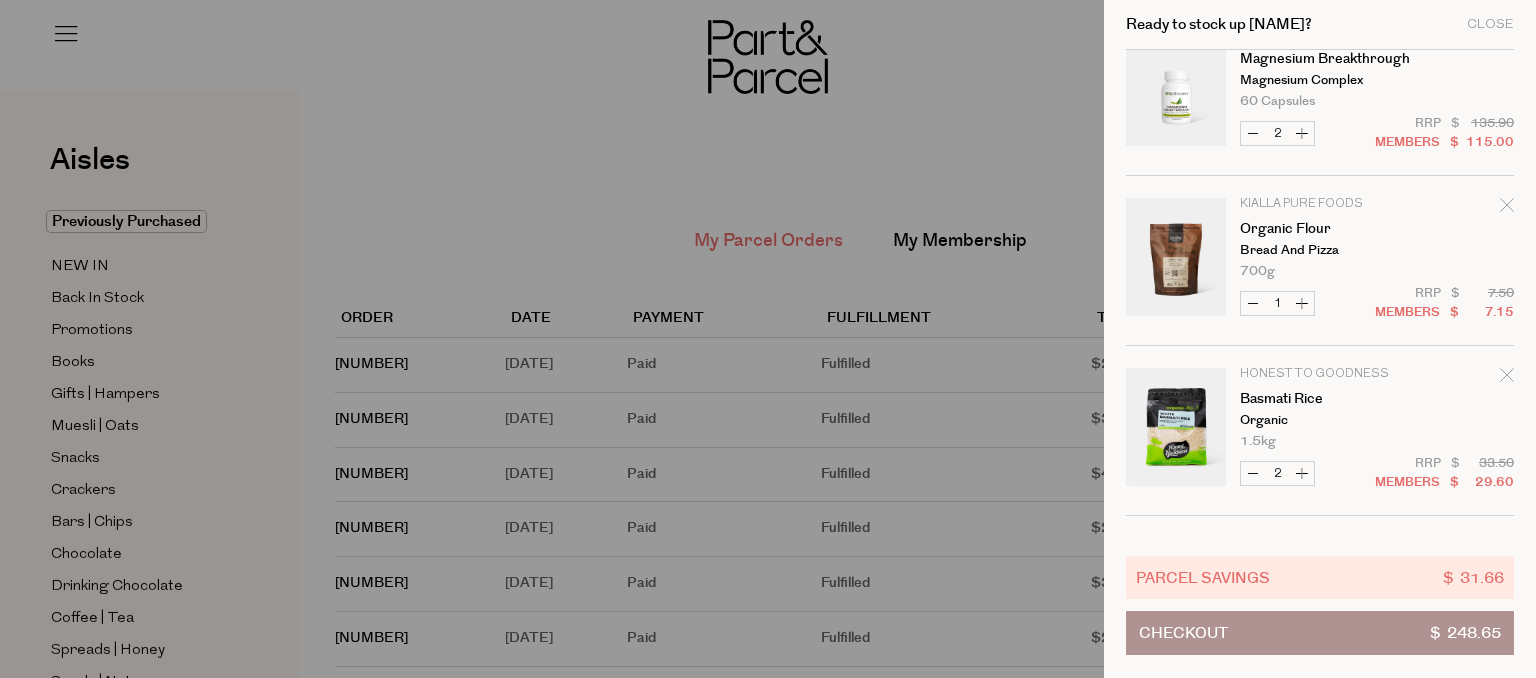 scroll, scrollTop: 43, scrollLeft: 0, axis: vertical 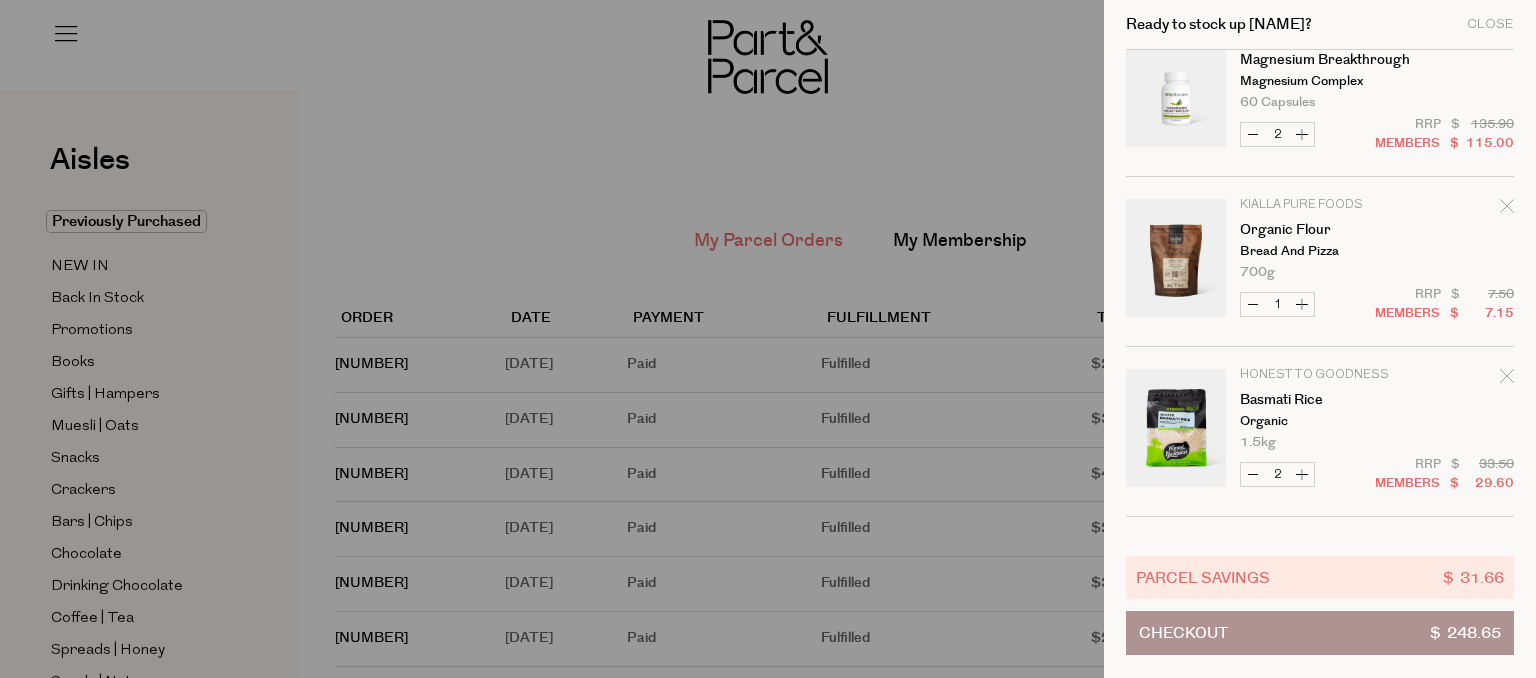 click on "Increase Organic Flour" at bounding box center (1302, 304) 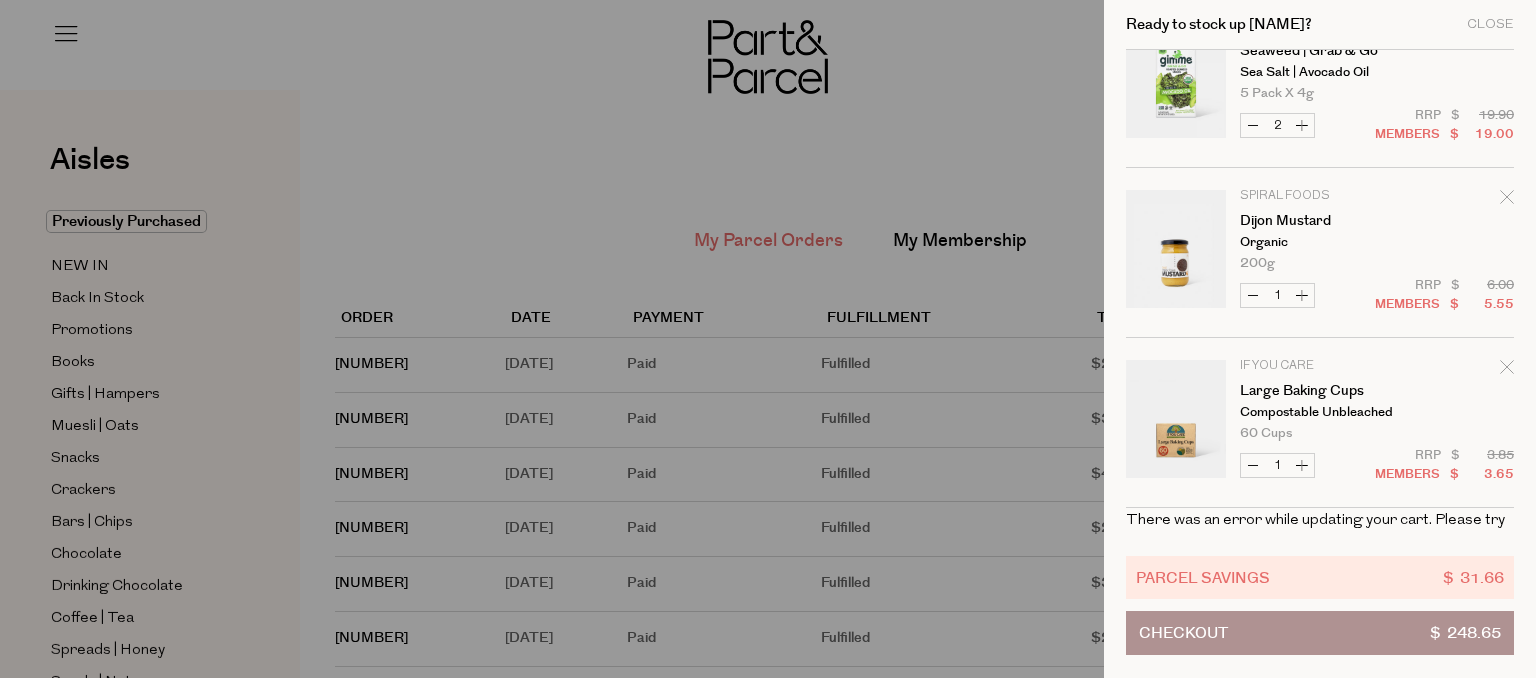 scroll, scrollTop: 1436, scrollLeft: 0, axis: vertical 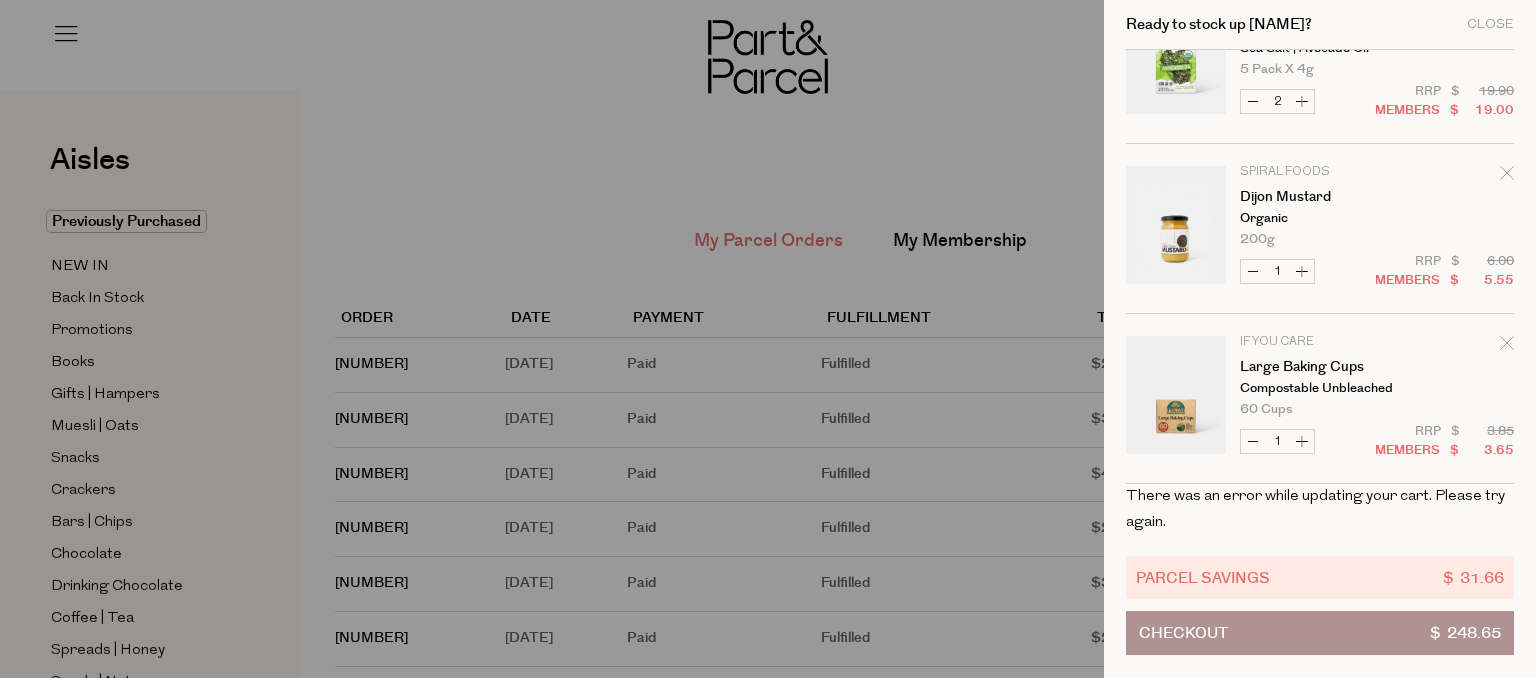 click on "Checkout" at bounding box center [1183, 633] 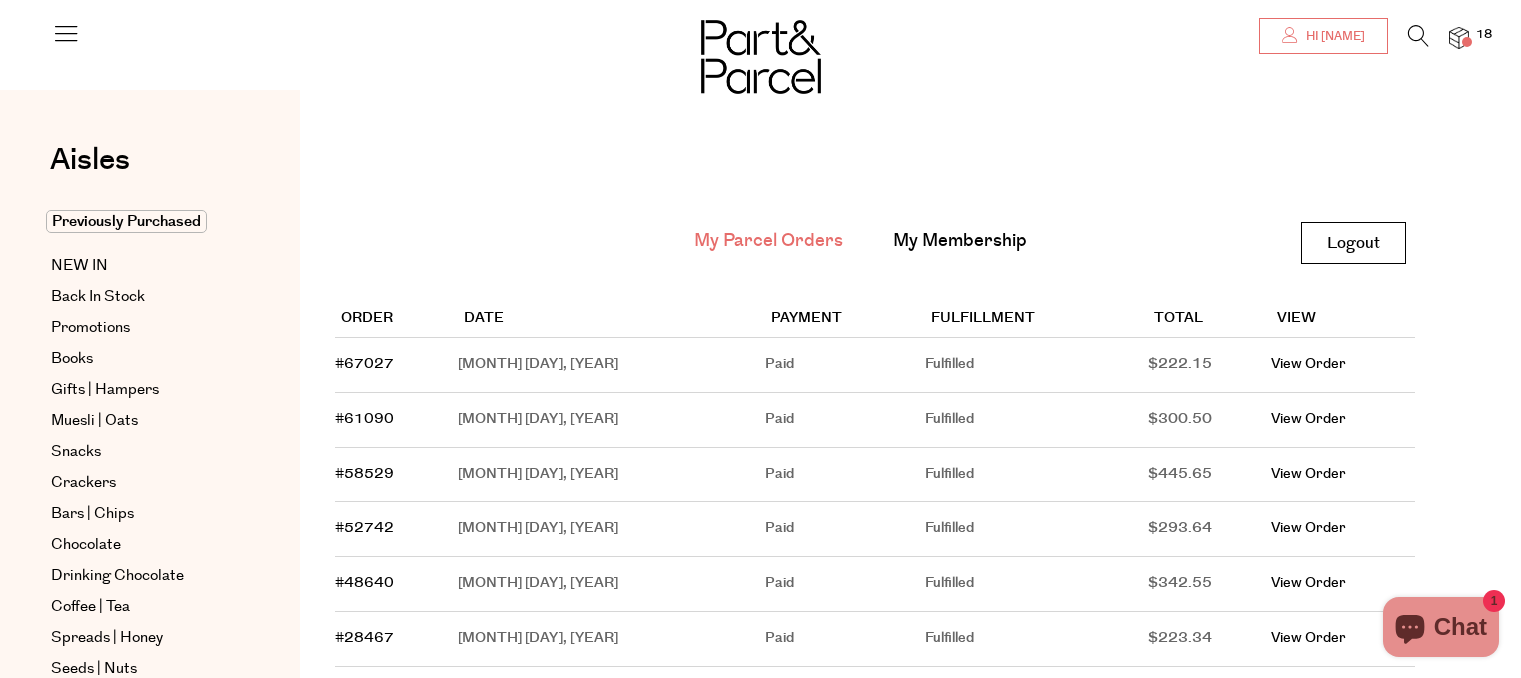 scroll, scrollTop: 0, scrollLeft: 0, axis: both 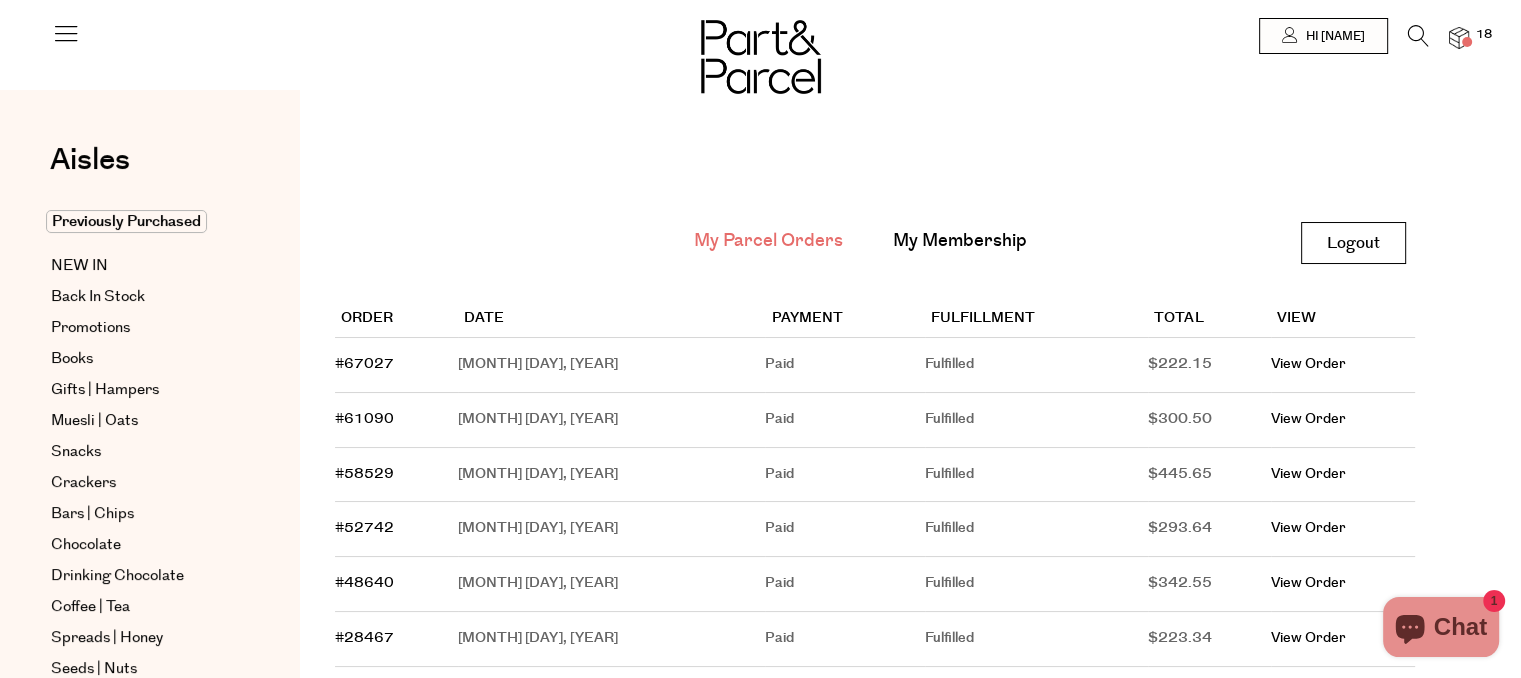 click at bounding box center (1459, 38) 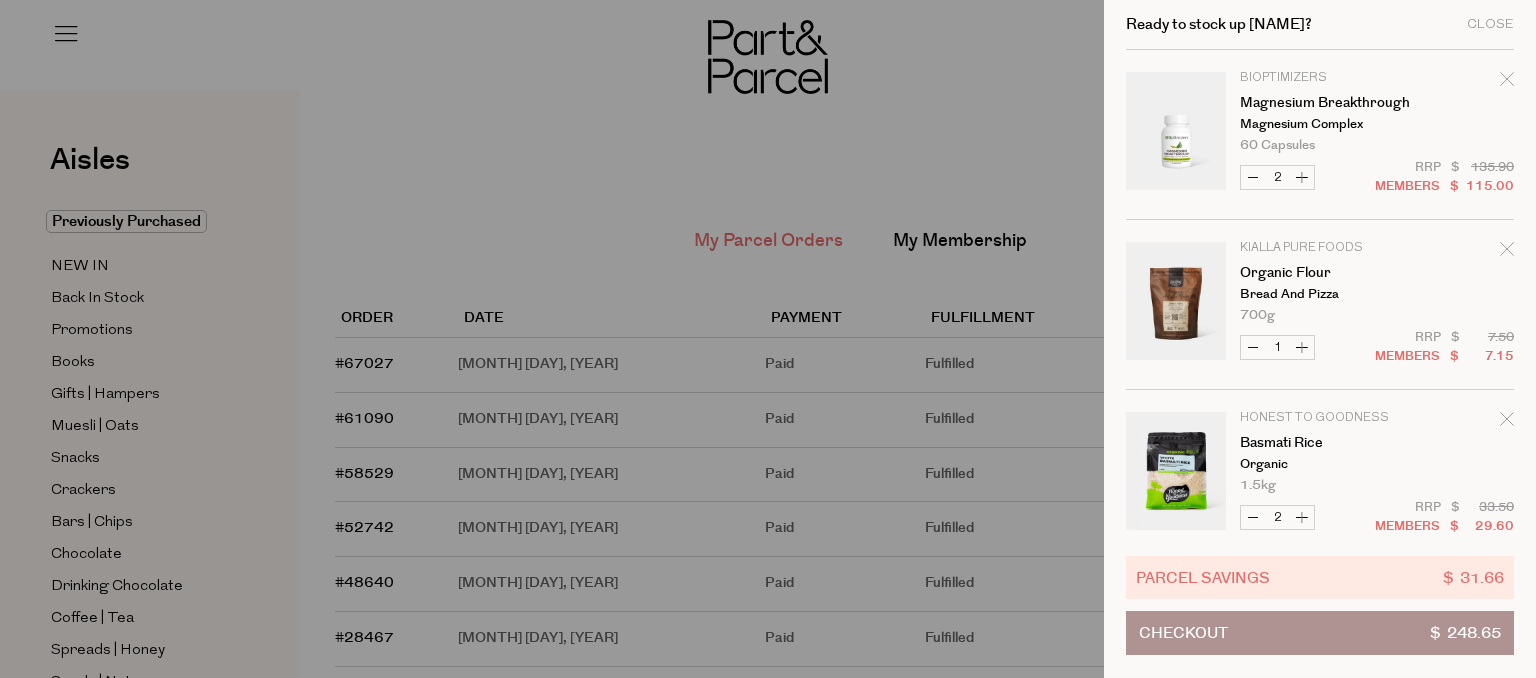click on "Increase Organic Flour" at bounding box center [1302, 347] 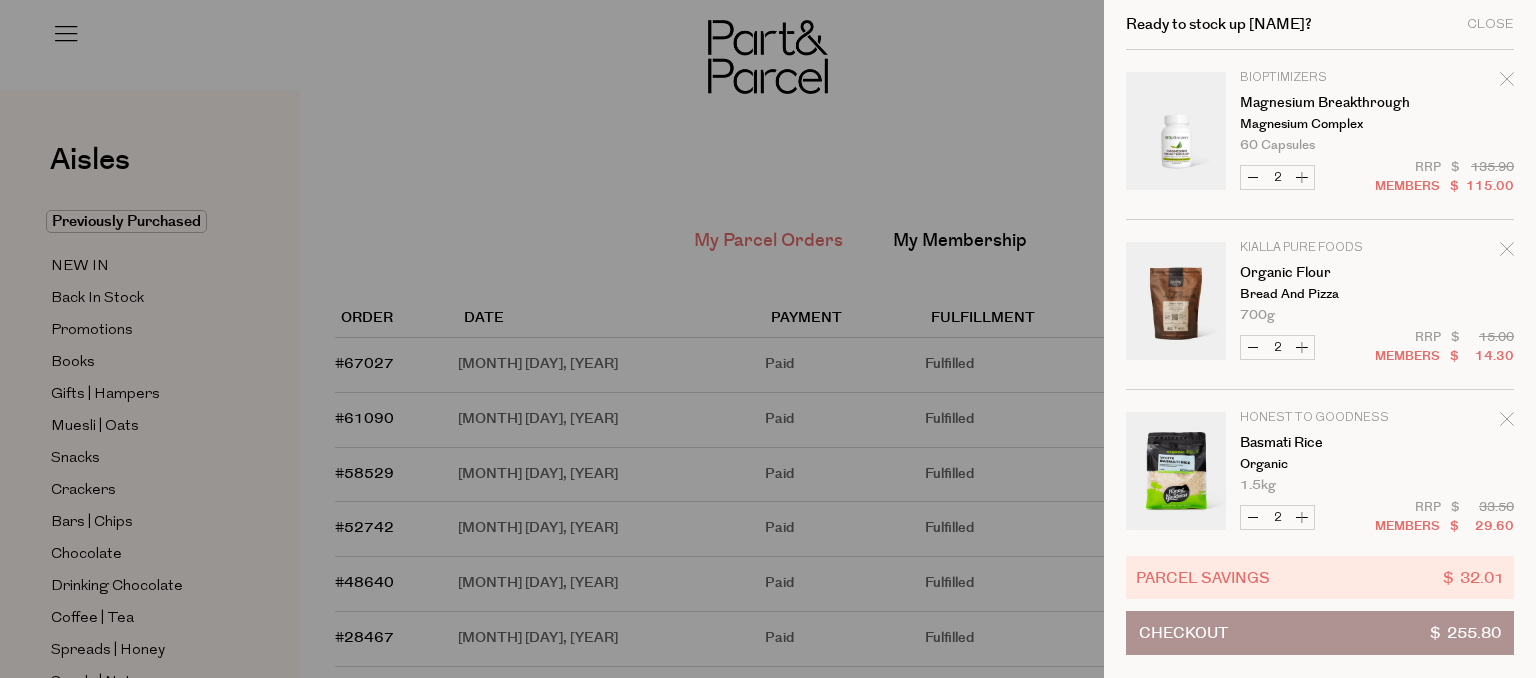 click on "Checkout $ 255.80" at bounding box center (1320, 633) 